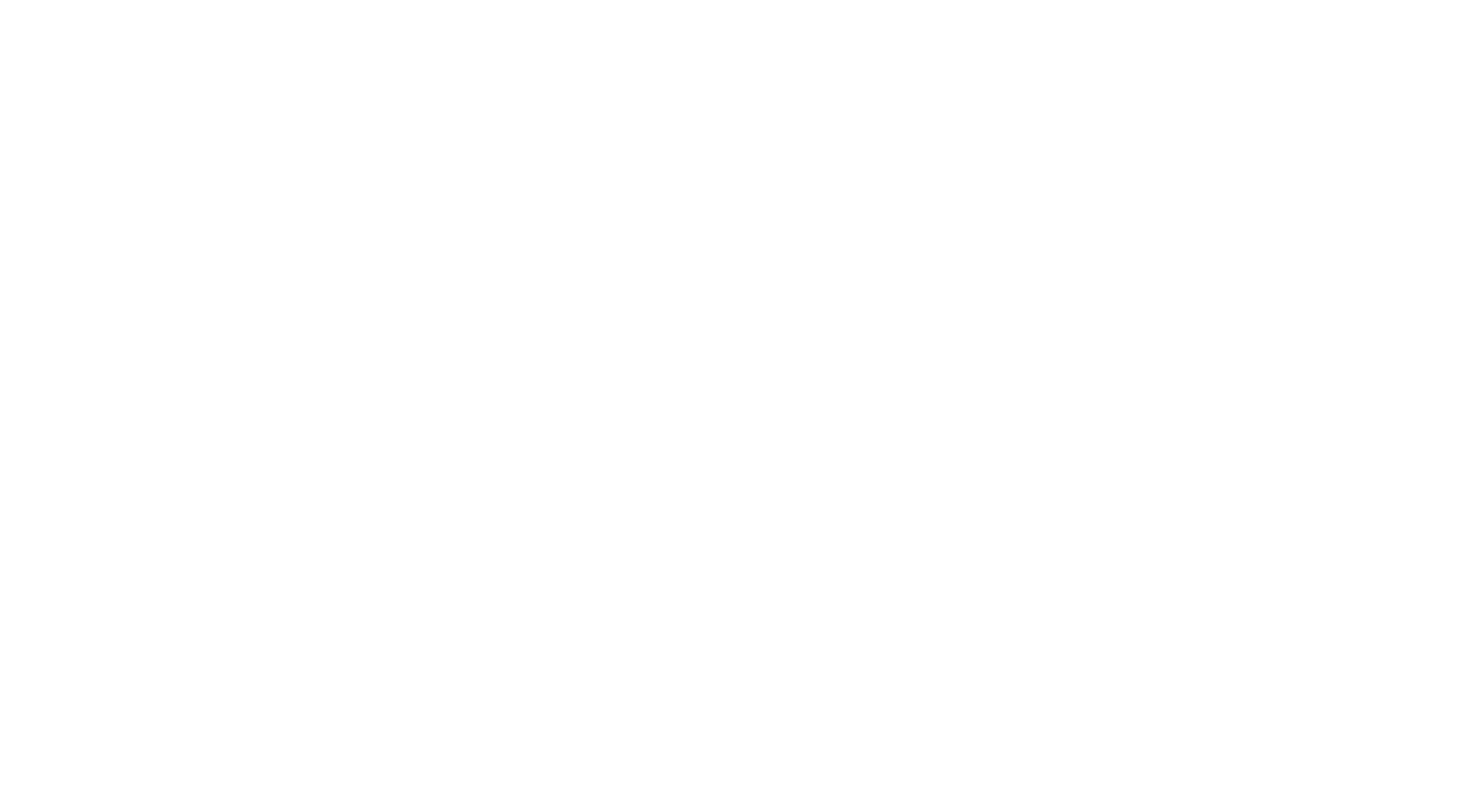 scroll, scrollTop: 0, scrollLeft: 0, axis: both 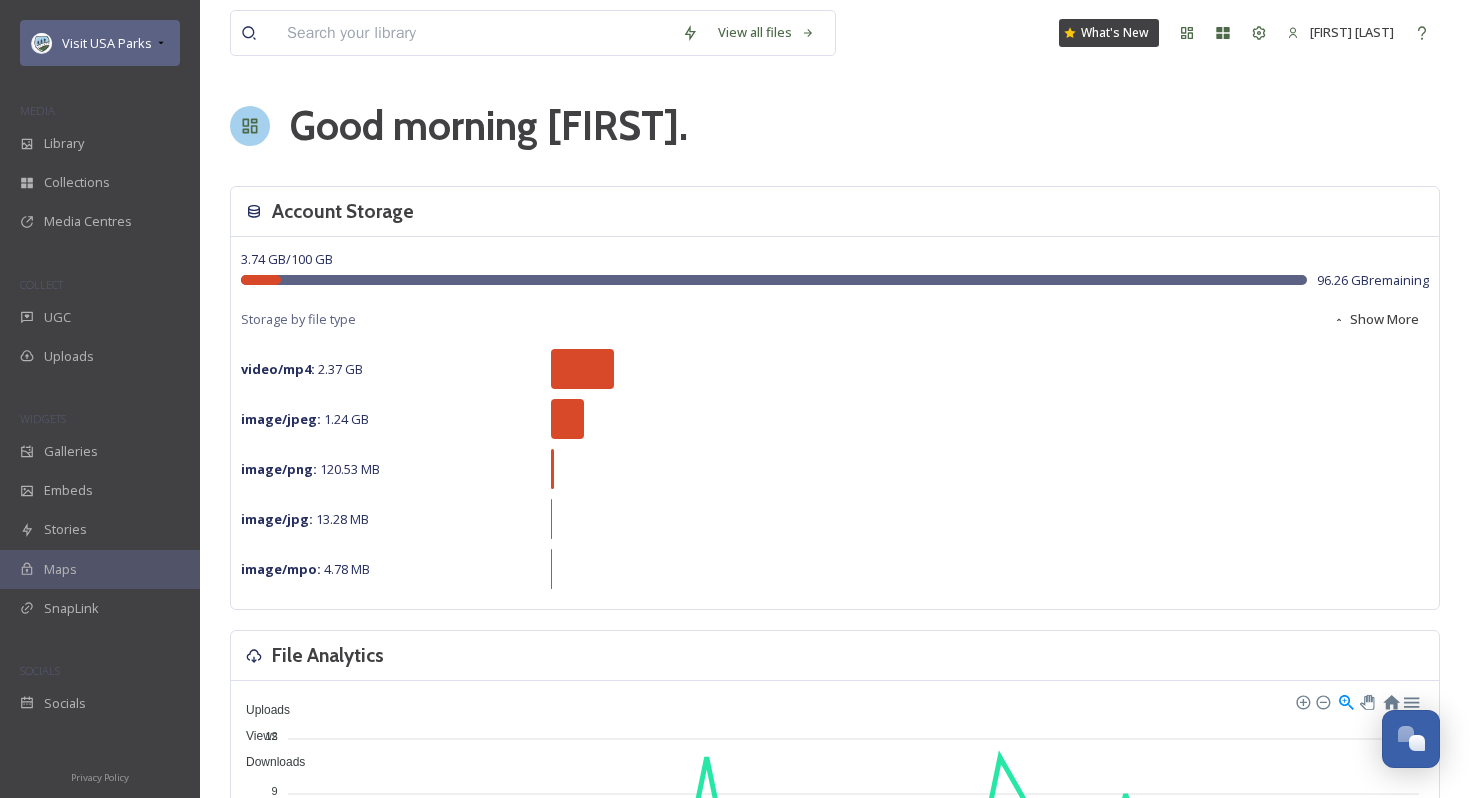 click on "Visit USA Parks" at bounding box center [107, 43] 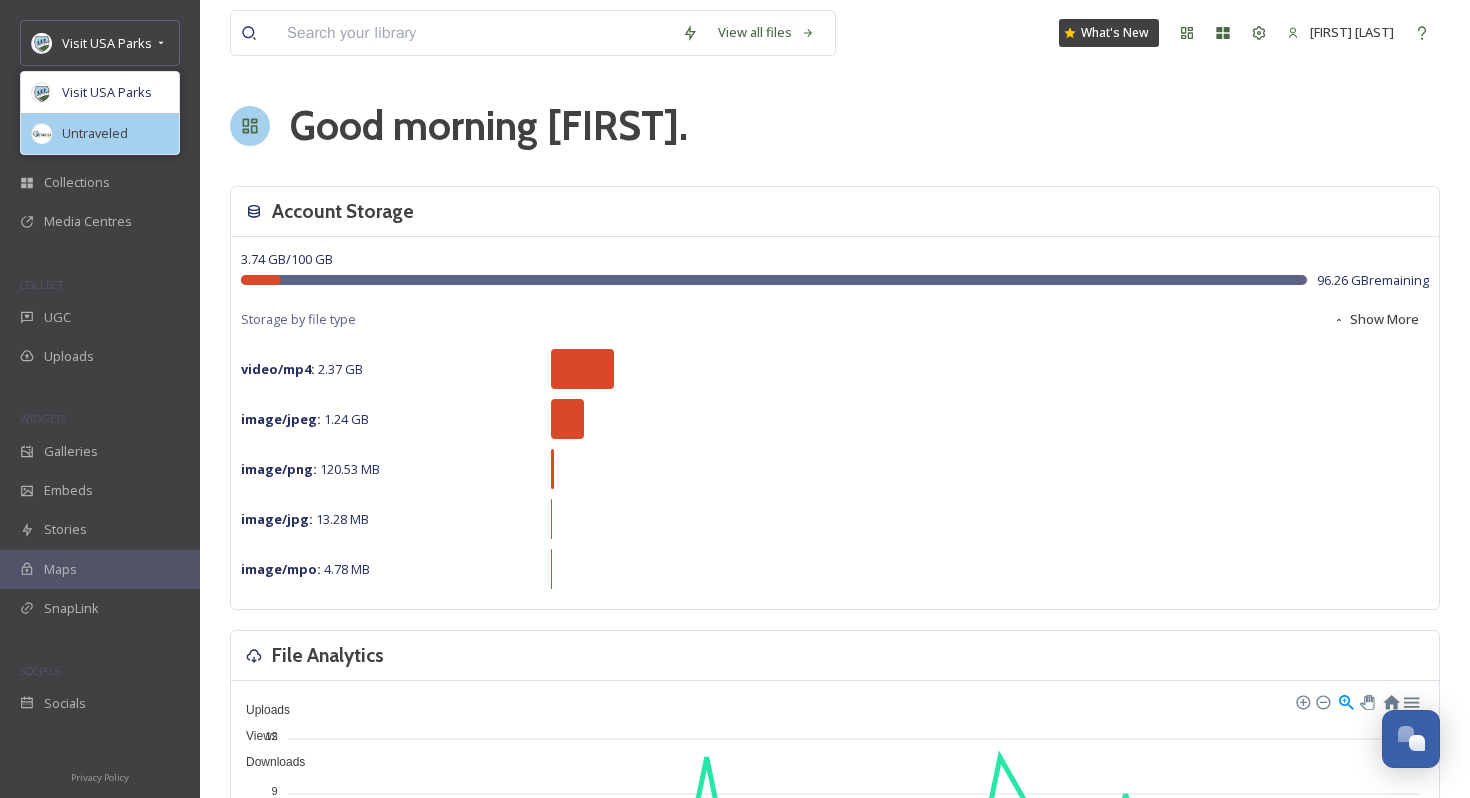 click on "Untraveled" at bounding box center [95, 133] 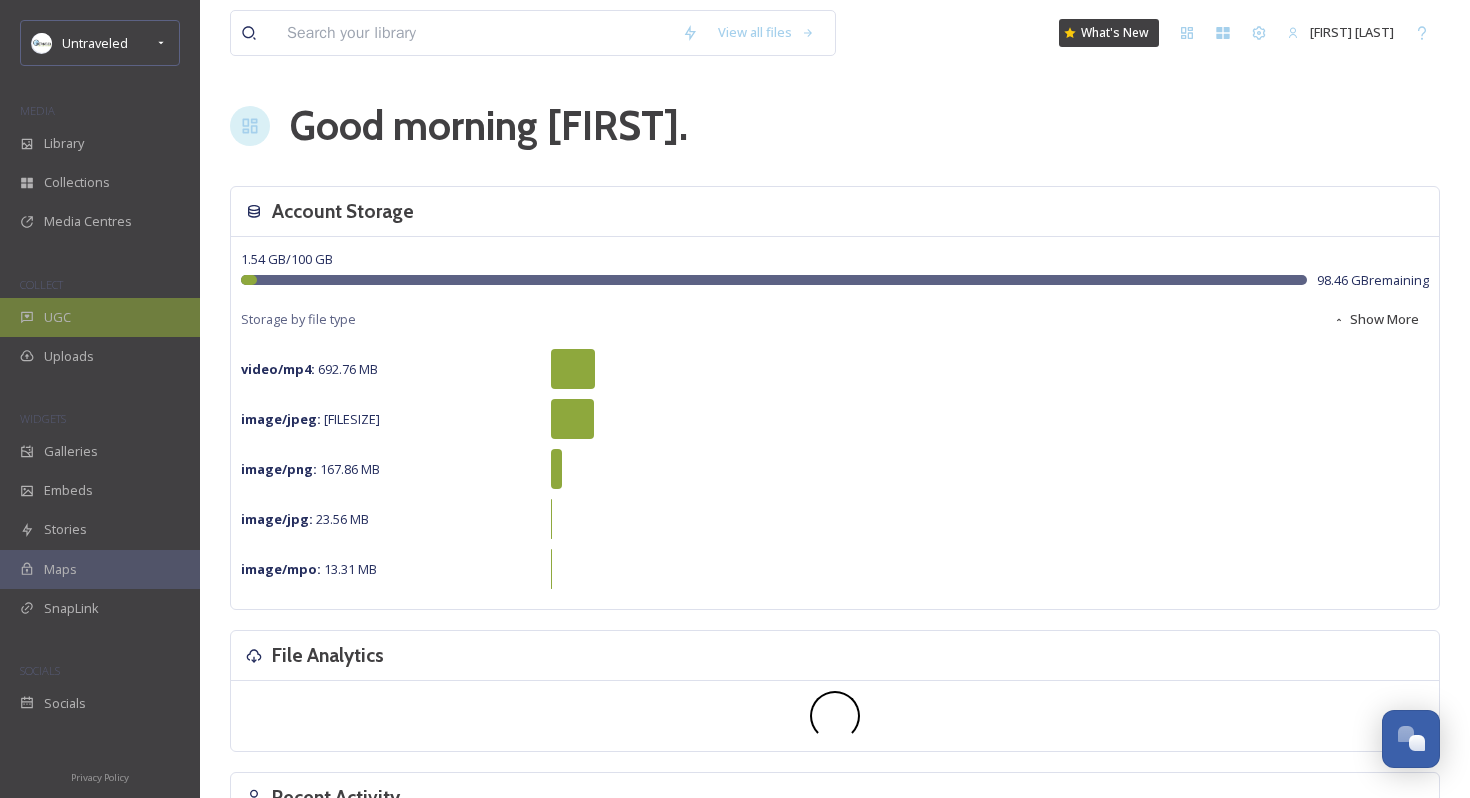 click on "UGC" at bounding box center (100, 317) 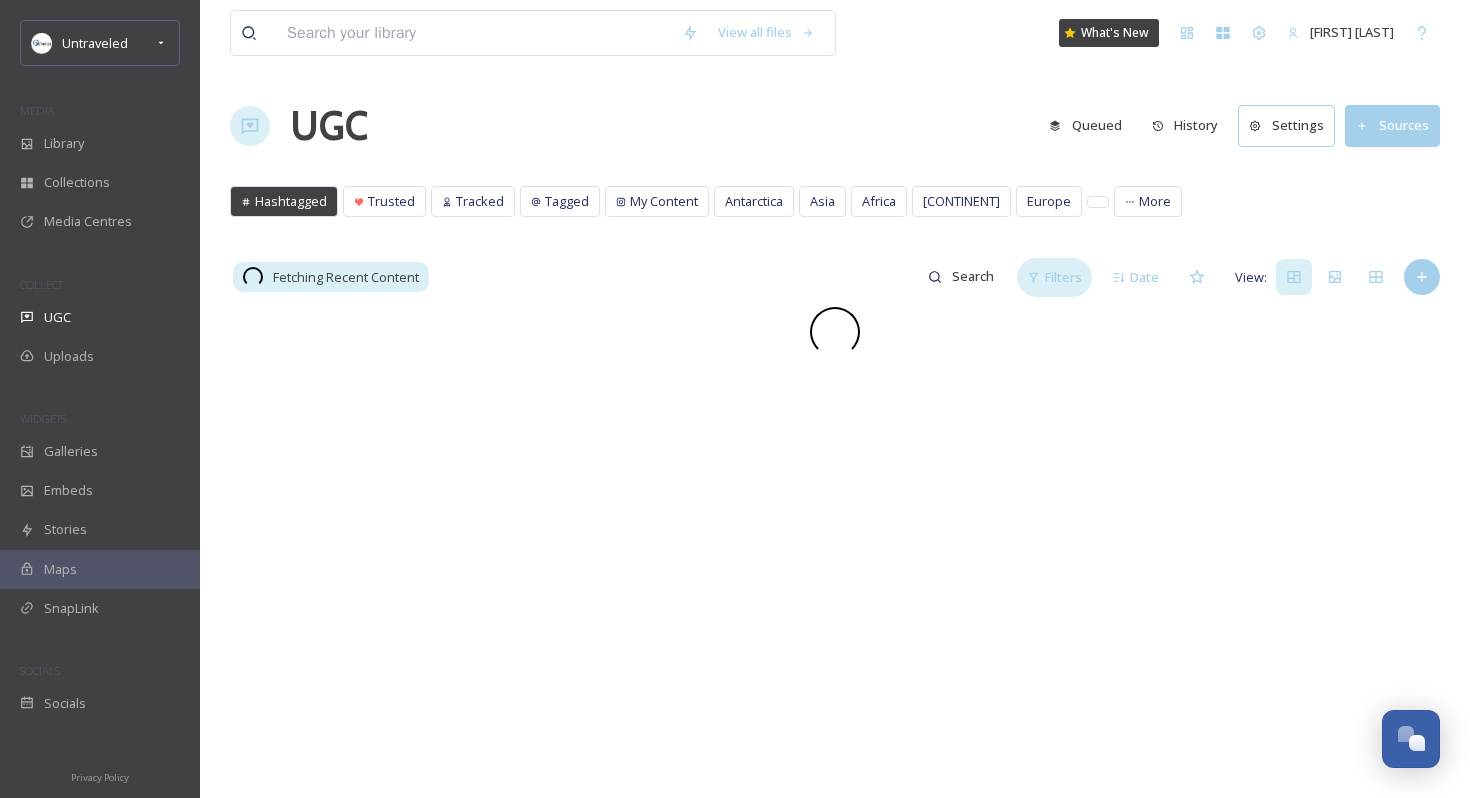 click on "Filters" at bounding box center (1063, 277) 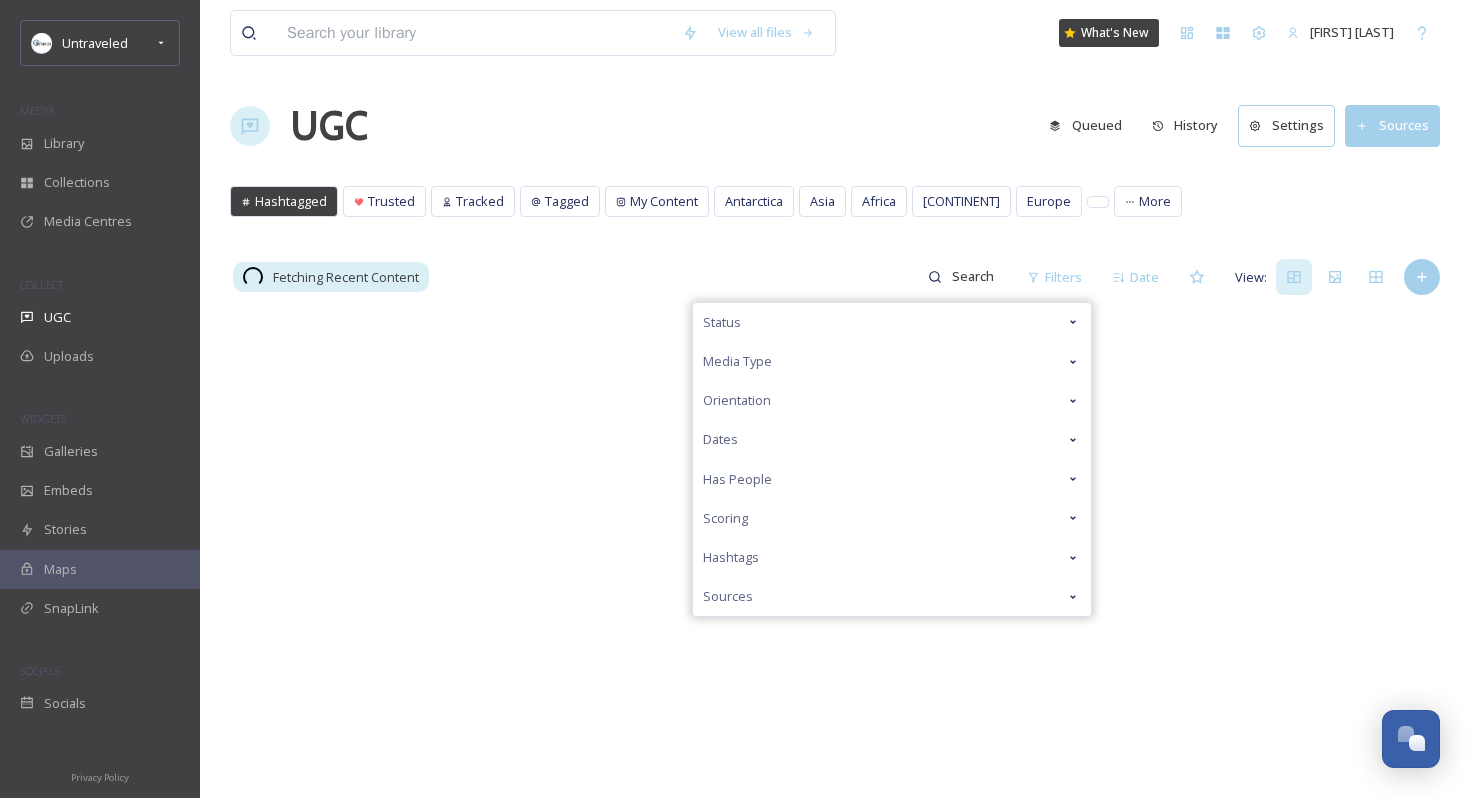 click on "Status" at bounding box center (892, 322) 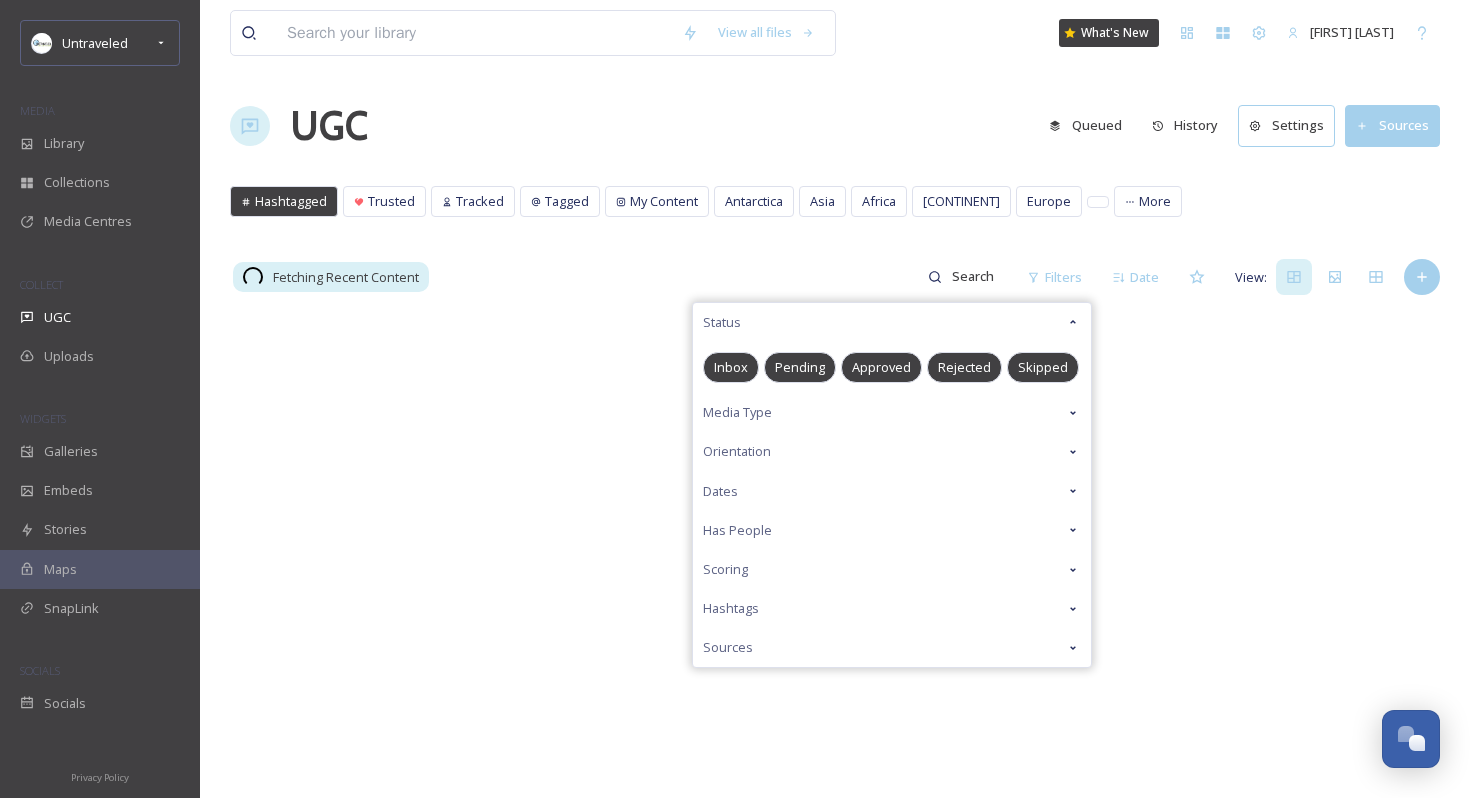 click on "Pending" at bounding box center [800, 367] 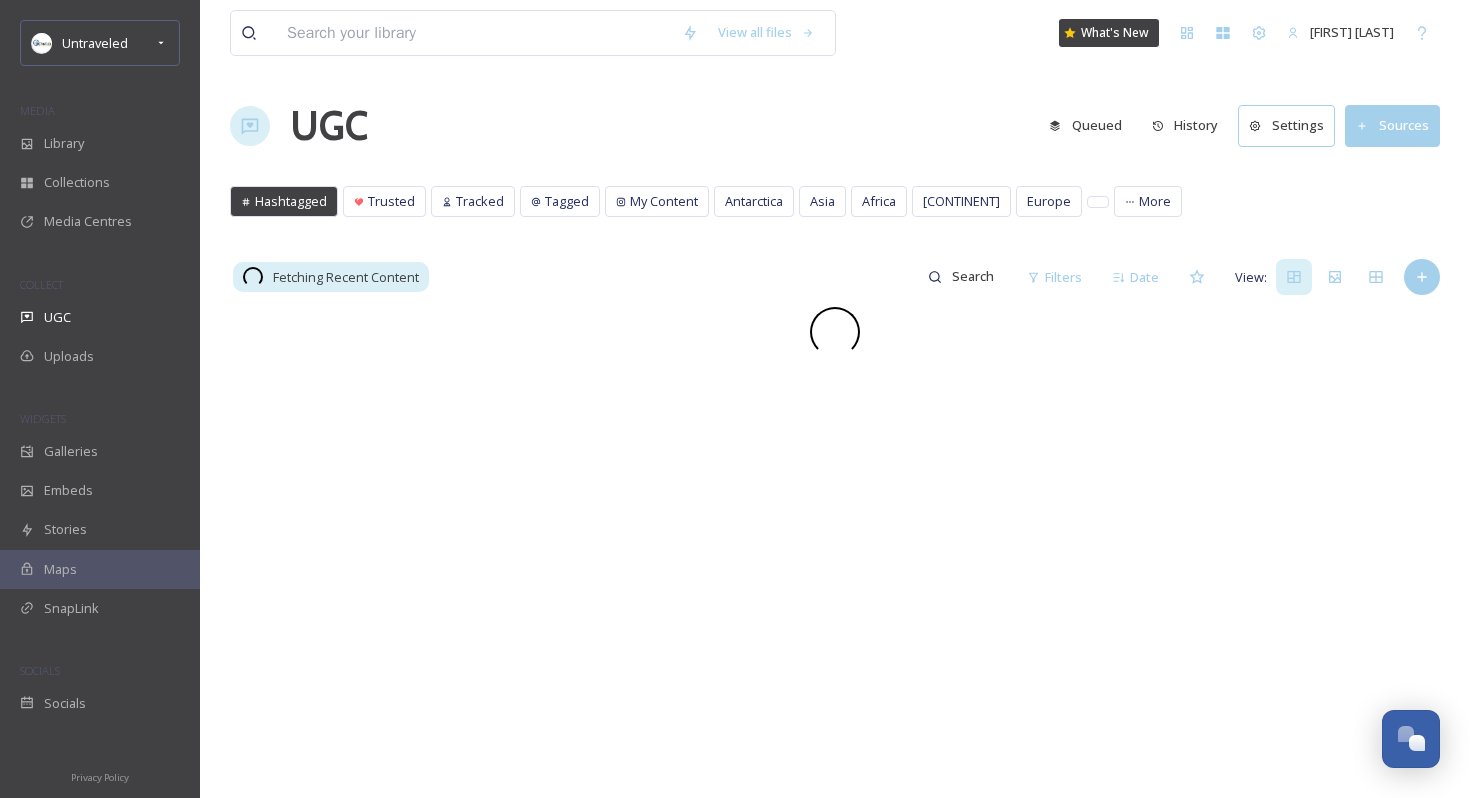 click on "View all files What's New [FIRST] [LAST] UGC Queued History Settings Sources Hashtagged Trusted Tracked Tagged My Content Antarctica Asia Africa America Europe Australia Hashtagged Trusted Tracked Tagged My Content Antarctica Asia Africa America Europe More Fetching Recent Content Filters Date View:" at bounding box center [835, 552] 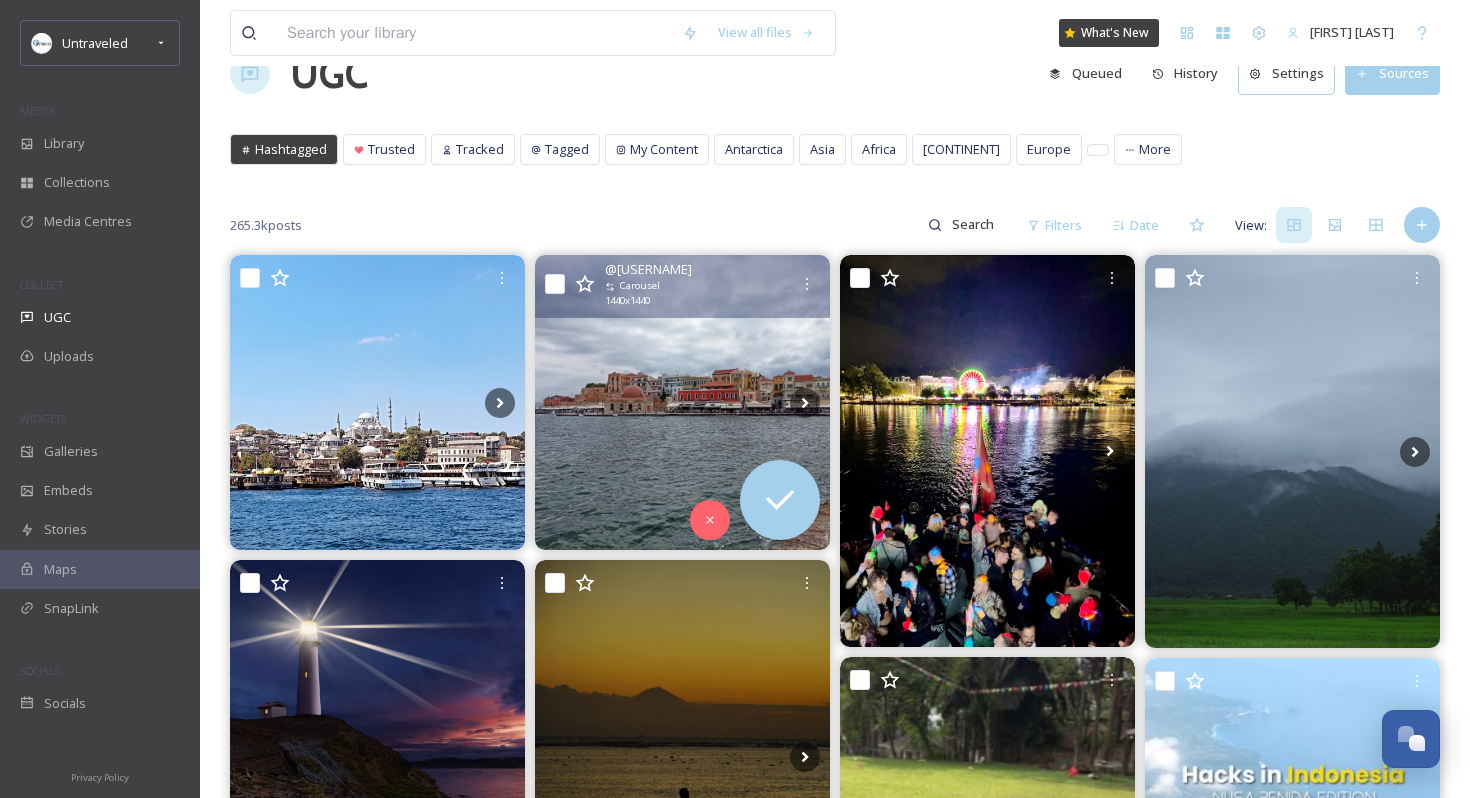 scroll, scrollTop: 0, scrollLeft: 0, axis: both 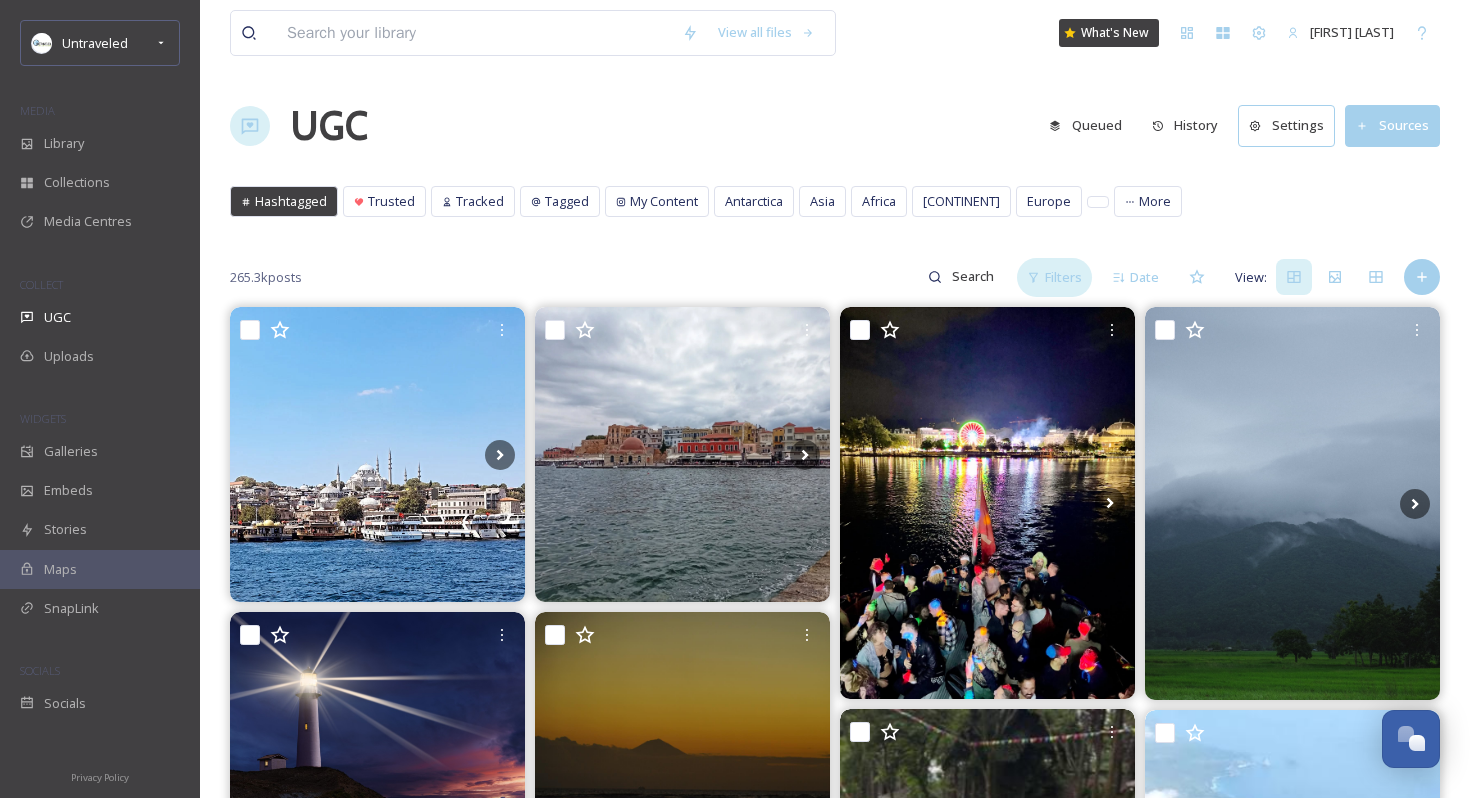 click on "Filters" at bounding box center [1054, 277] 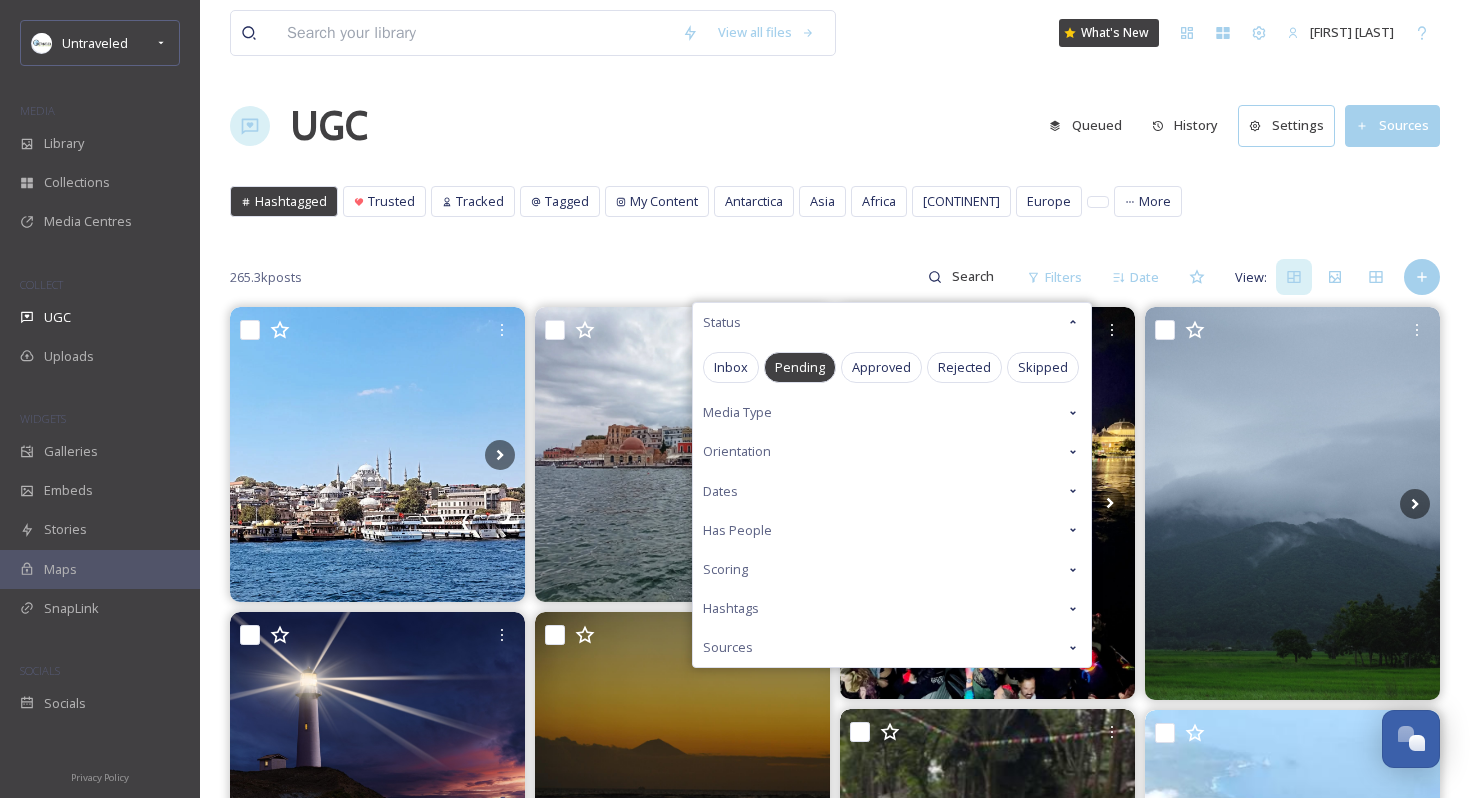 click on "View all files What's New [FIRST] [LAST] UGC Queued History Settings Sources Hashtagged Trusted Tracked Tagged My Content Antarctica Asia Africa America Europe Australia Hashtagged Trusted Tracked Tagged My Content Antarctica Asia Africa America Europe More 265.3k  posts Filters Status Inbox Pending Approved Rejected Skipped Media Type Orientation Dates Has People Scoring Hashtags Sources Date View:" at bounding box center [835, 1313] 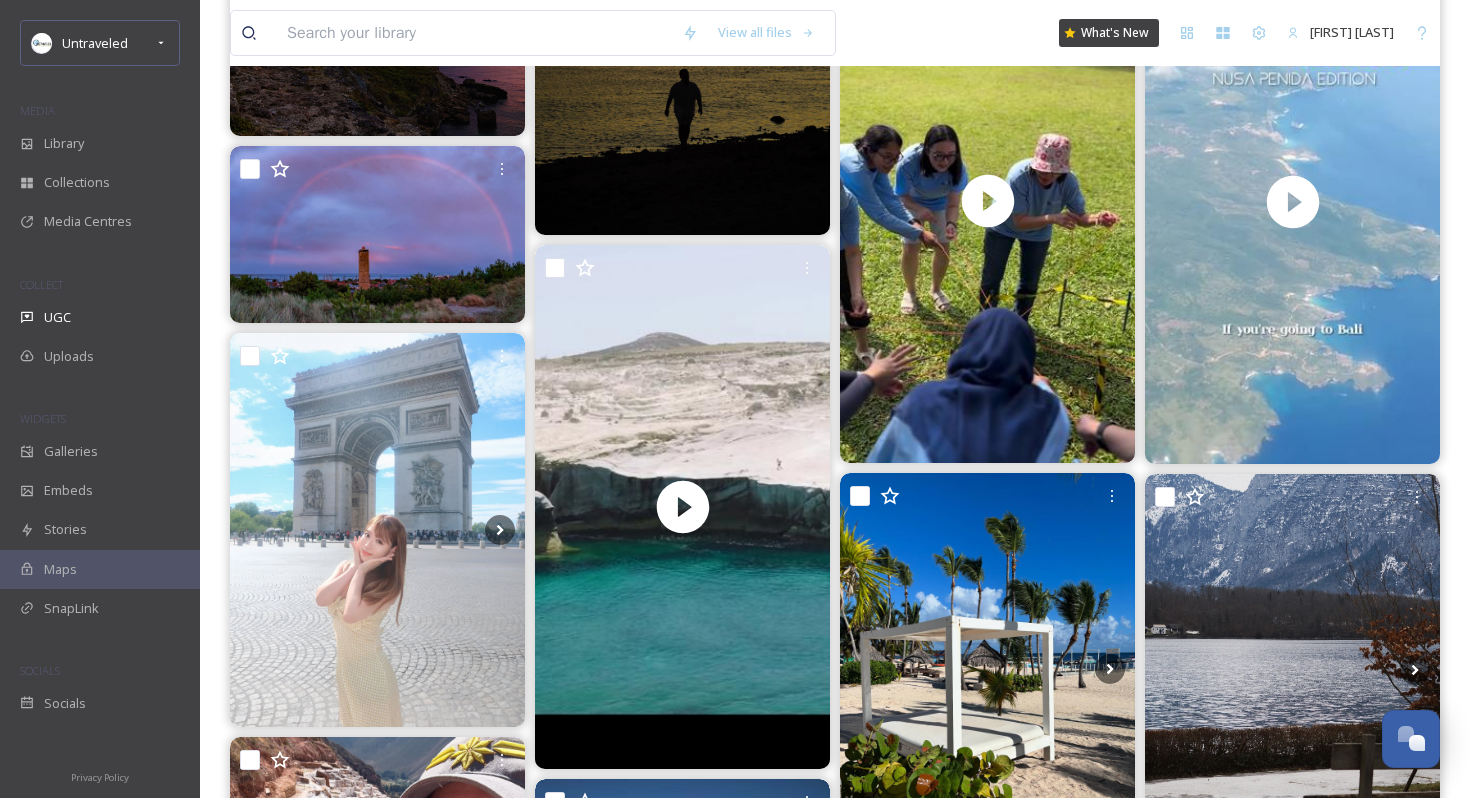 scroll, scrollTop: 0, scrollLeft: 0, axis: both 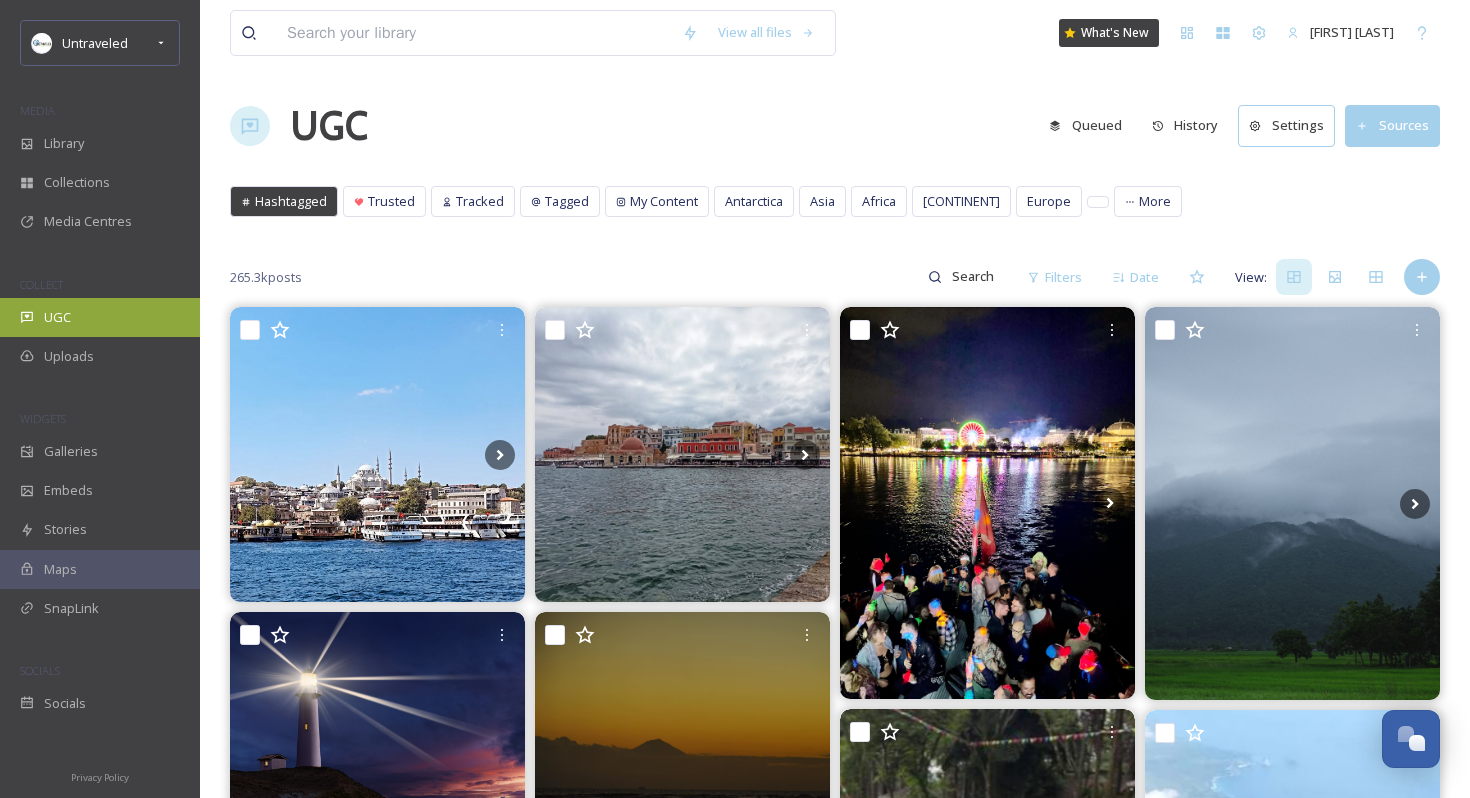 click on "UGC" at bounding box center [100, 317] 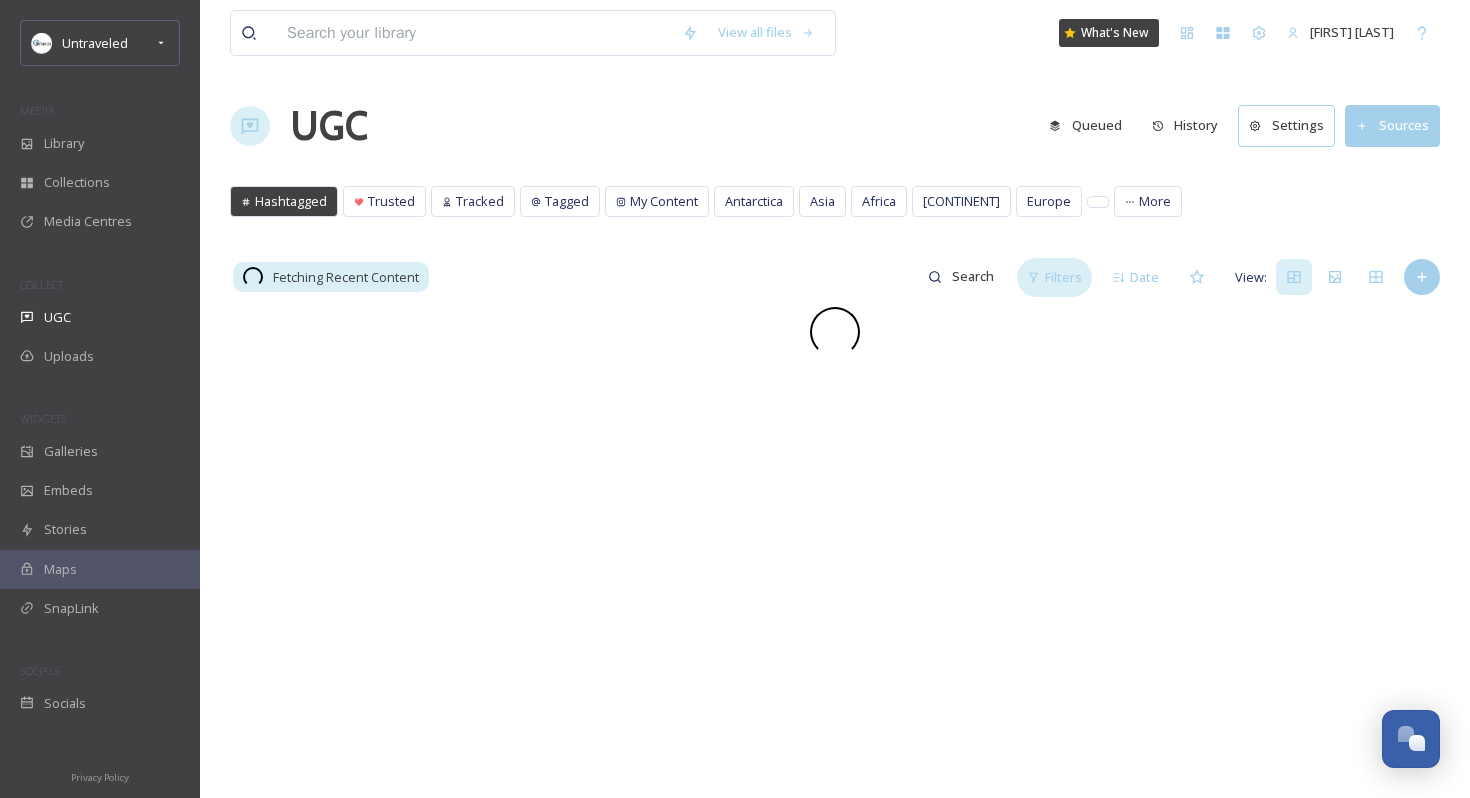 click 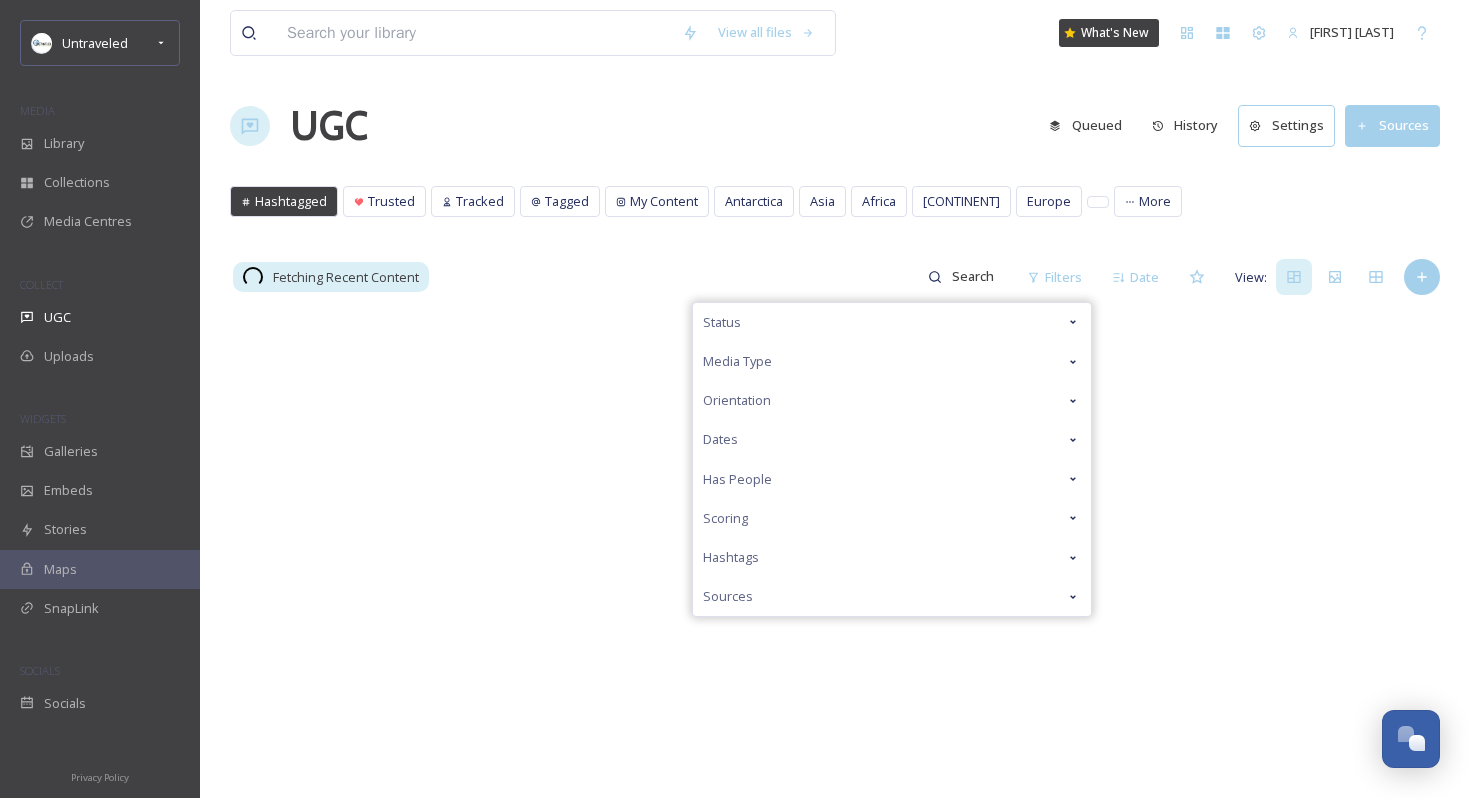click on "Status" at bounding box center [892, 322] 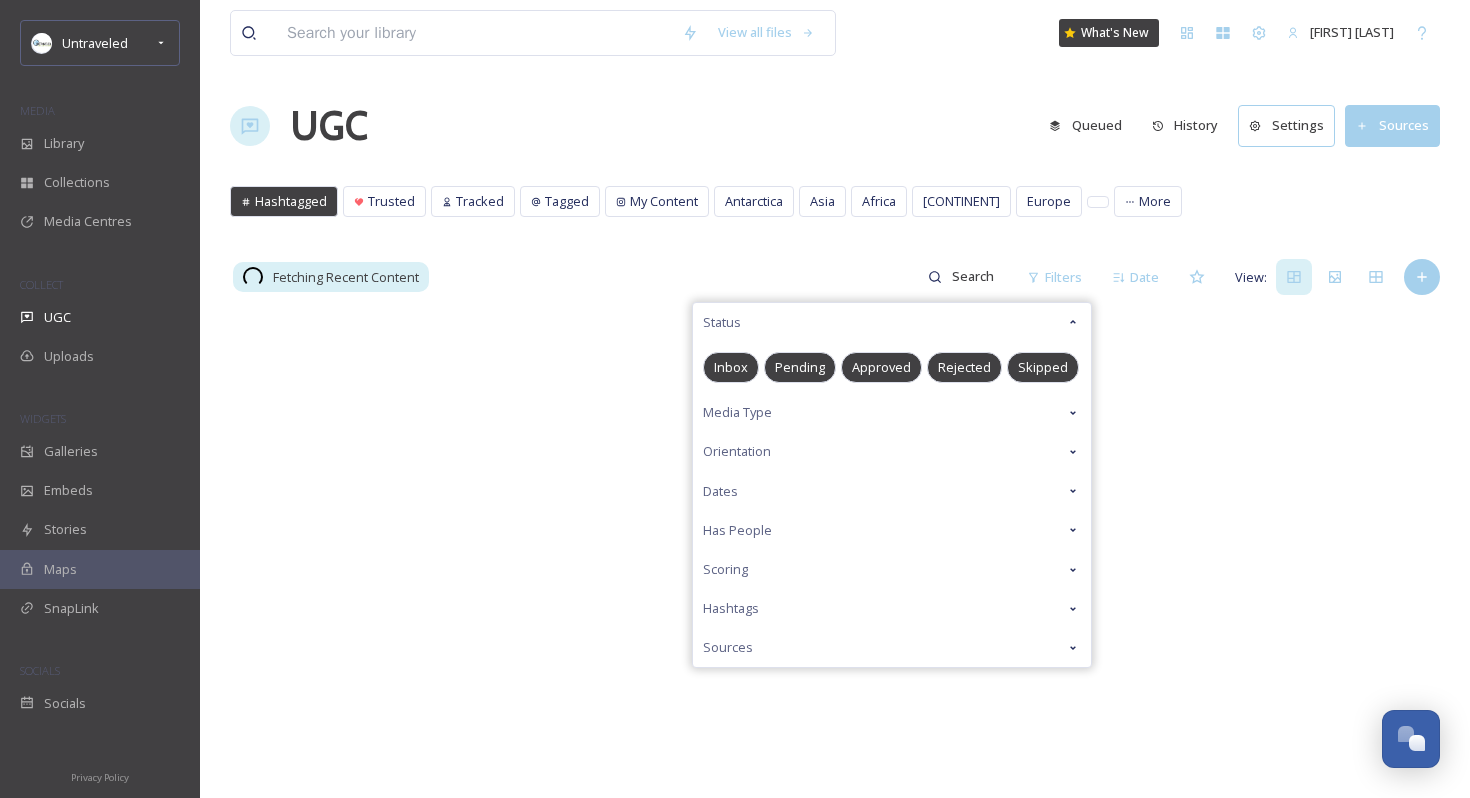click on "Pending" at bounding box center [800, 367] 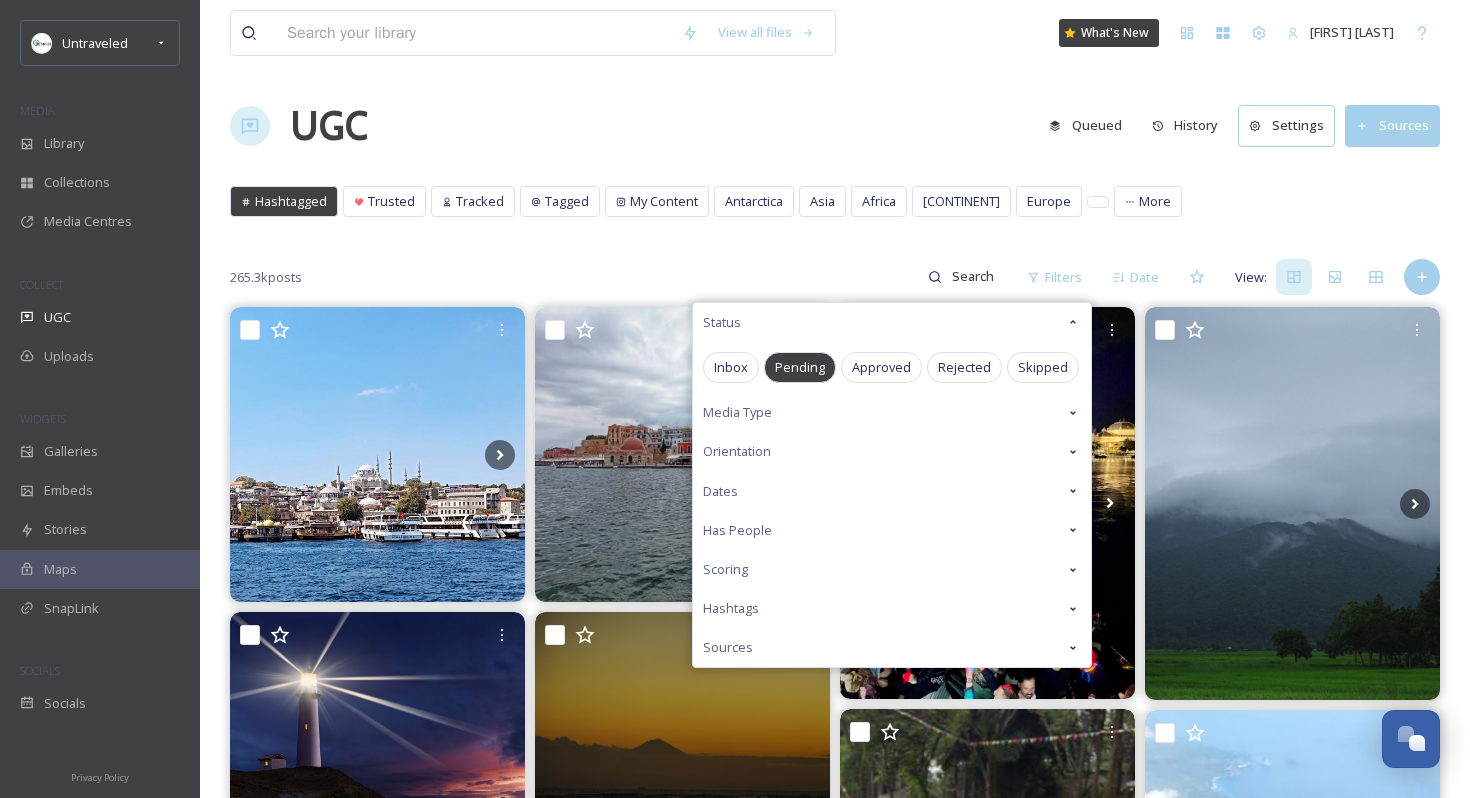 click on "View all files What's New [FIRST] [LAST] UGC Queued History Settings Sources Hashtagged Trusted Tracked Tagged My Content Antarctica Asia Africa America Europe Australia Hashtagged Trusted Tracked Tagged My Content Antarctica Asia Africa America Europe More 265.3k  posts Filters Status Inbox Pending Approved Rejected Skipped Media Type Orientation Dates Has People Scoring Hashtags Sources Date View:" at bounding box center (835, 1313) 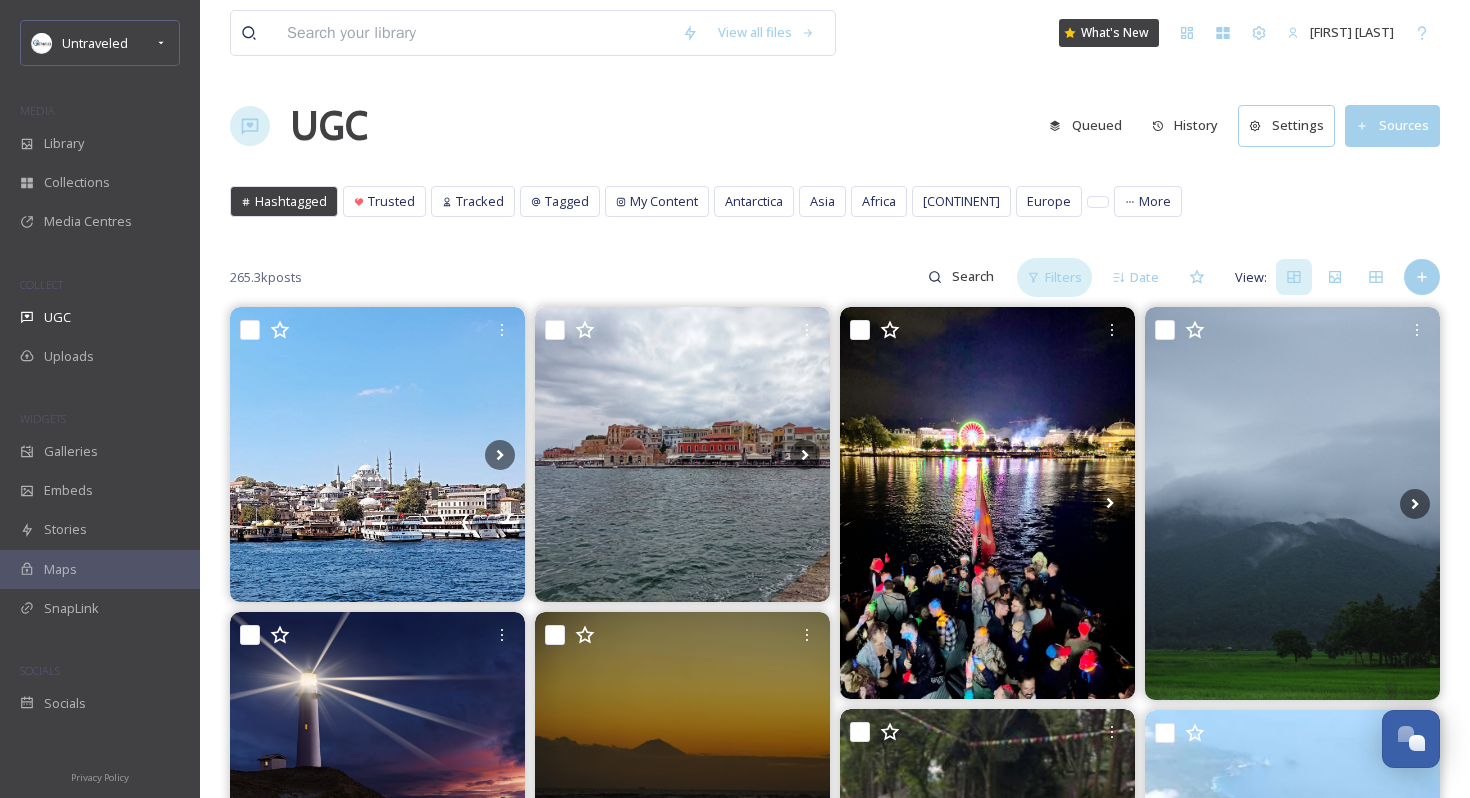 click on "Filters" at bounding box center [1063, 277] 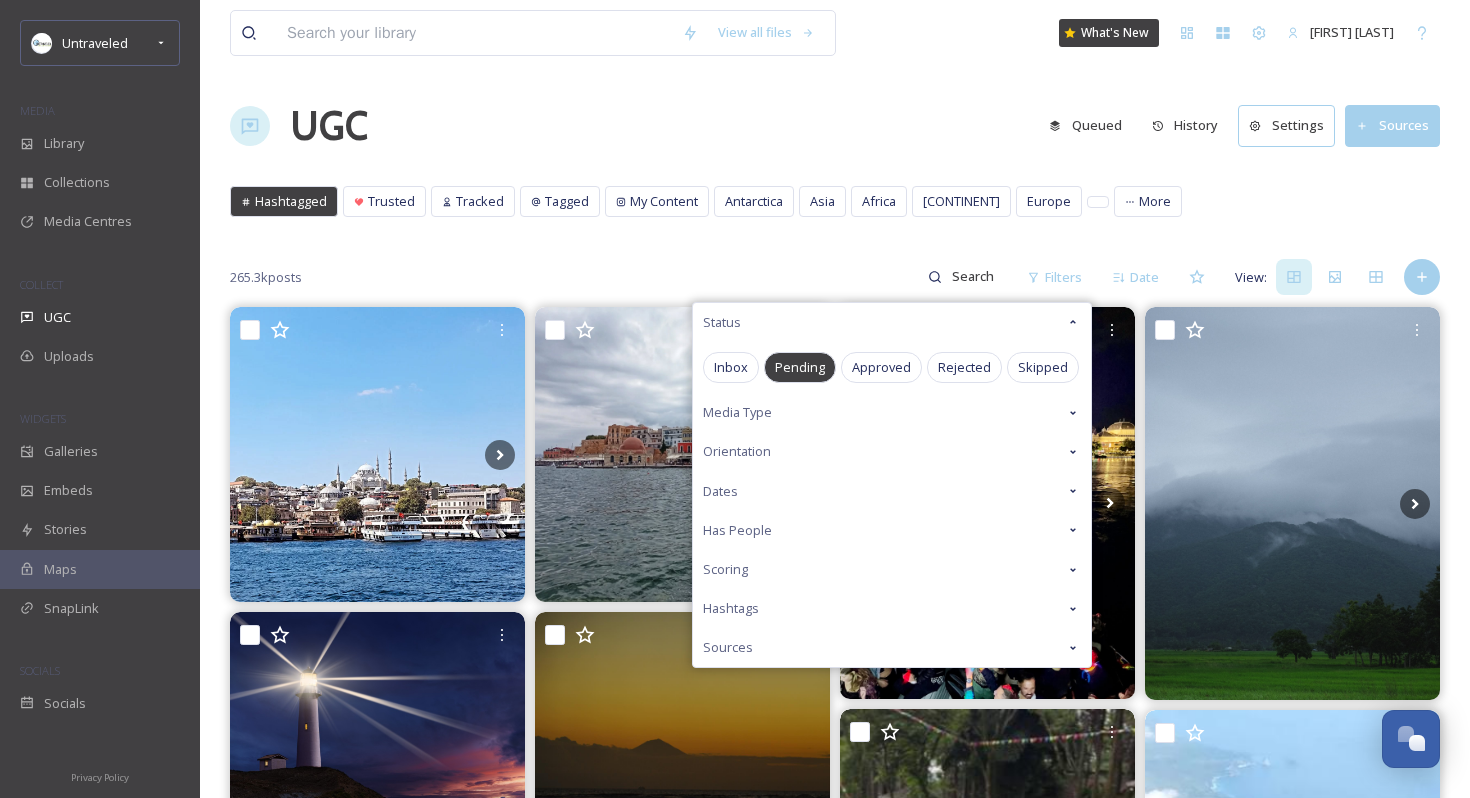 click on "Pending" at bounding box center (800, 367) 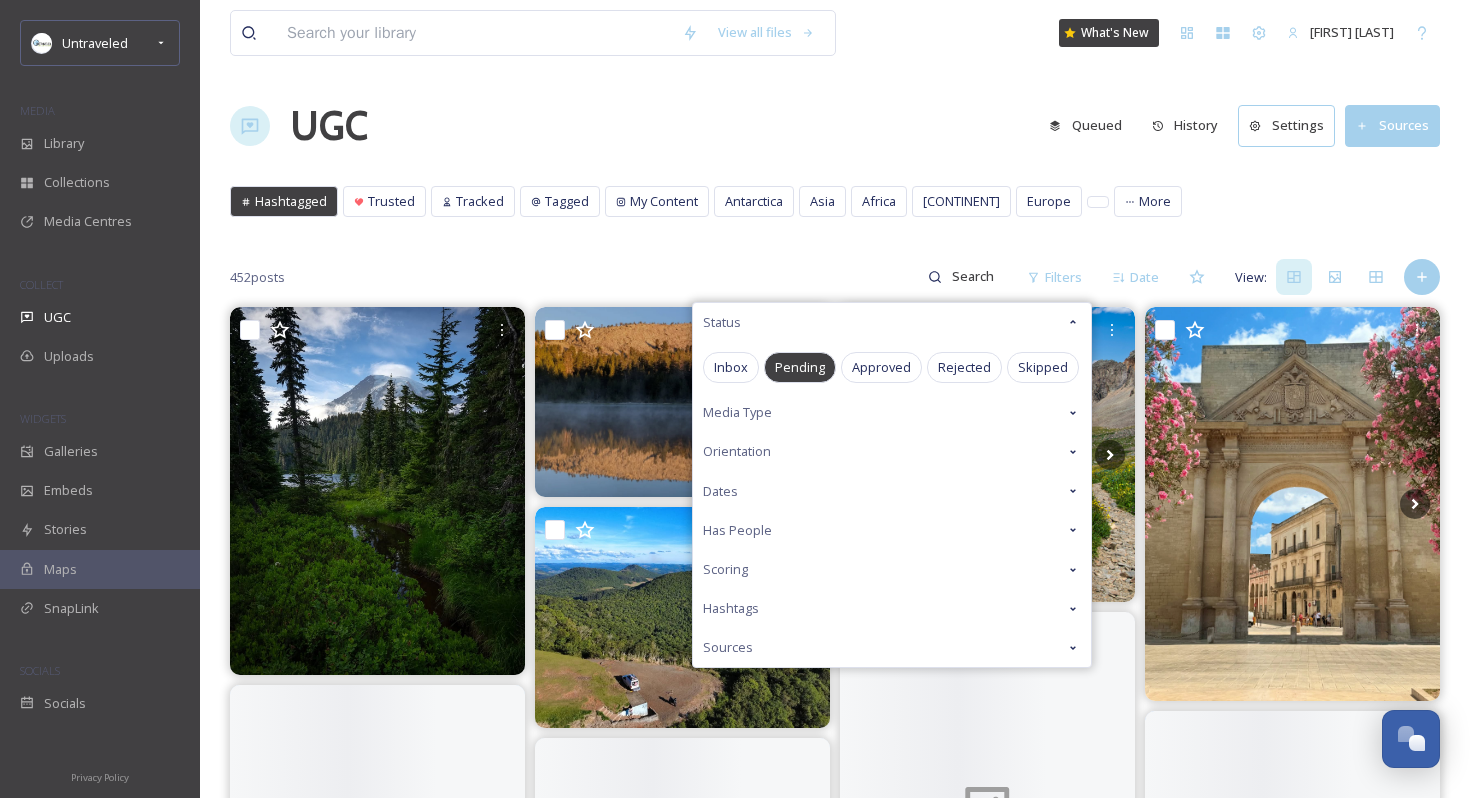 click on "View all files What's New [FIRST] [LAST] UGC Queued History Settings Sources Hashtagged Trusted Tracked Tagged My Content Antarctica Asia Africa America Europe Australia Hashtagged Trusted Tracked Tagged My Content Antarctica Asia Africa America Europe More 452  posts Filters Status Inbox Pending Approved Rejected Skipped Media Type Orientation Dates Has People Scoring Hashtags Sources Date View:" at bounding box center [835, 1378] 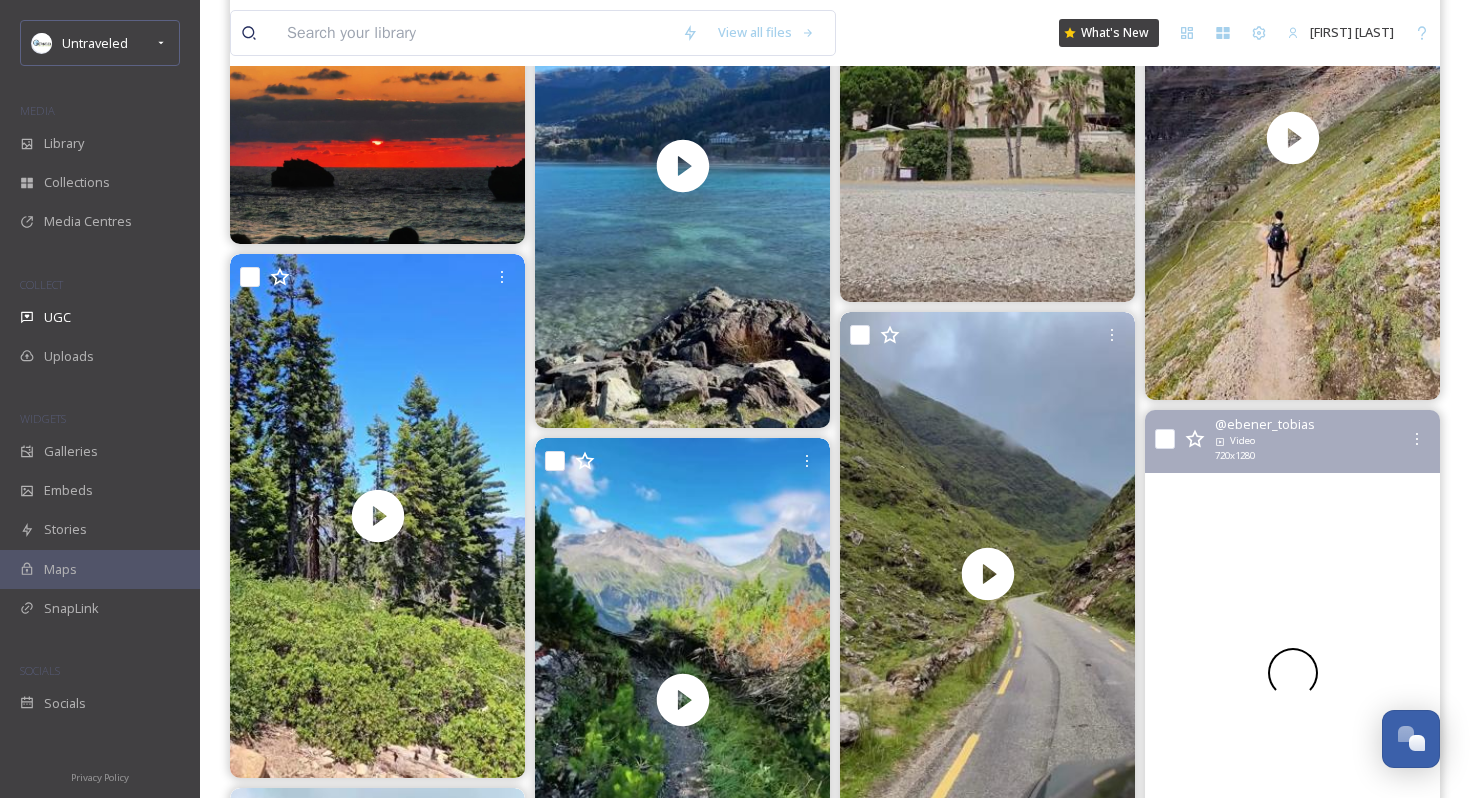 scroll, scrollTop: 1261, scrollLeft: 0, axis: vertical 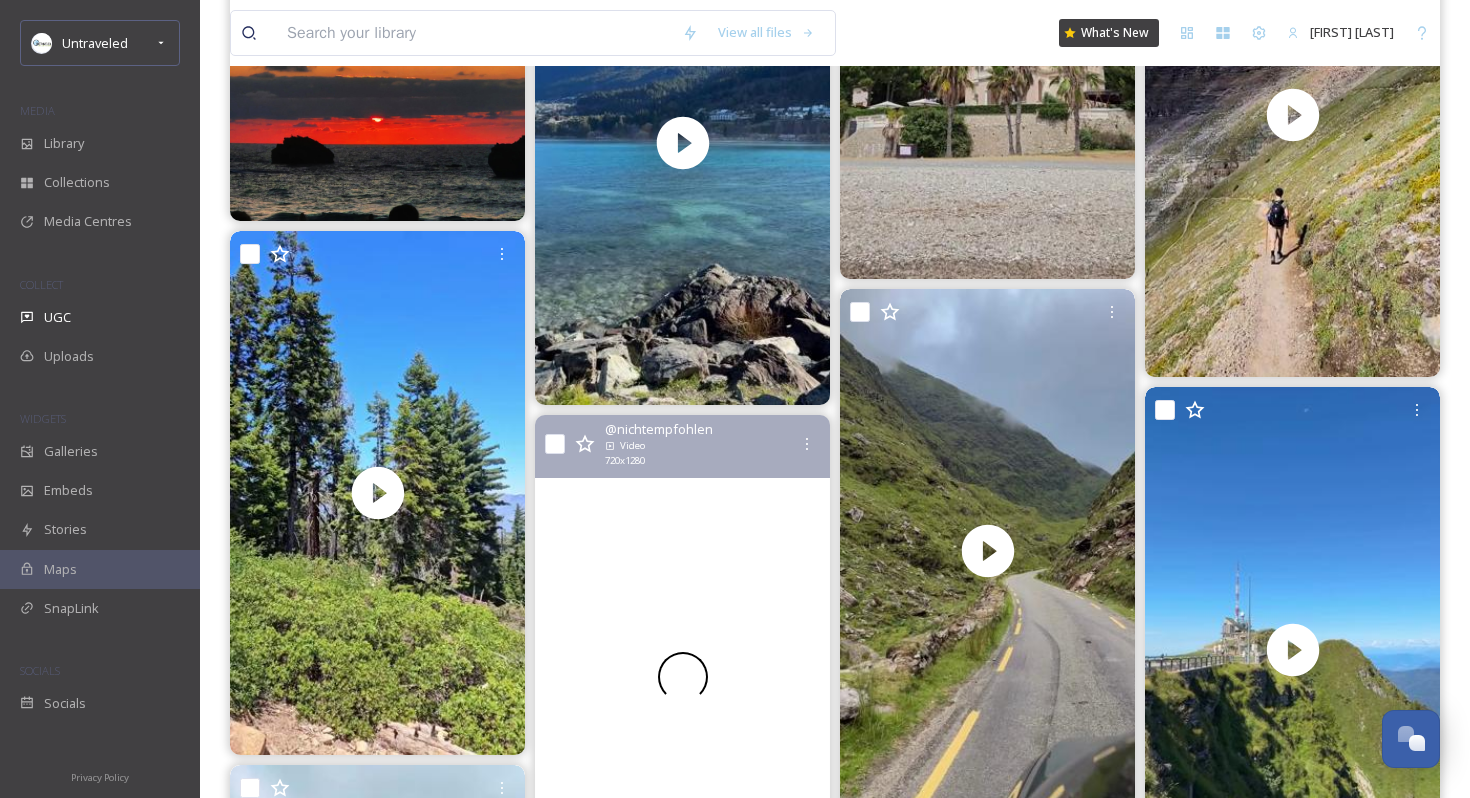 click at bounding box center (682, 677) 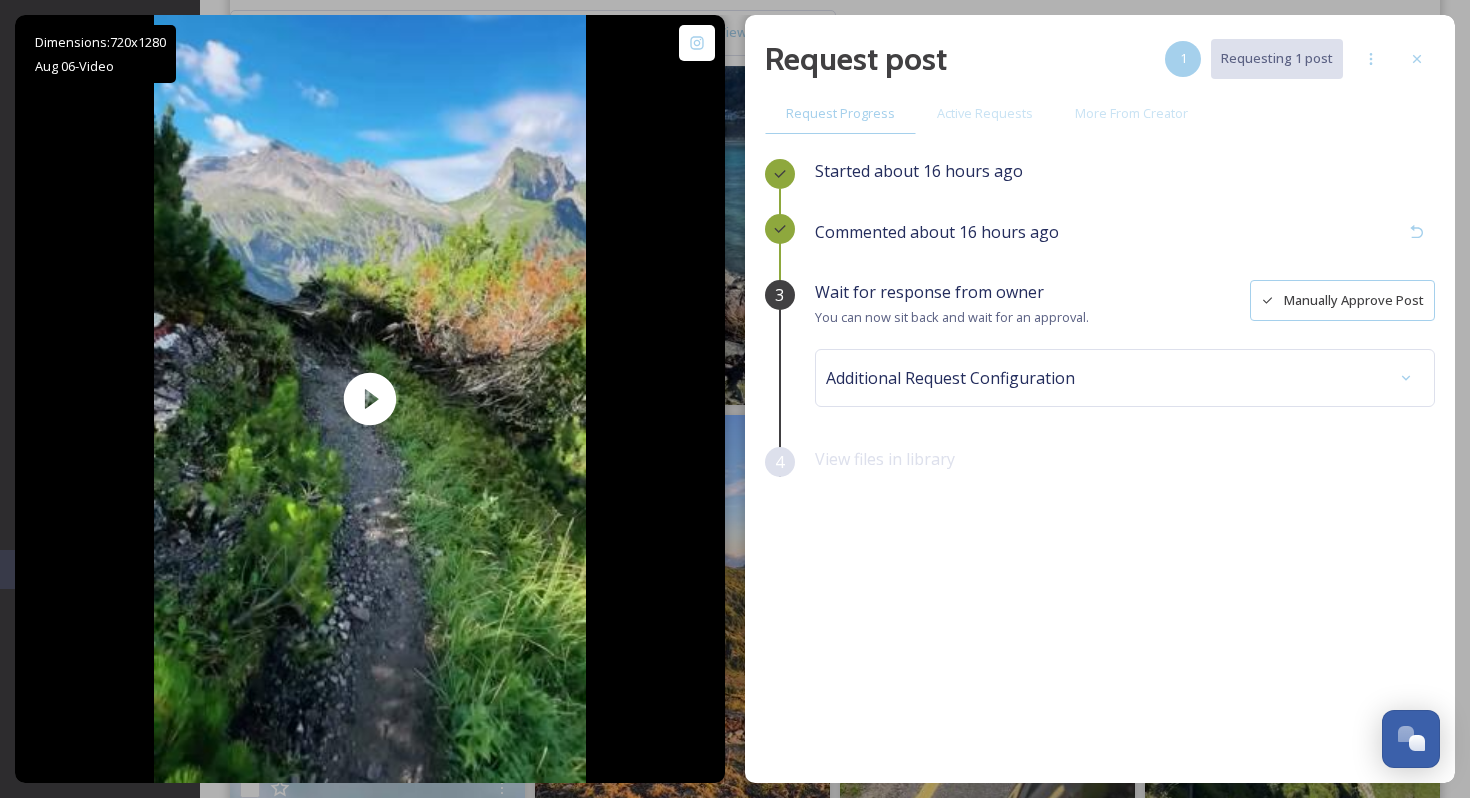 click on "Manually Approve Post" at bounding box center [1342, 300] 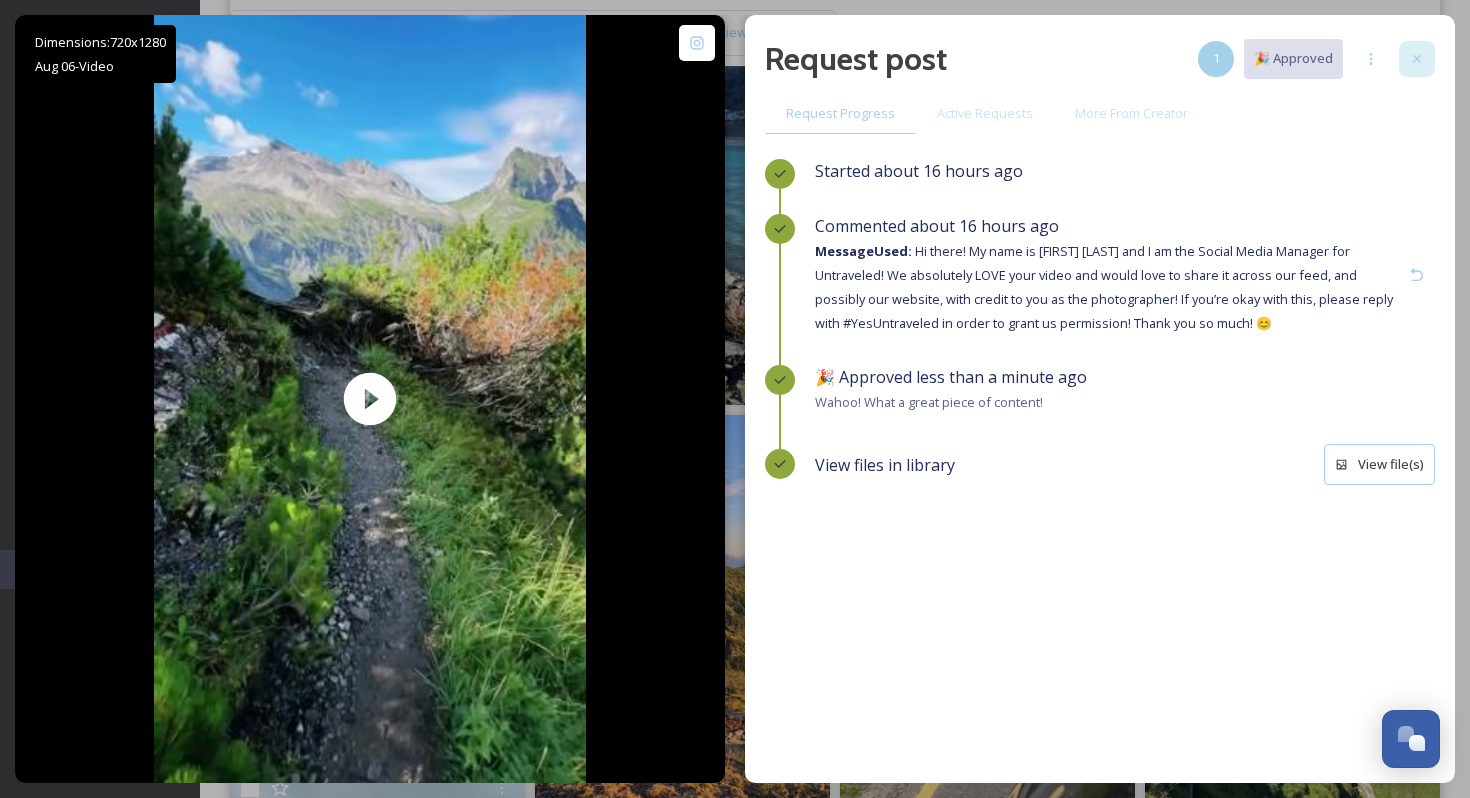 click 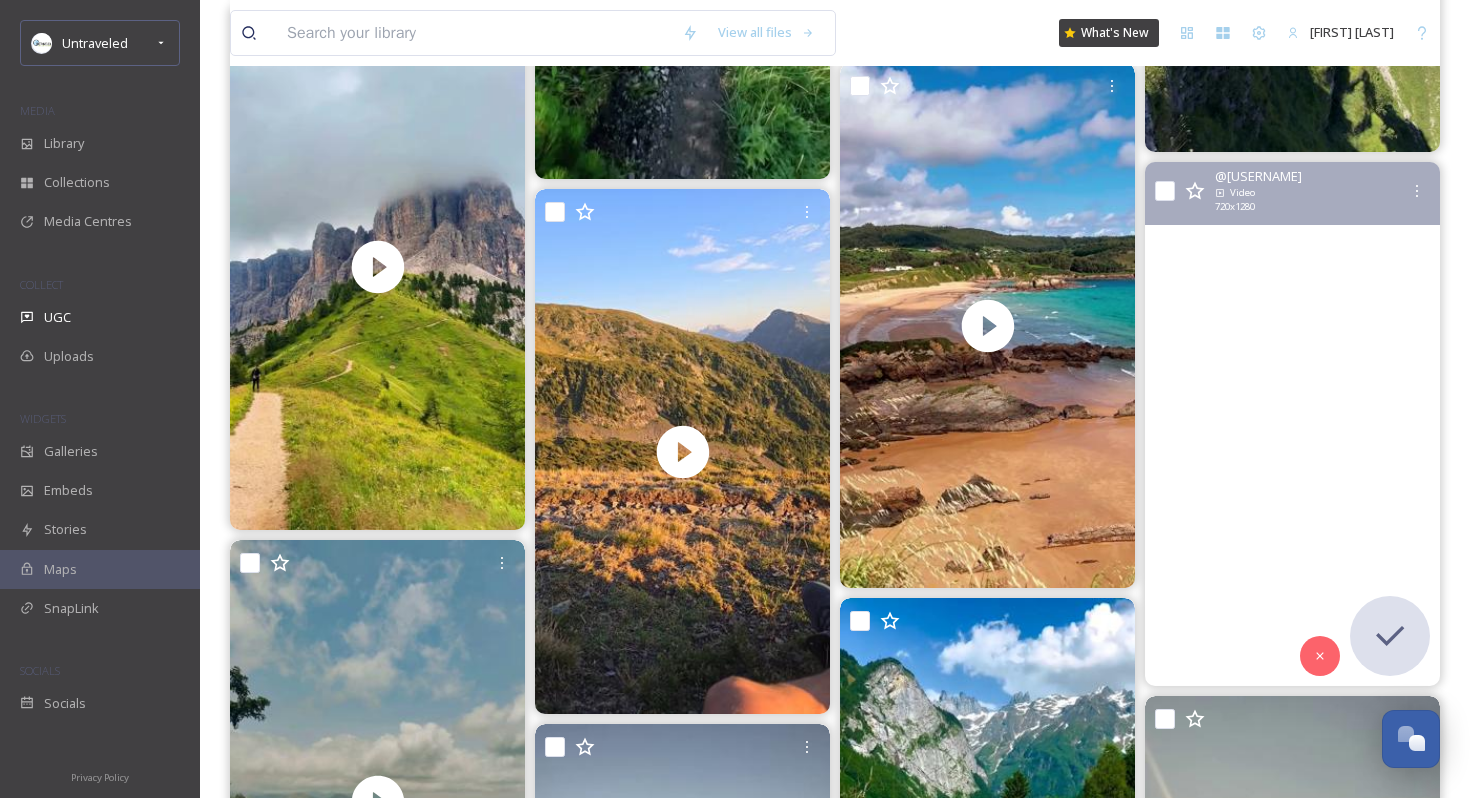 scroll, scrollTop: 2029, scrollLeft: 0, axis: vertical 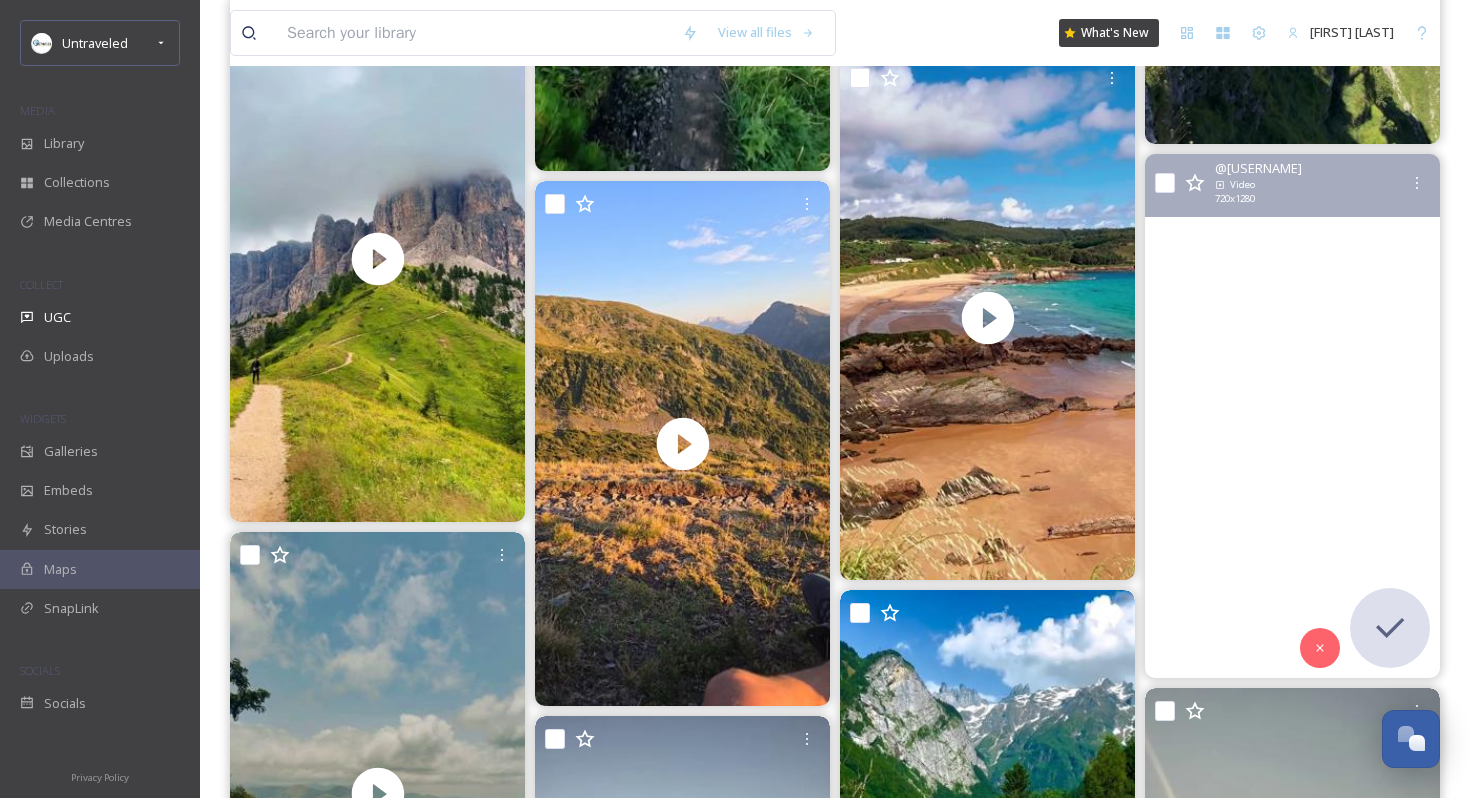 click at bounding box center (1292, 416) 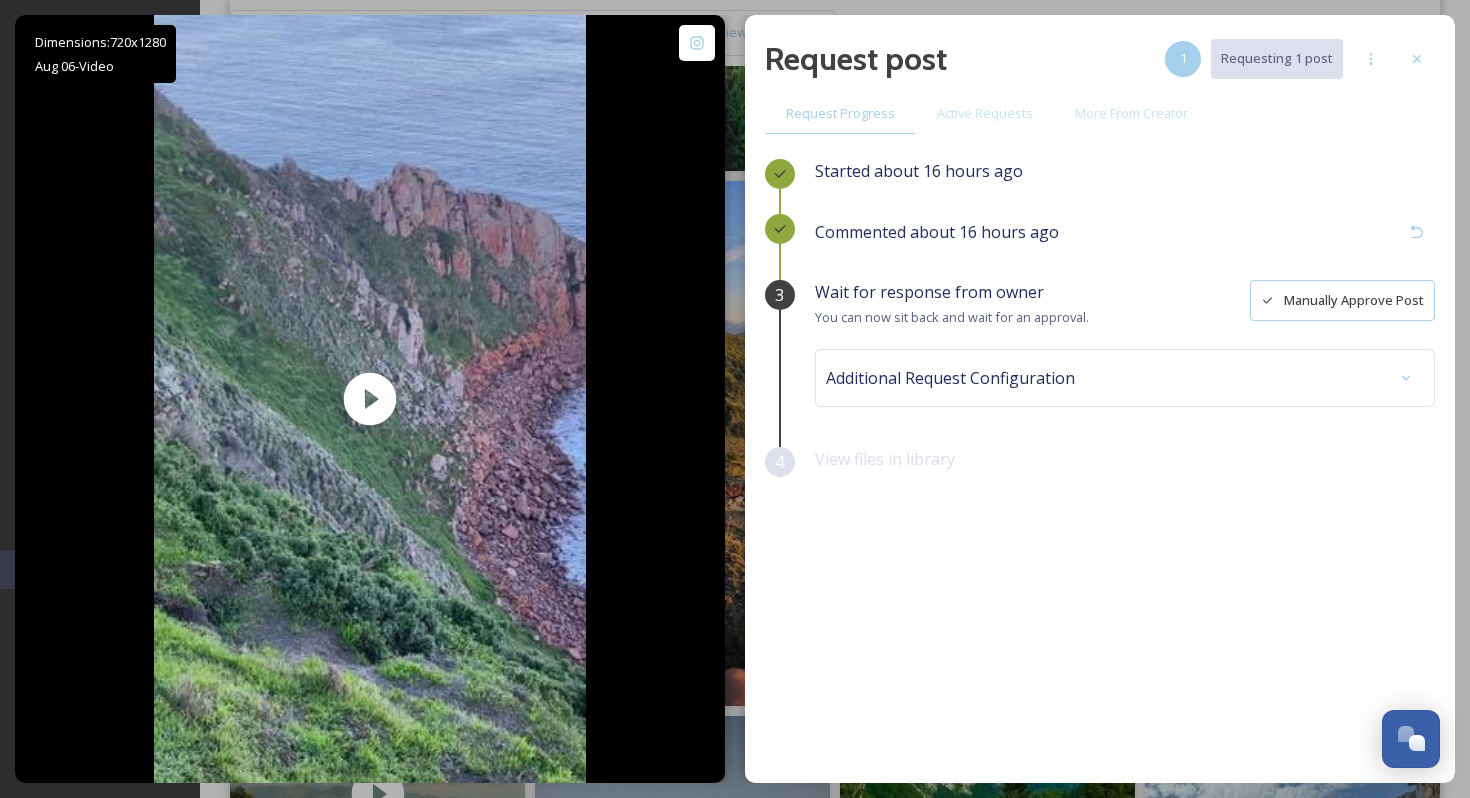 click on "Manually Approve Post" at bounding box center [1342, 300] 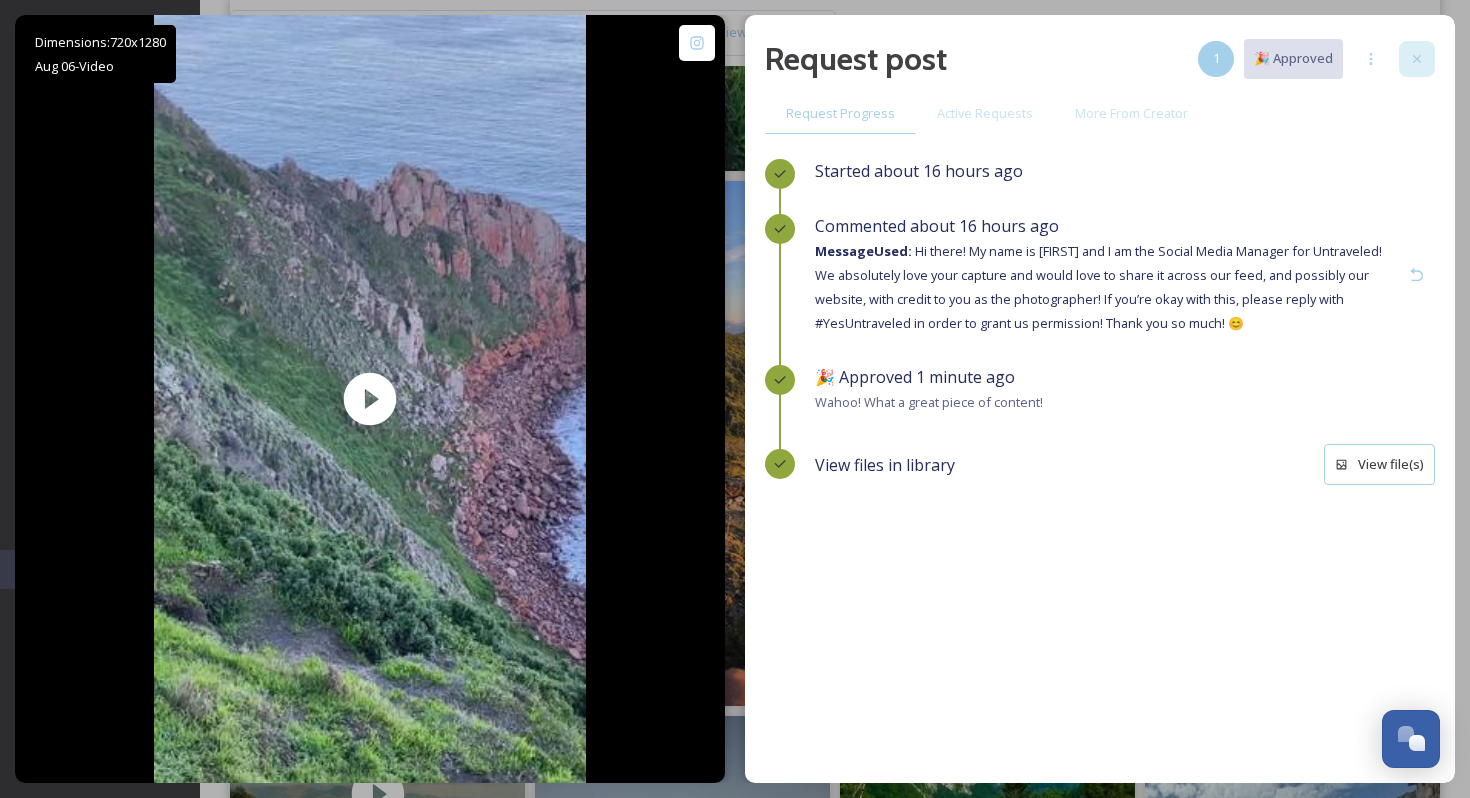click 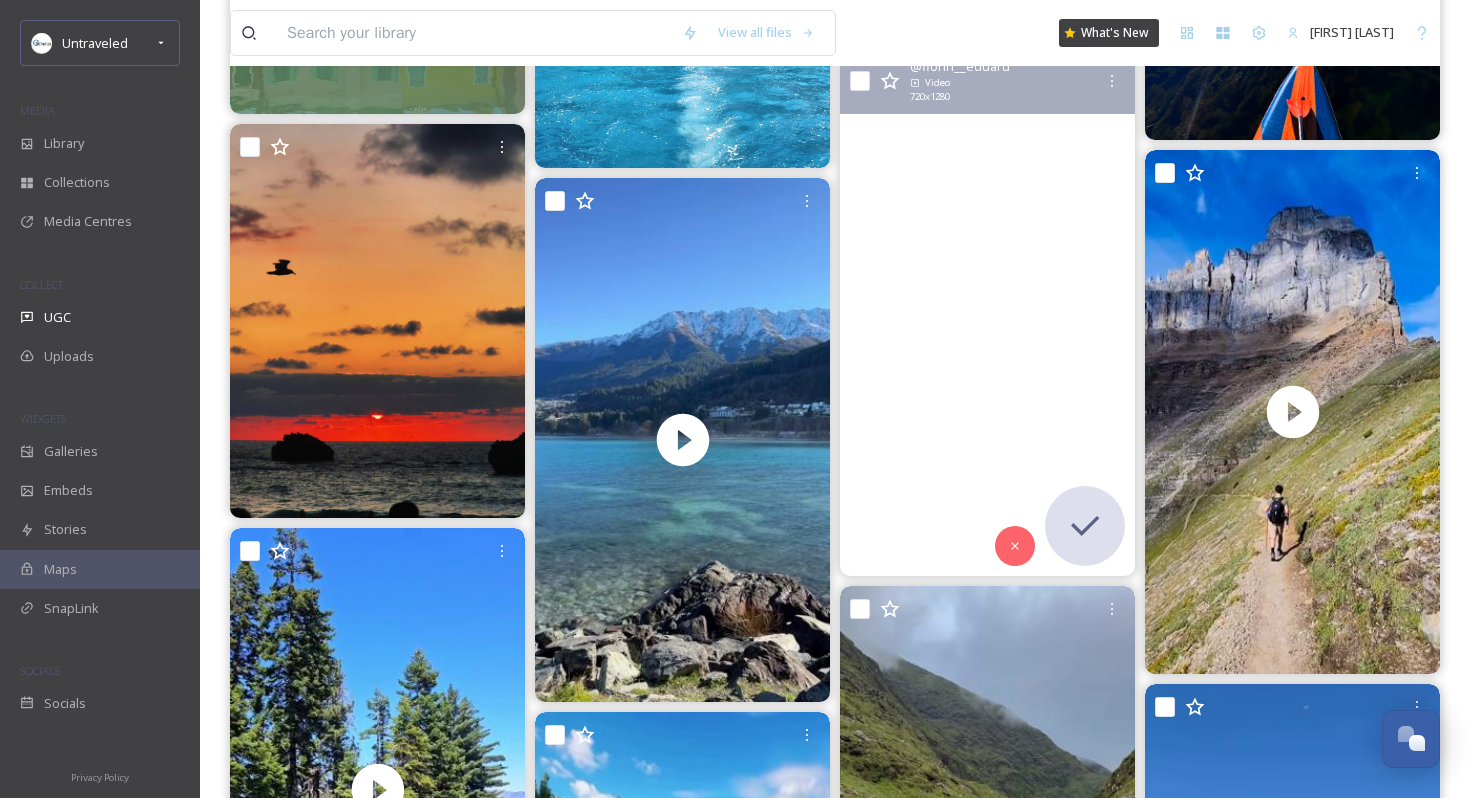 scroll, scrollTop: 924, scrollLeft: 0, axis: vertical 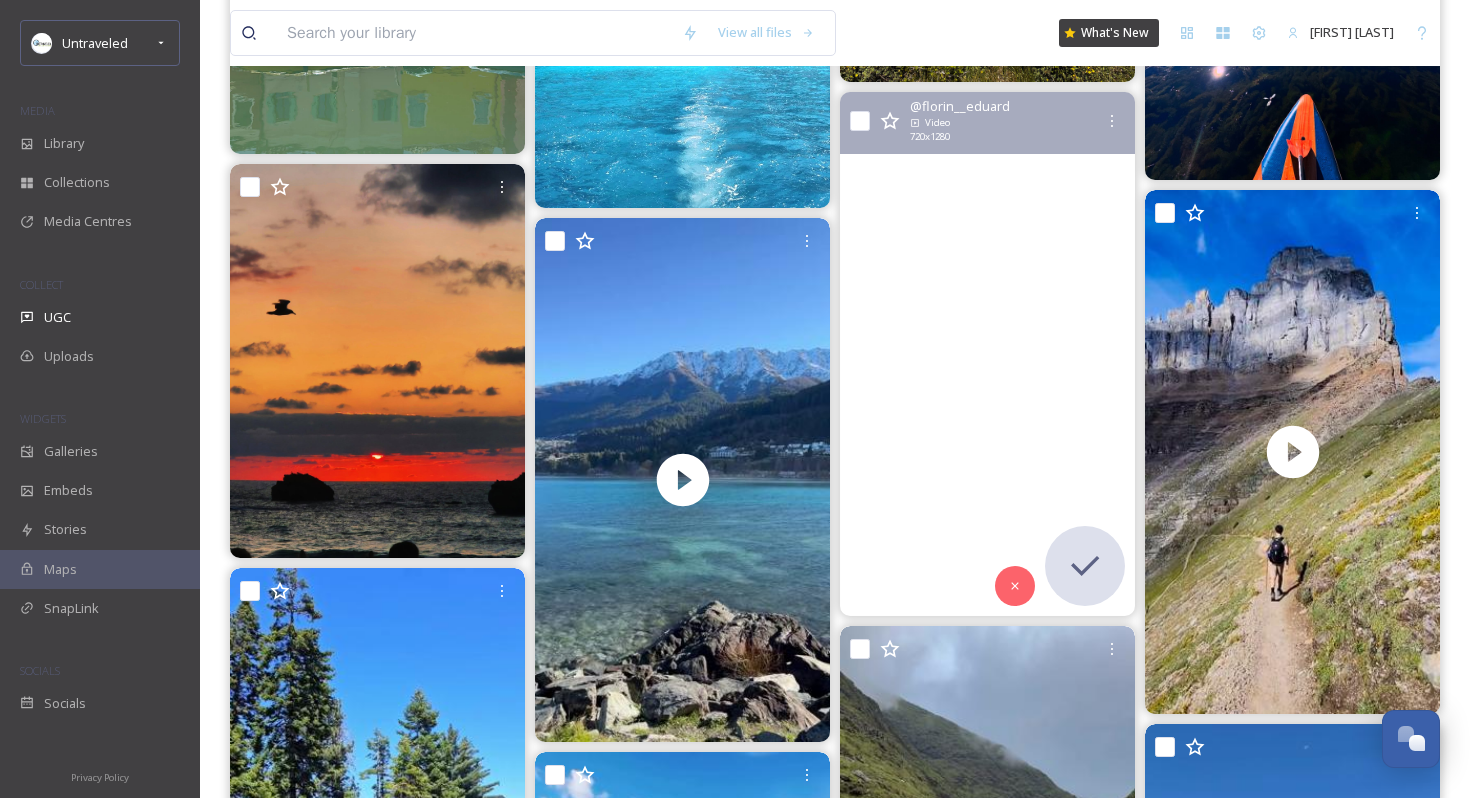 click at bounding box center [987, 354] 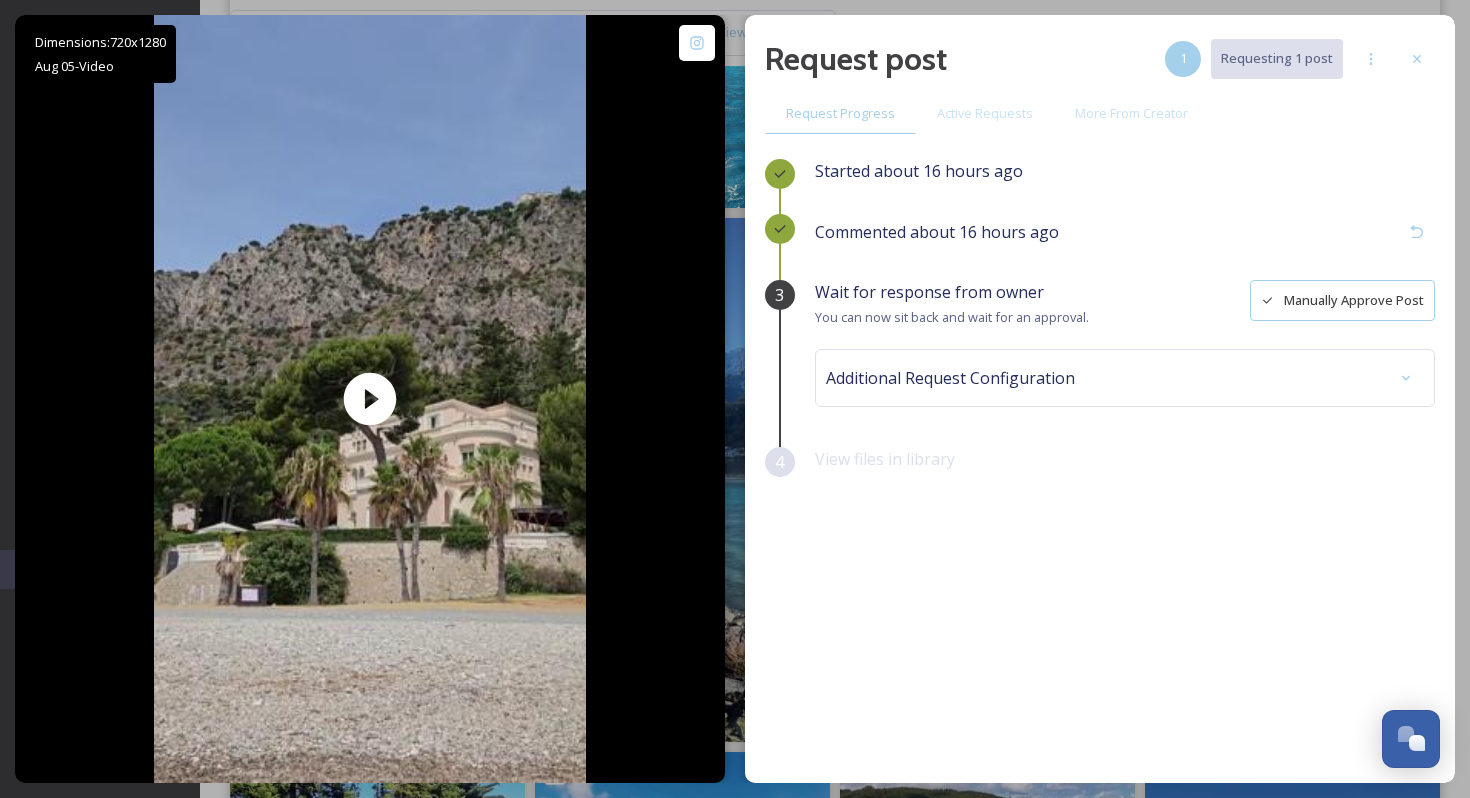 click on "Manually Approve Post" at bounding box center [1342, 300] 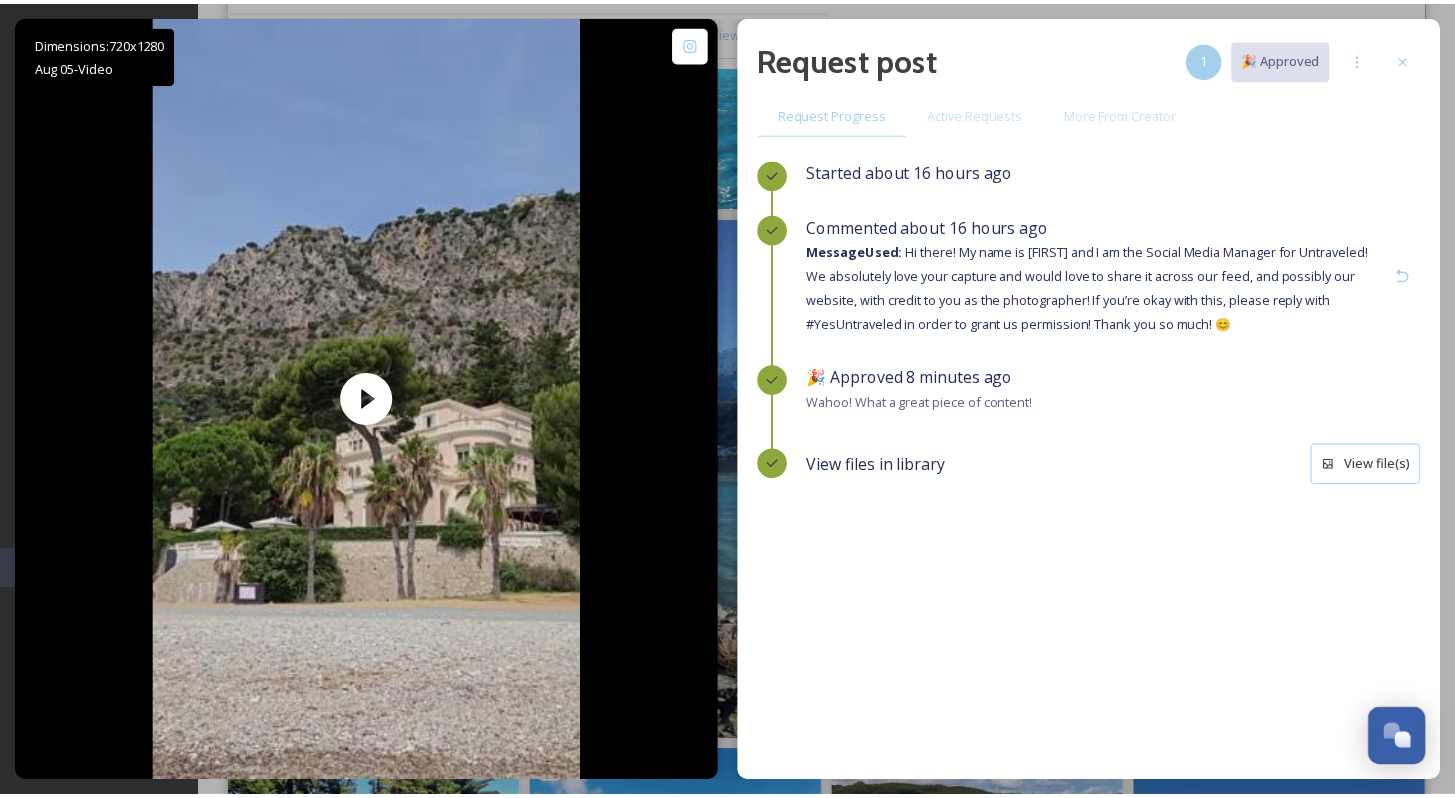 scroll, scrollTop: 926, scrollLeft: 0, axis: vertical 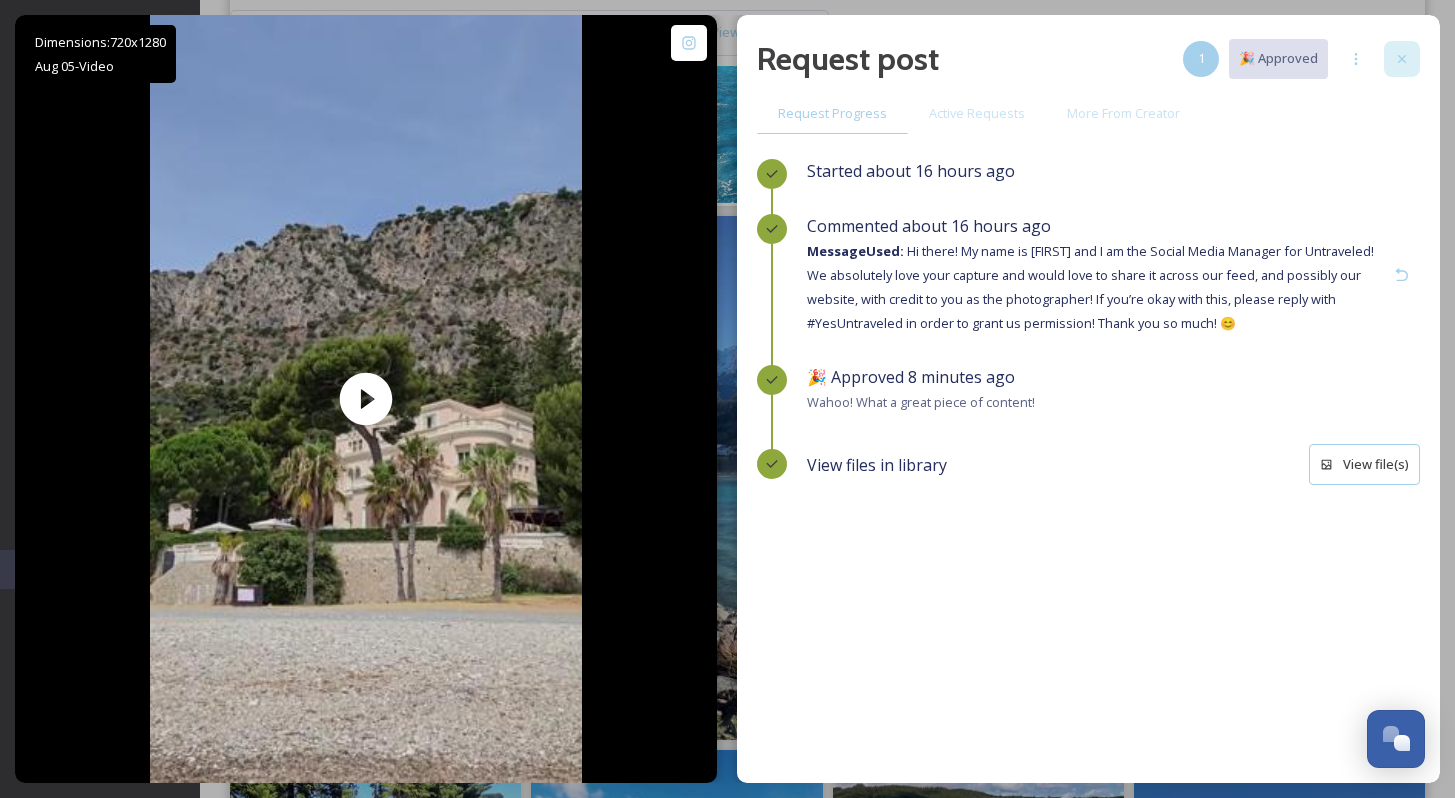 click at bounding box center [1402, 59] 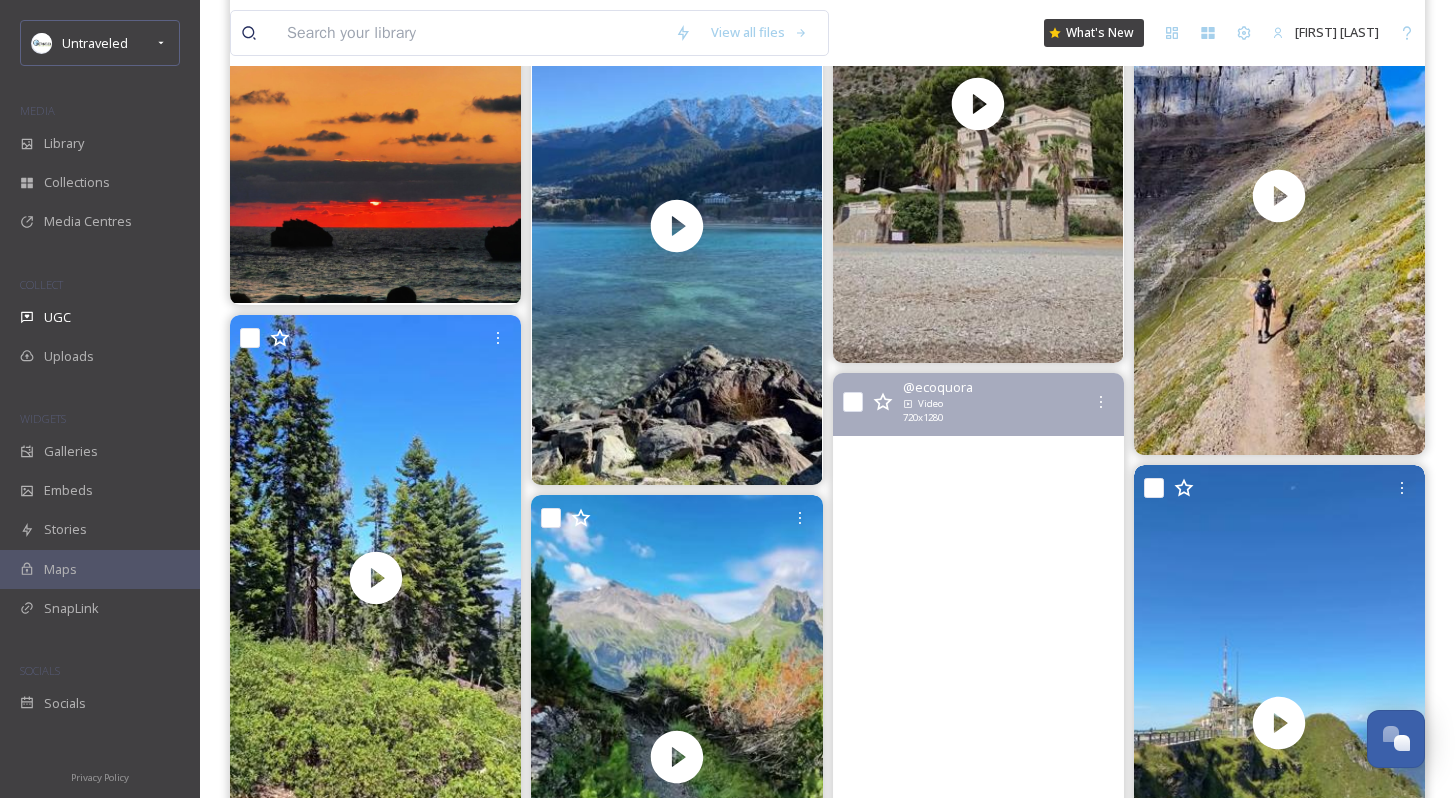 scroll, scrollTop: 1288, scrollLeft: 0, axis: vertical 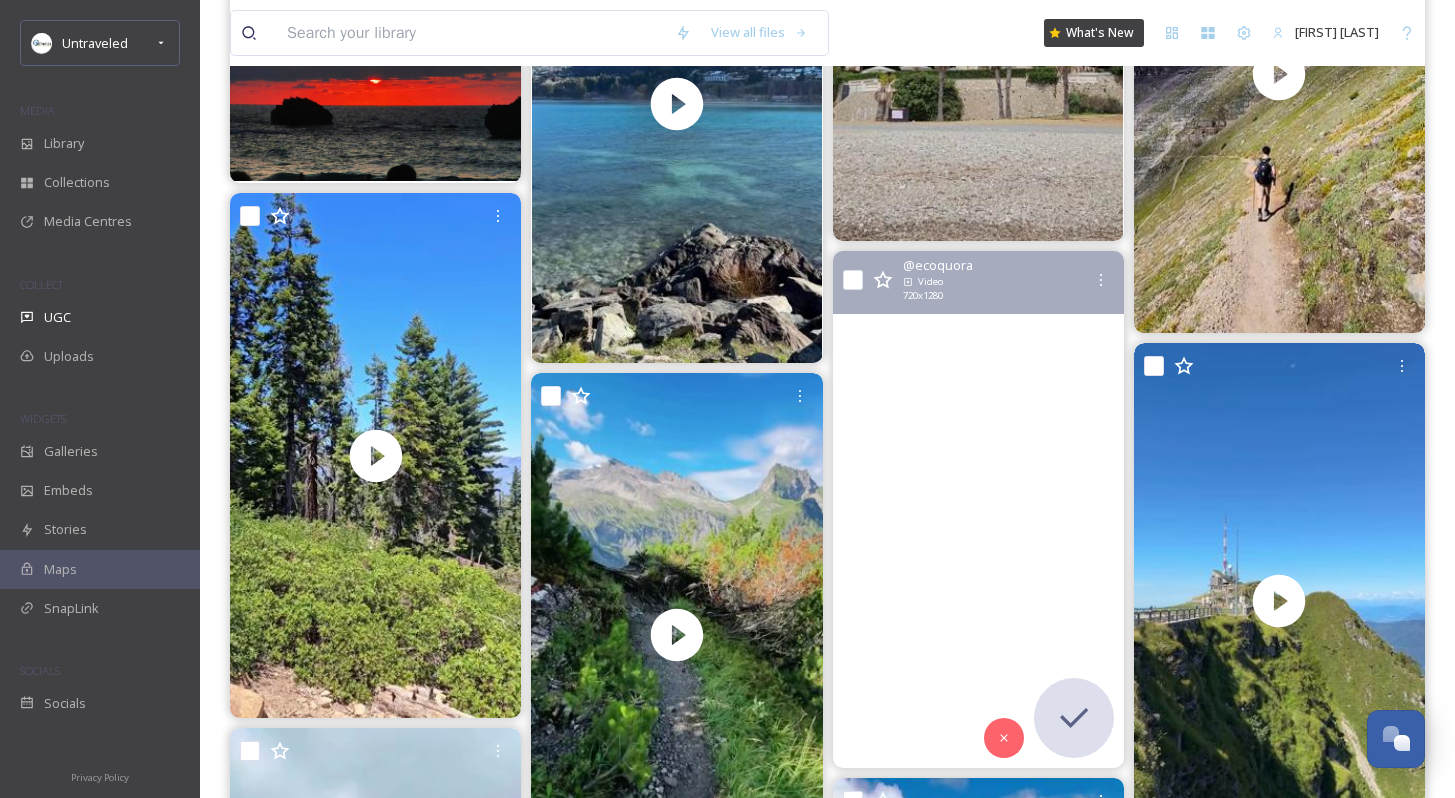 click at bounding box center [978, 509] 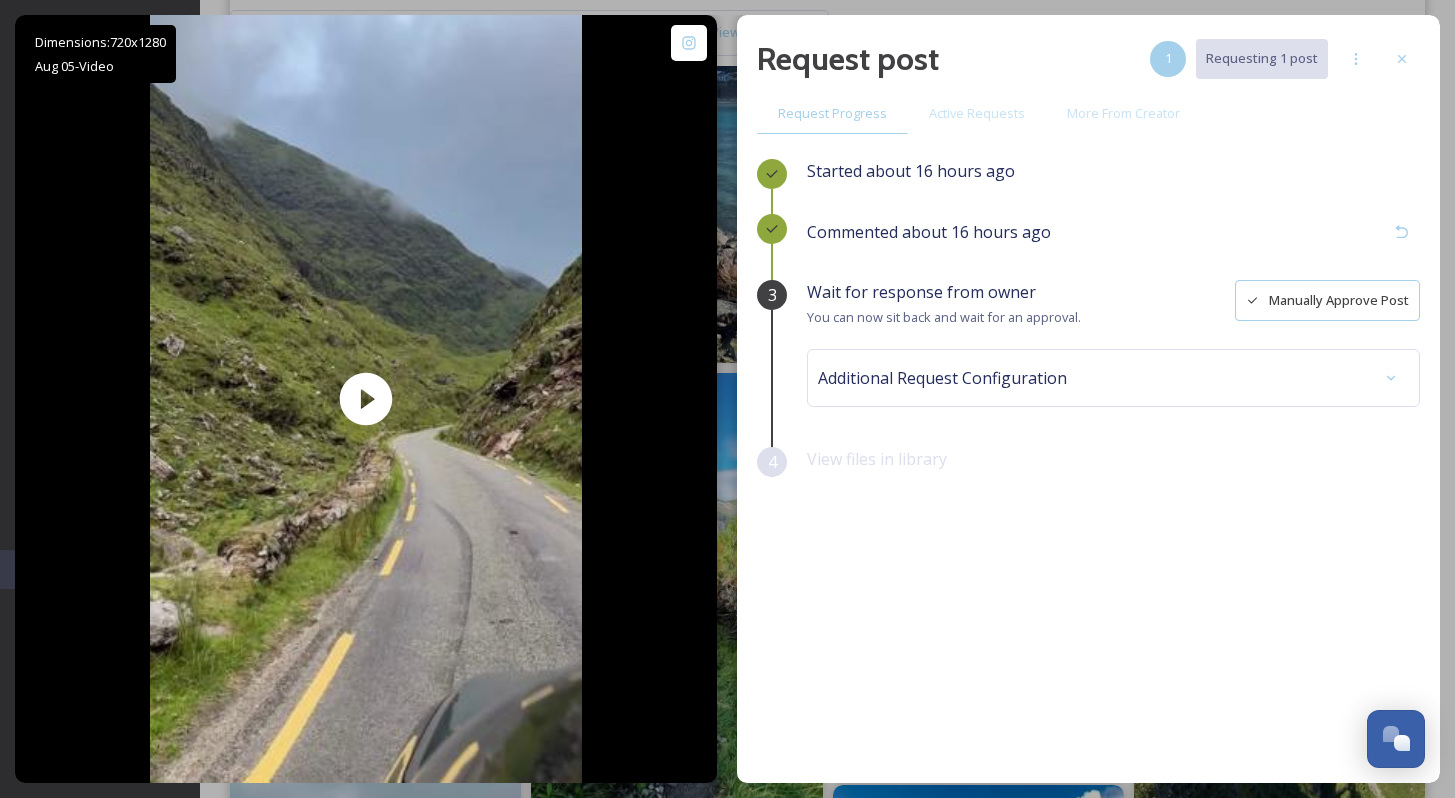 click 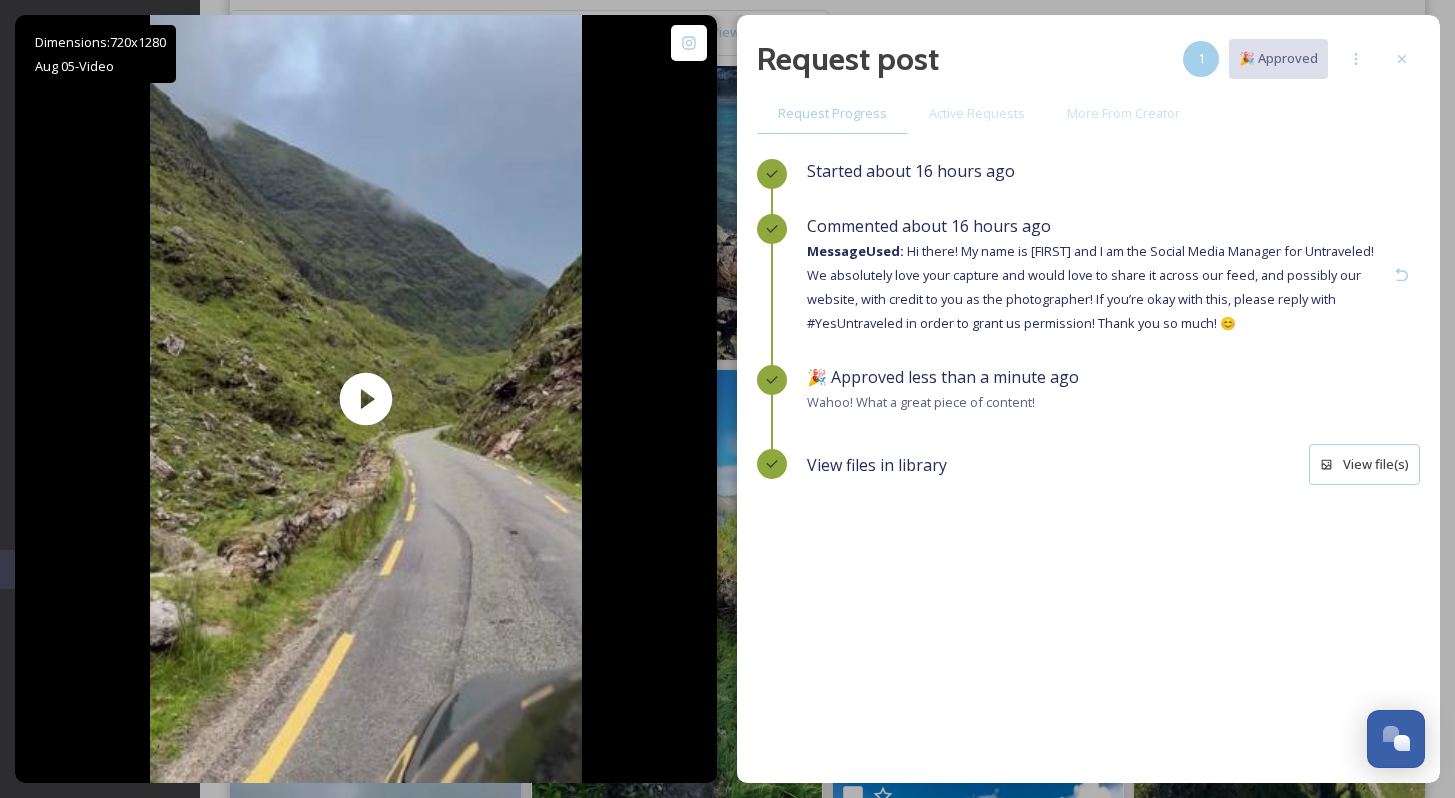 scroll, scrollTop: 1285, scrollLeft: 0, axis: vertical 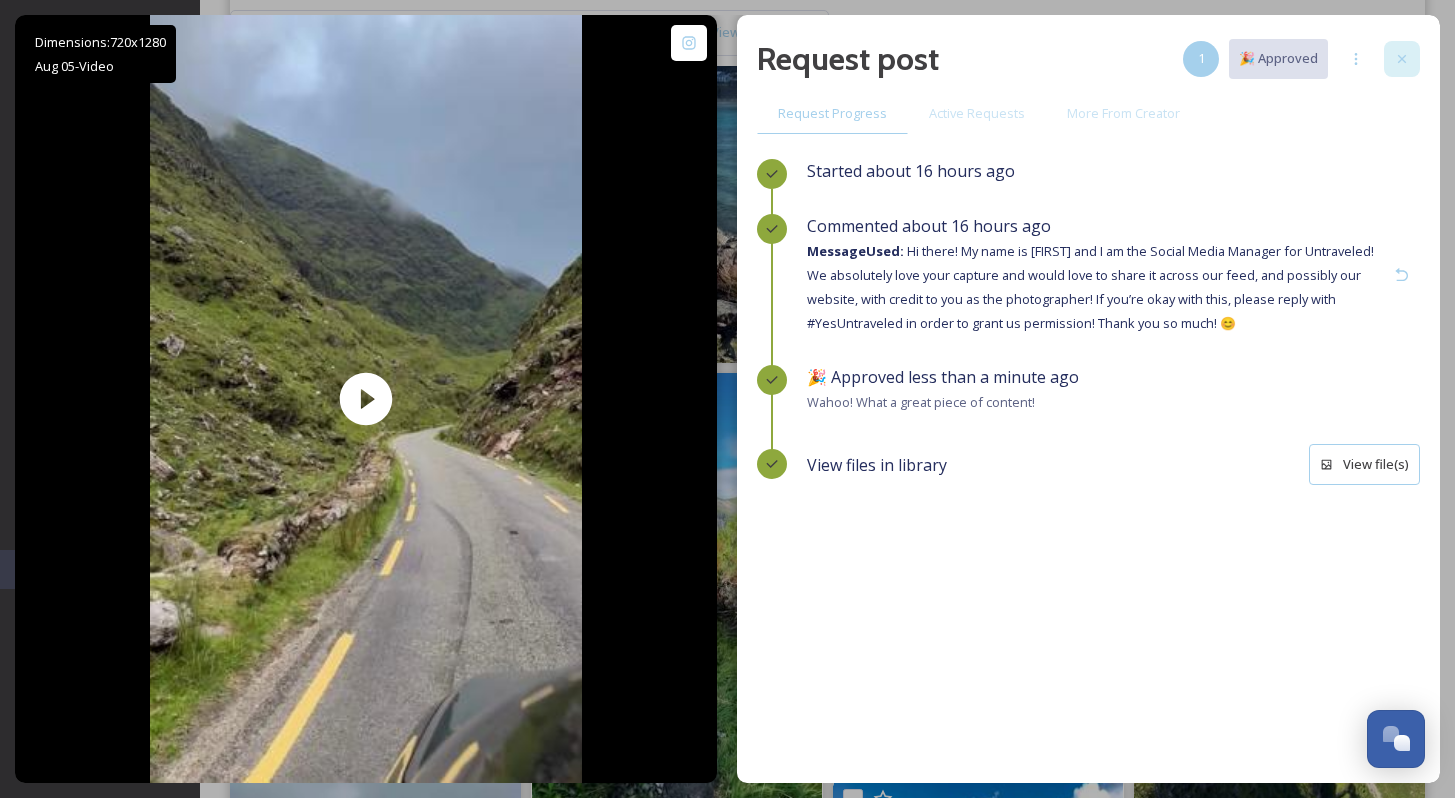 click at bounding box center (1402, 59) 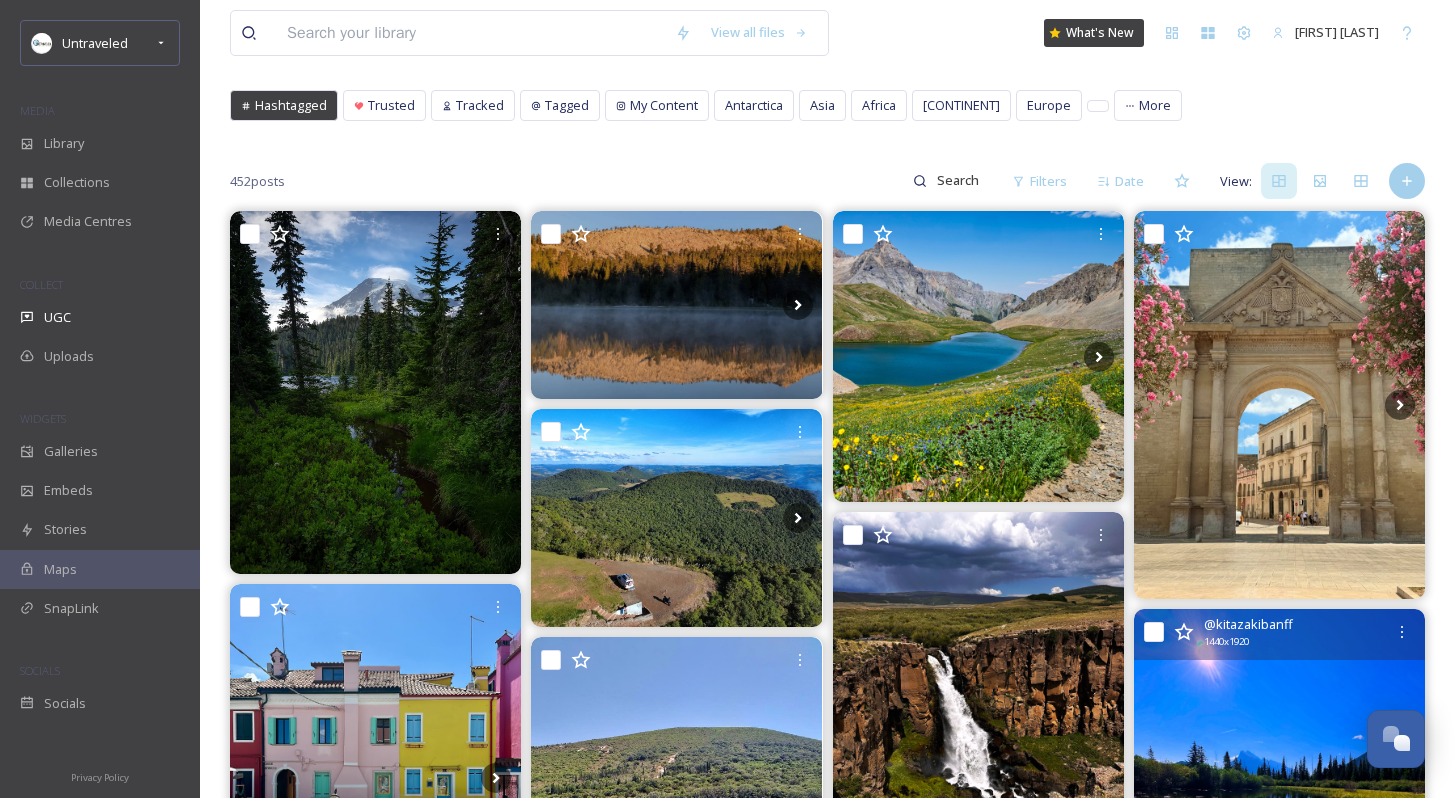 scroll, scrollTop: 72, scrollLeft: 0, axis: vertical 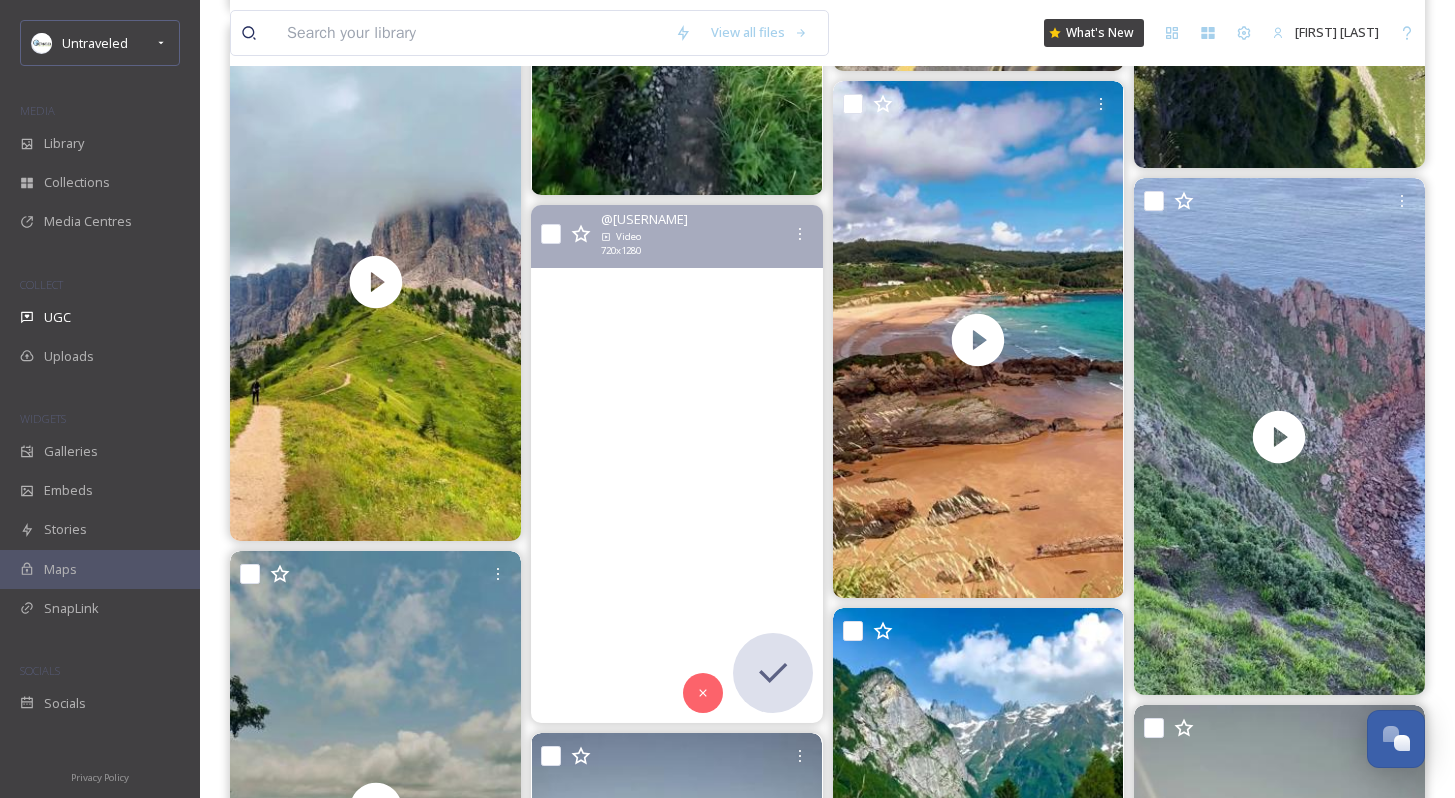 click at bounding box center (676, 463) 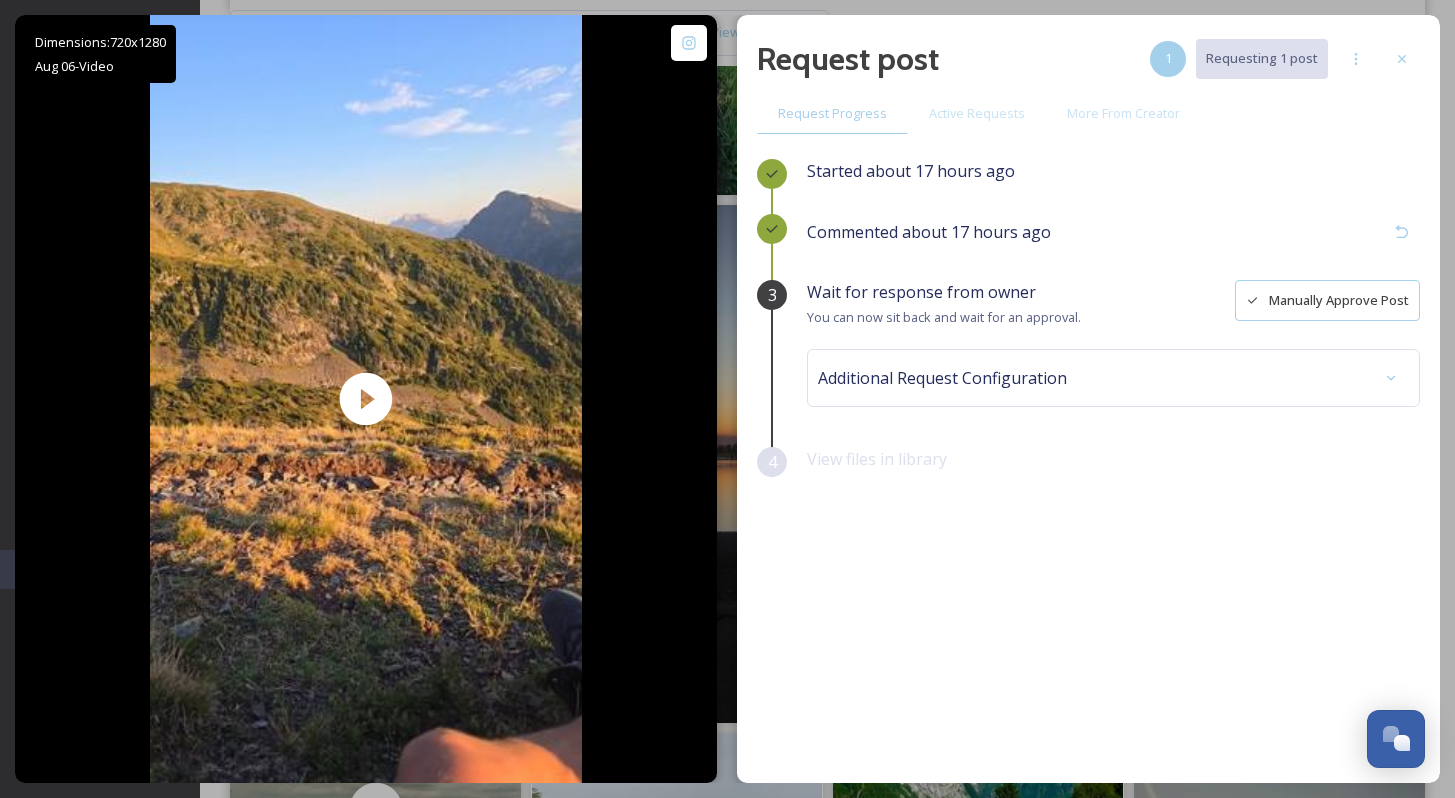 click on "Manually Approve Post" at bounding box center [1327, 300] 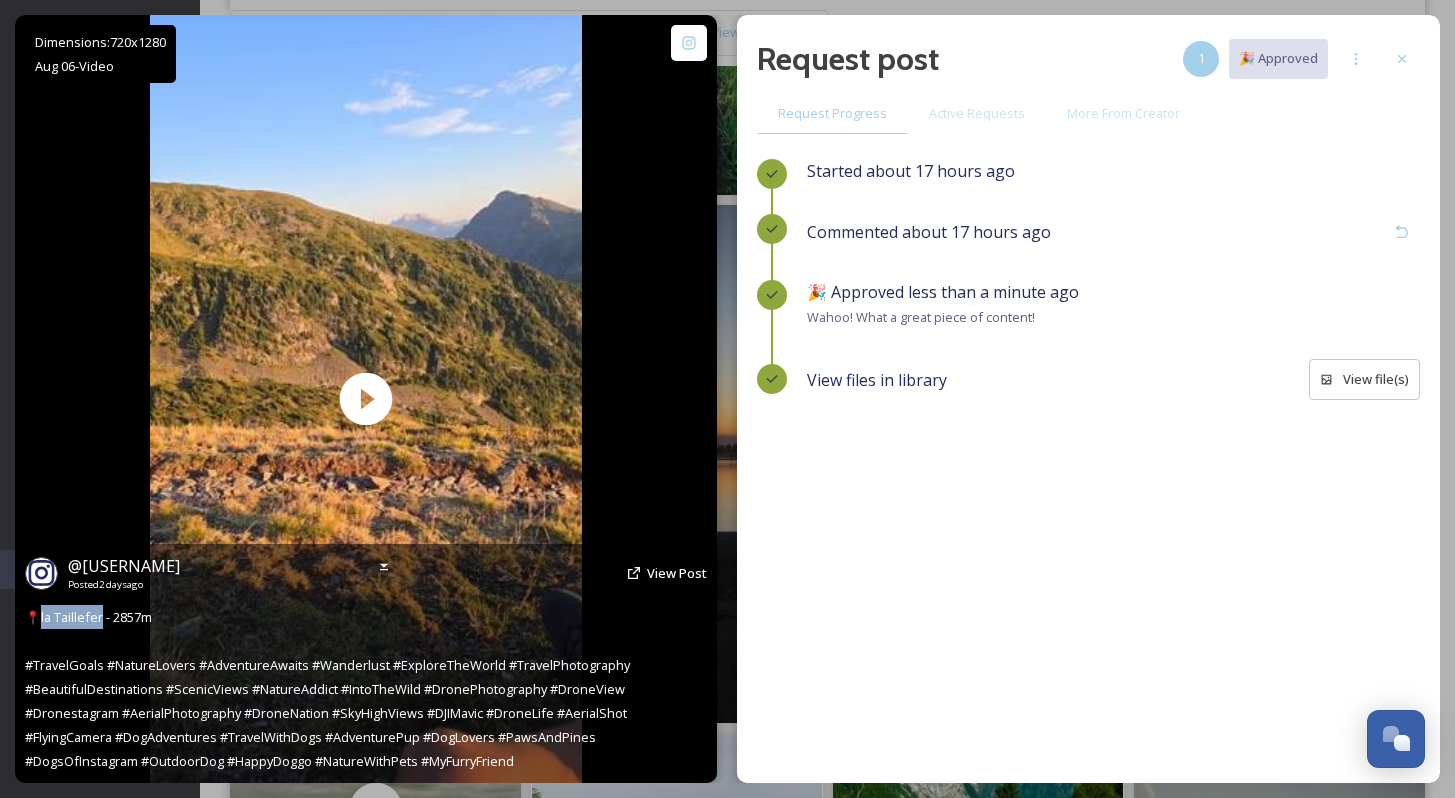 drag, startPoint x: 101, startPoint y: 617, endPoint x: 35, endPoint y: 619, distance: 66.0303 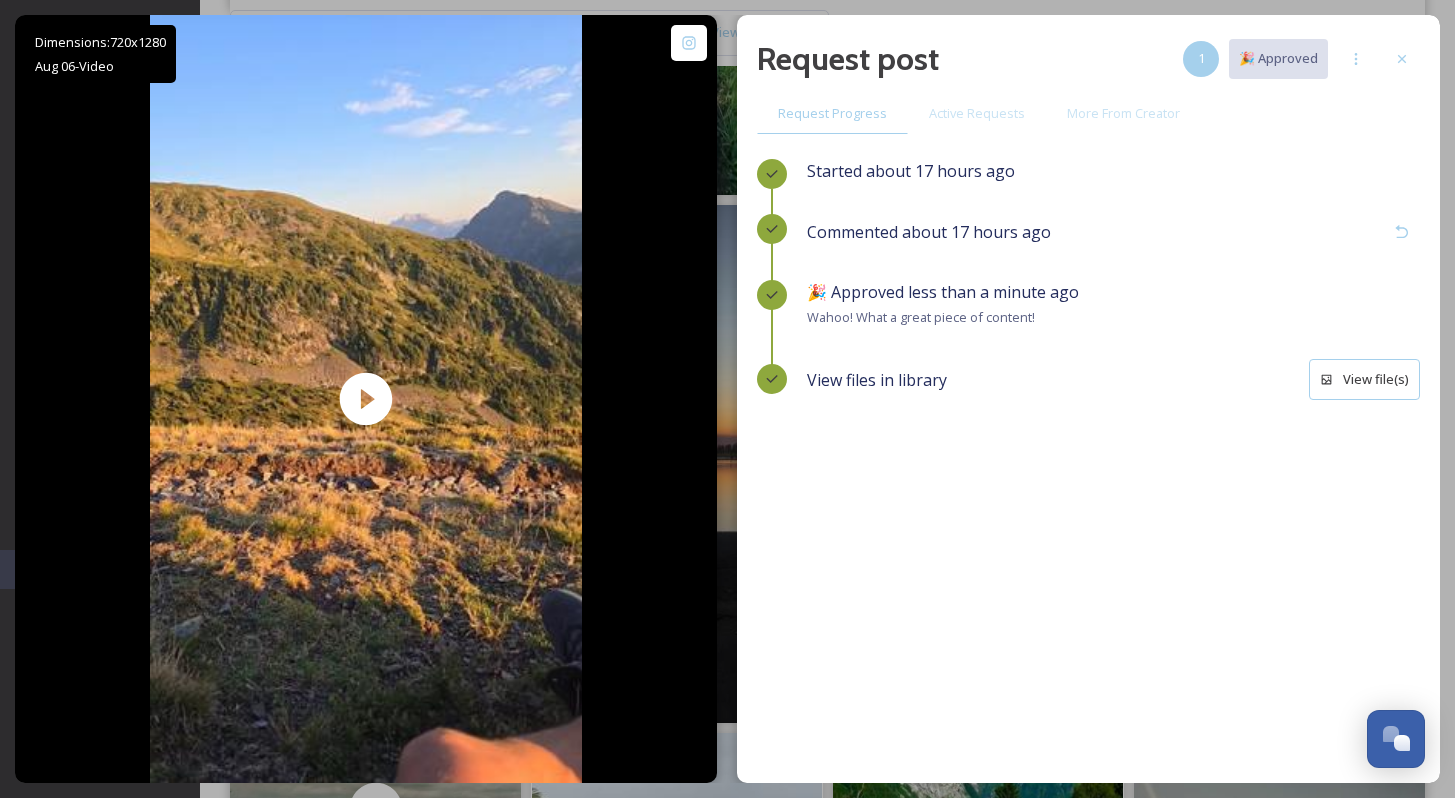 copy on "[FIRST] [LAST]" 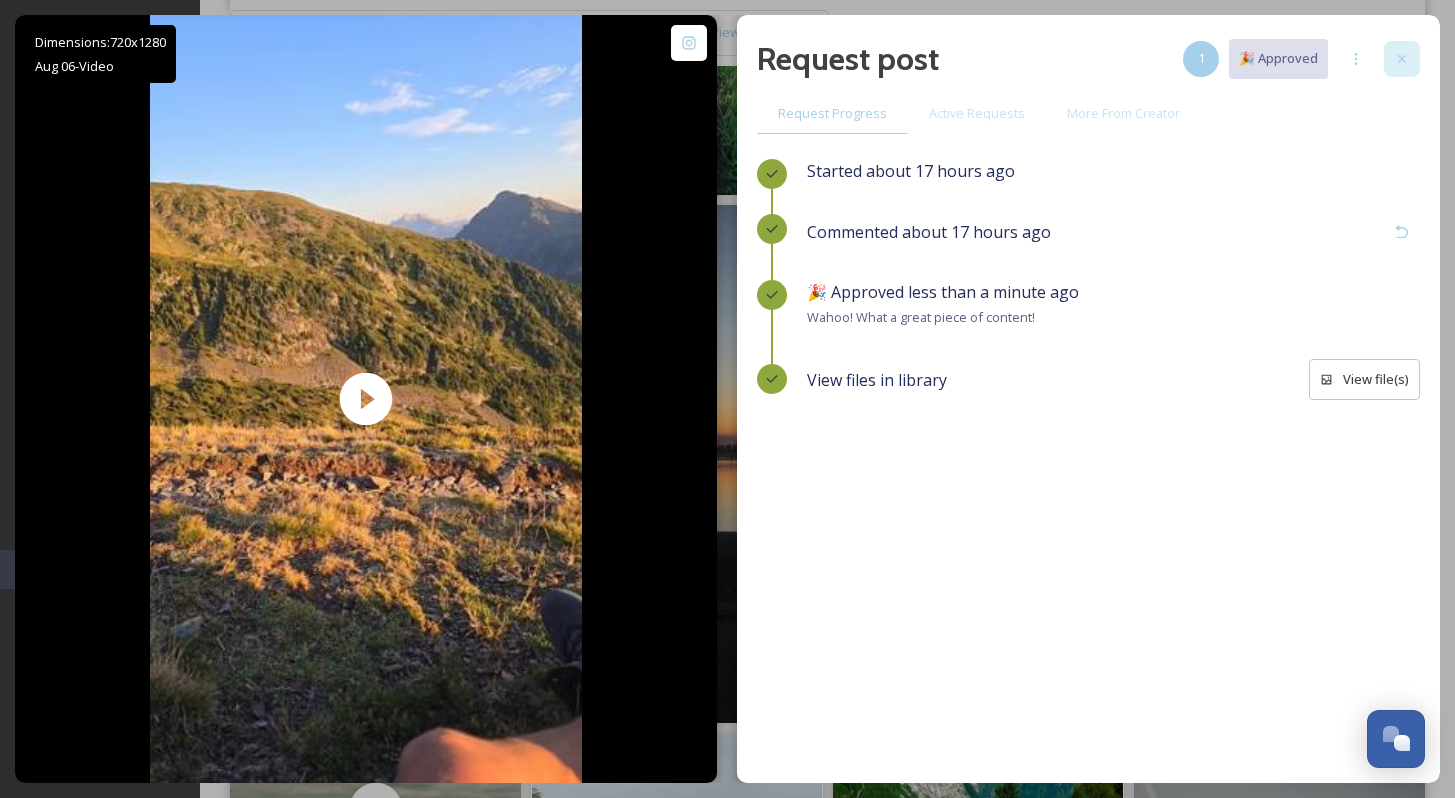 click at bounding box center (1402, 59) 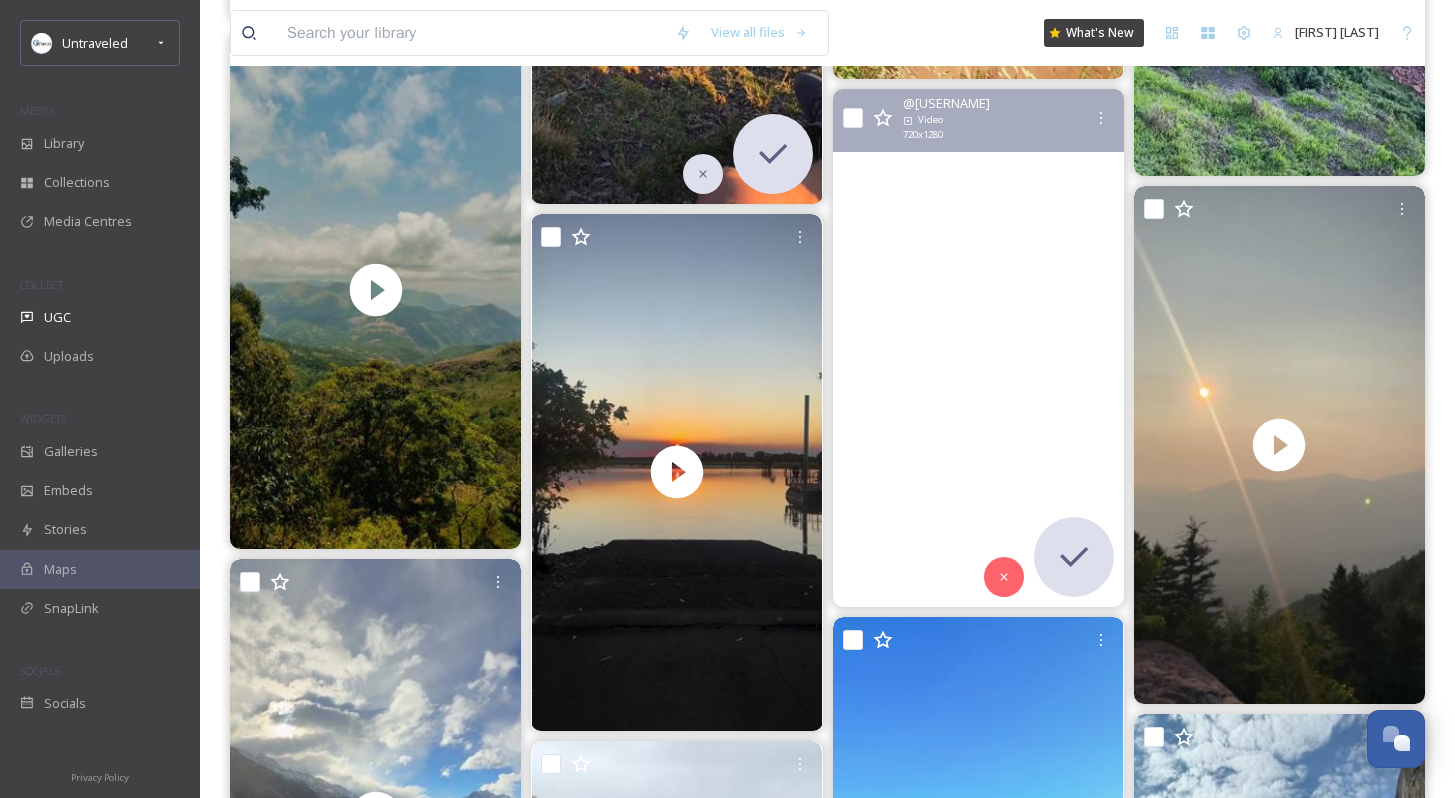 scroll, scrollTop: 3008, scrollLeft: 0, axis: vertical 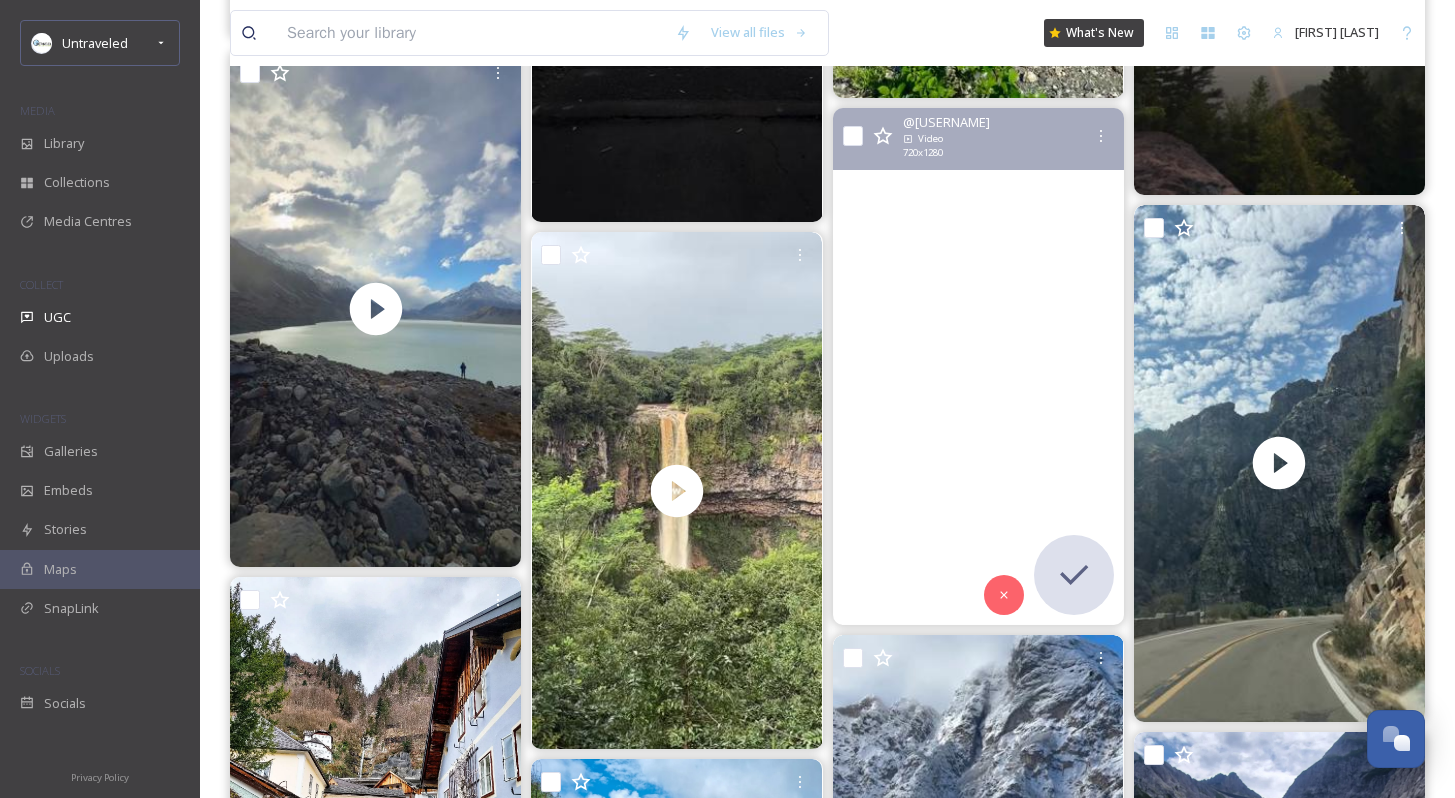 click at bounding box center [978, 366] 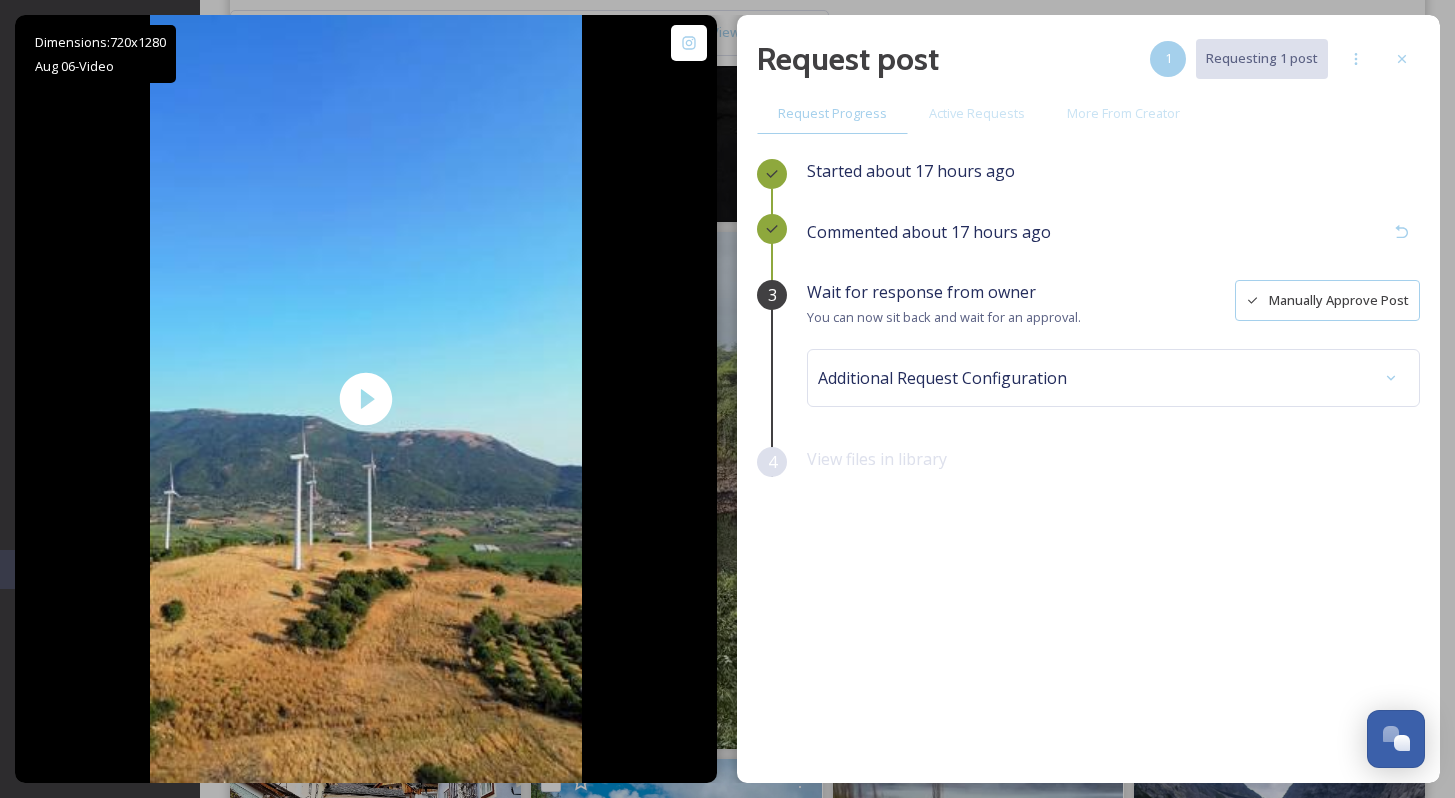 click on "Manually Approve Post" at bounding box center (1327, 300) 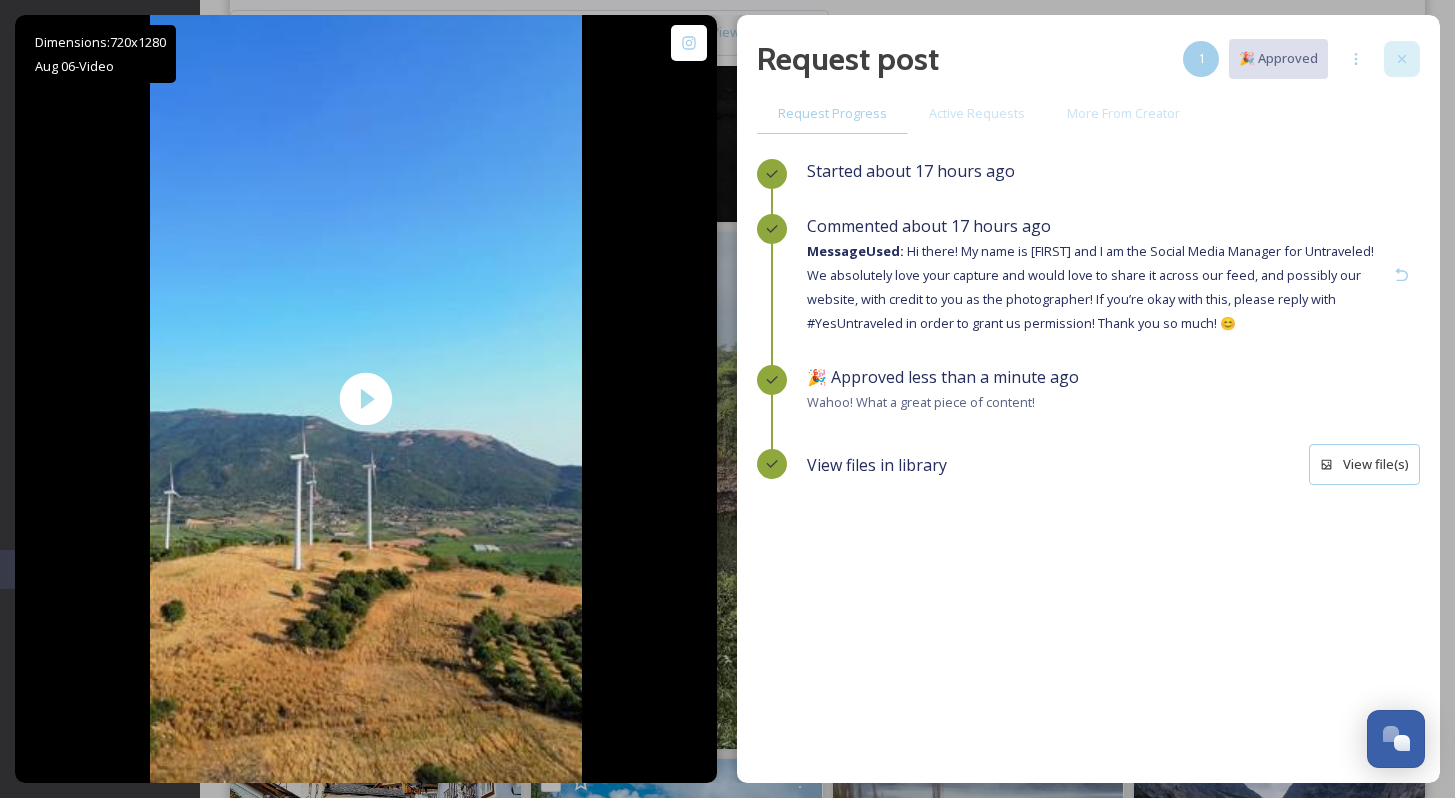 click 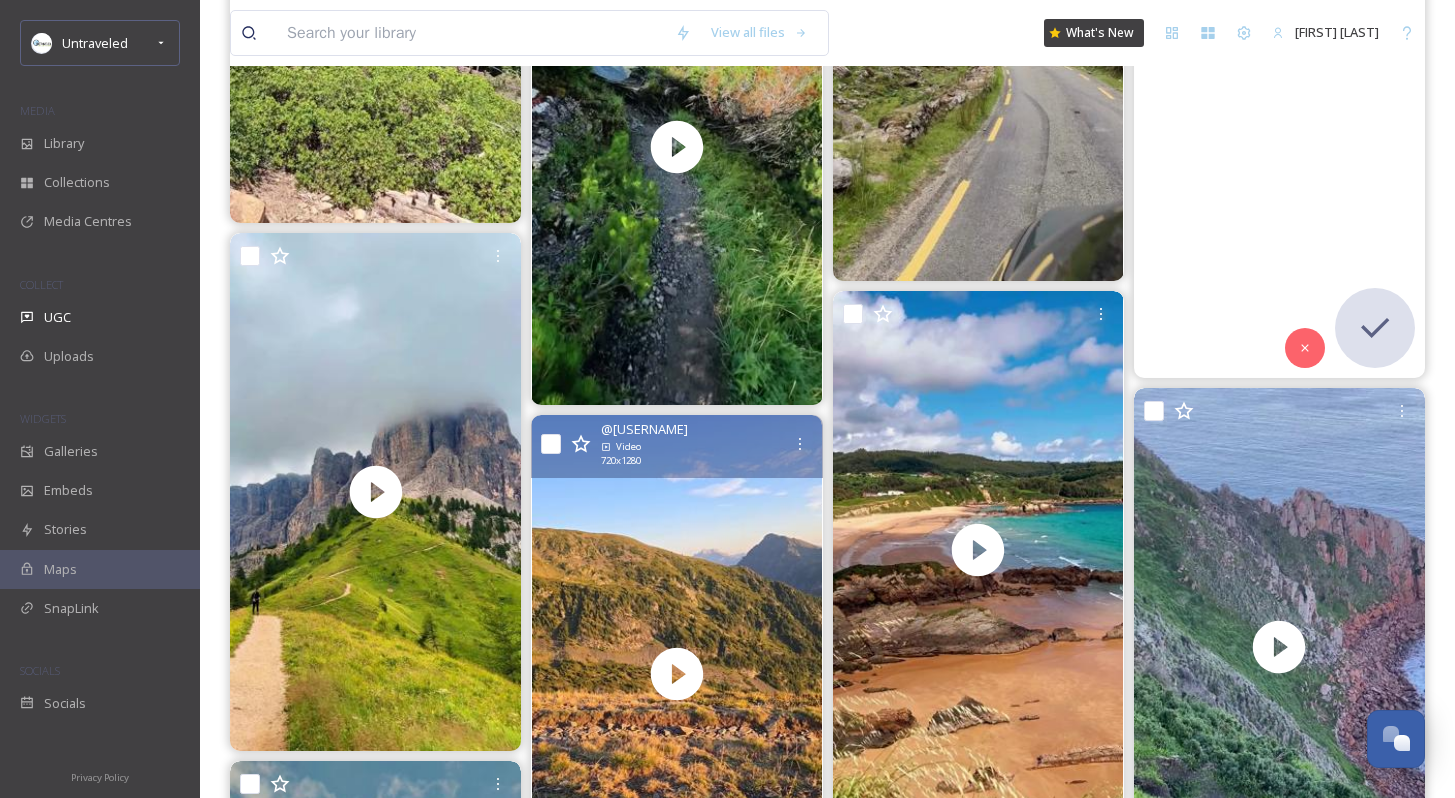 scroll, scrollTop: 1704, scrollLeft: 0, axis: vertical 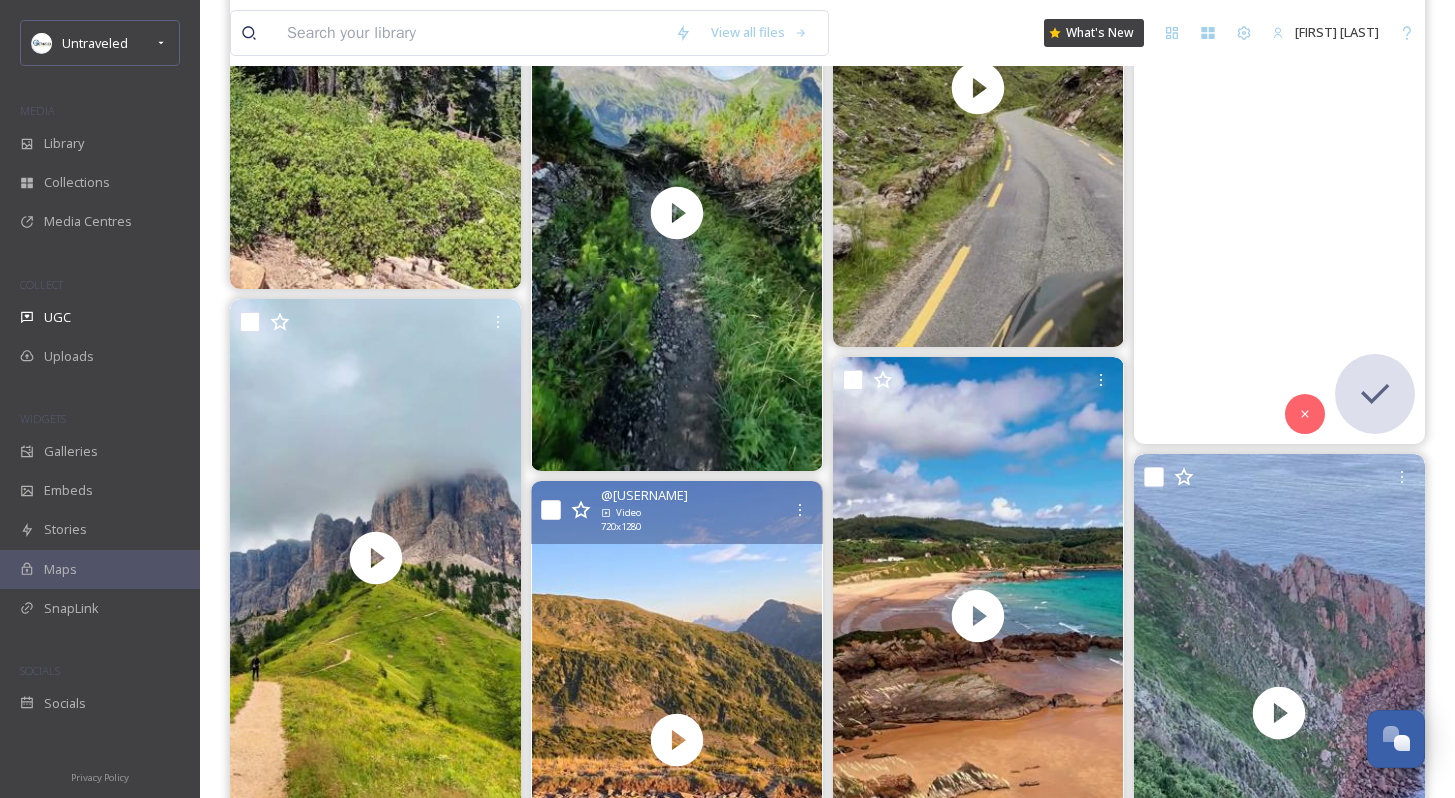 click at bounding box center [1279, 185] 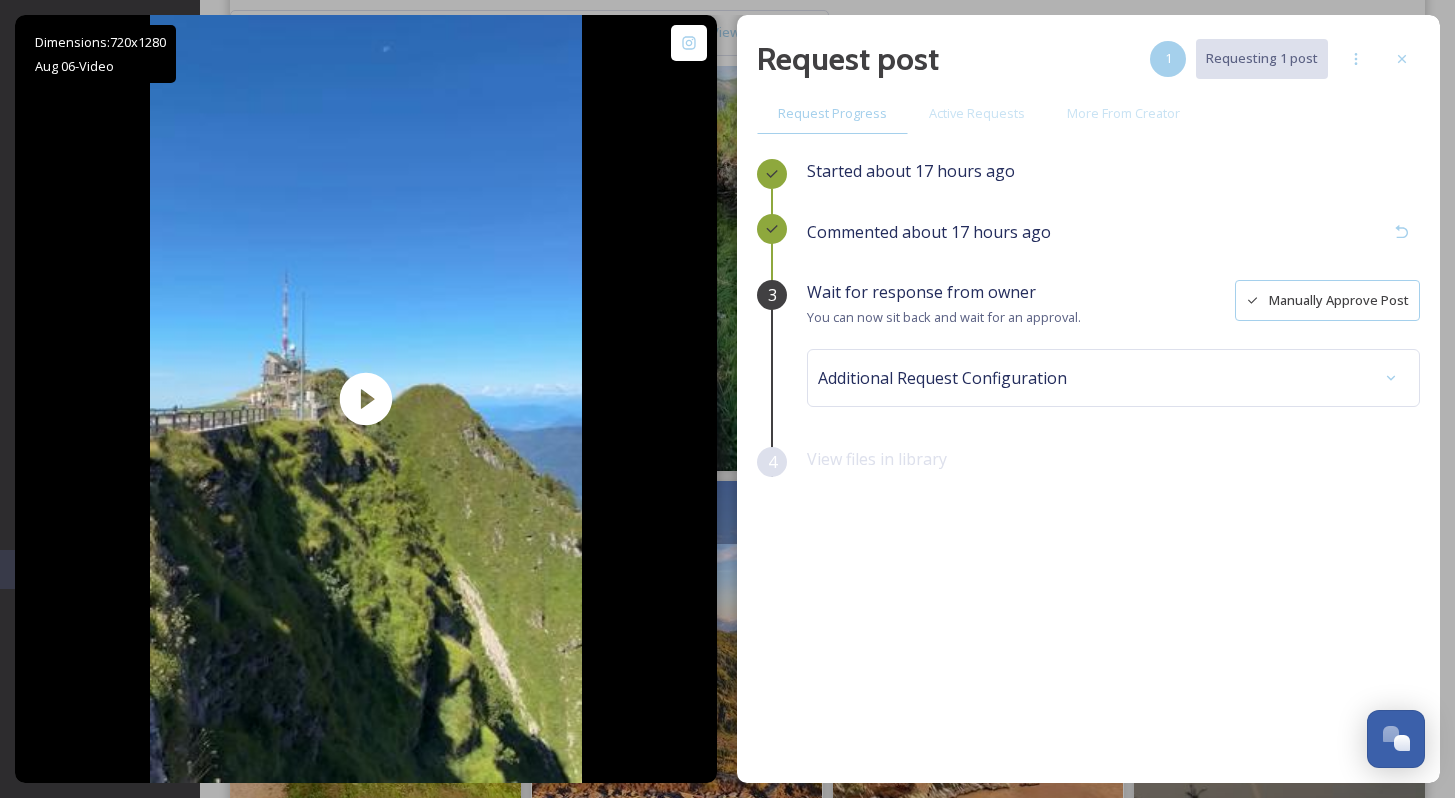 click on "Manually Approve Post" at bounding box center (1327, 300) 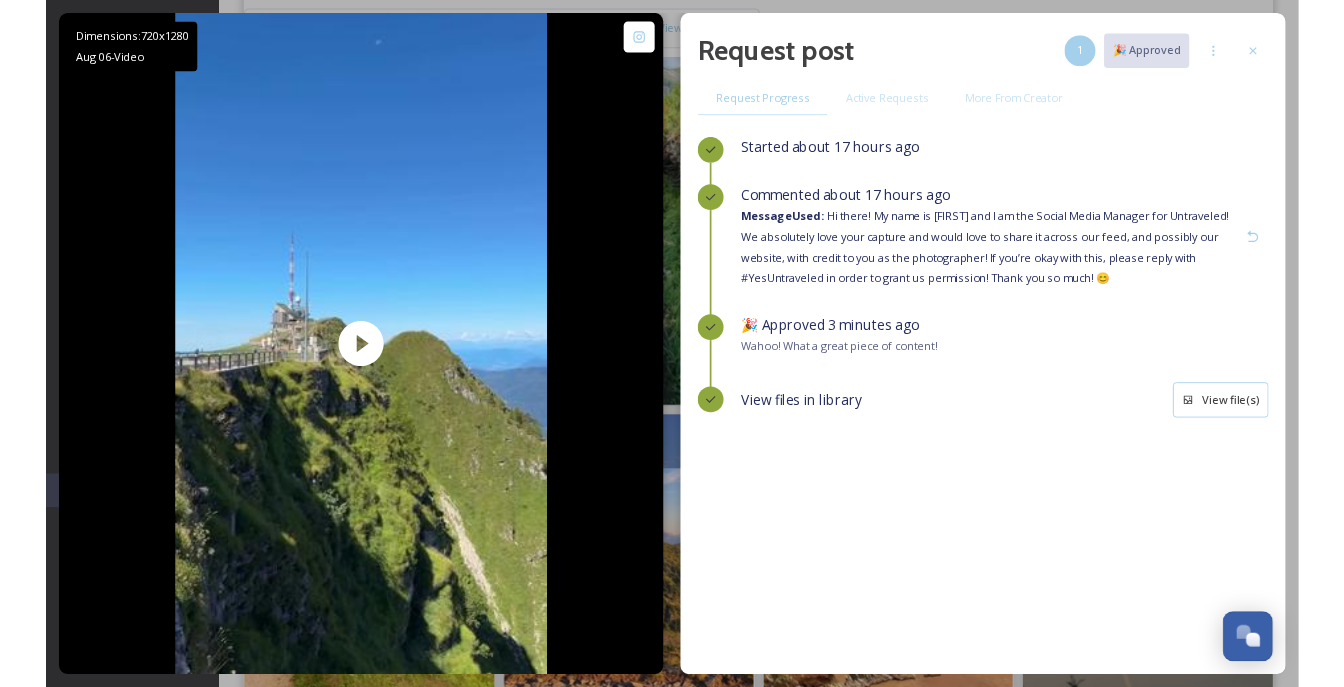 scroll, scrollTop: 1574, scrollLeft: 0, axis: vertical 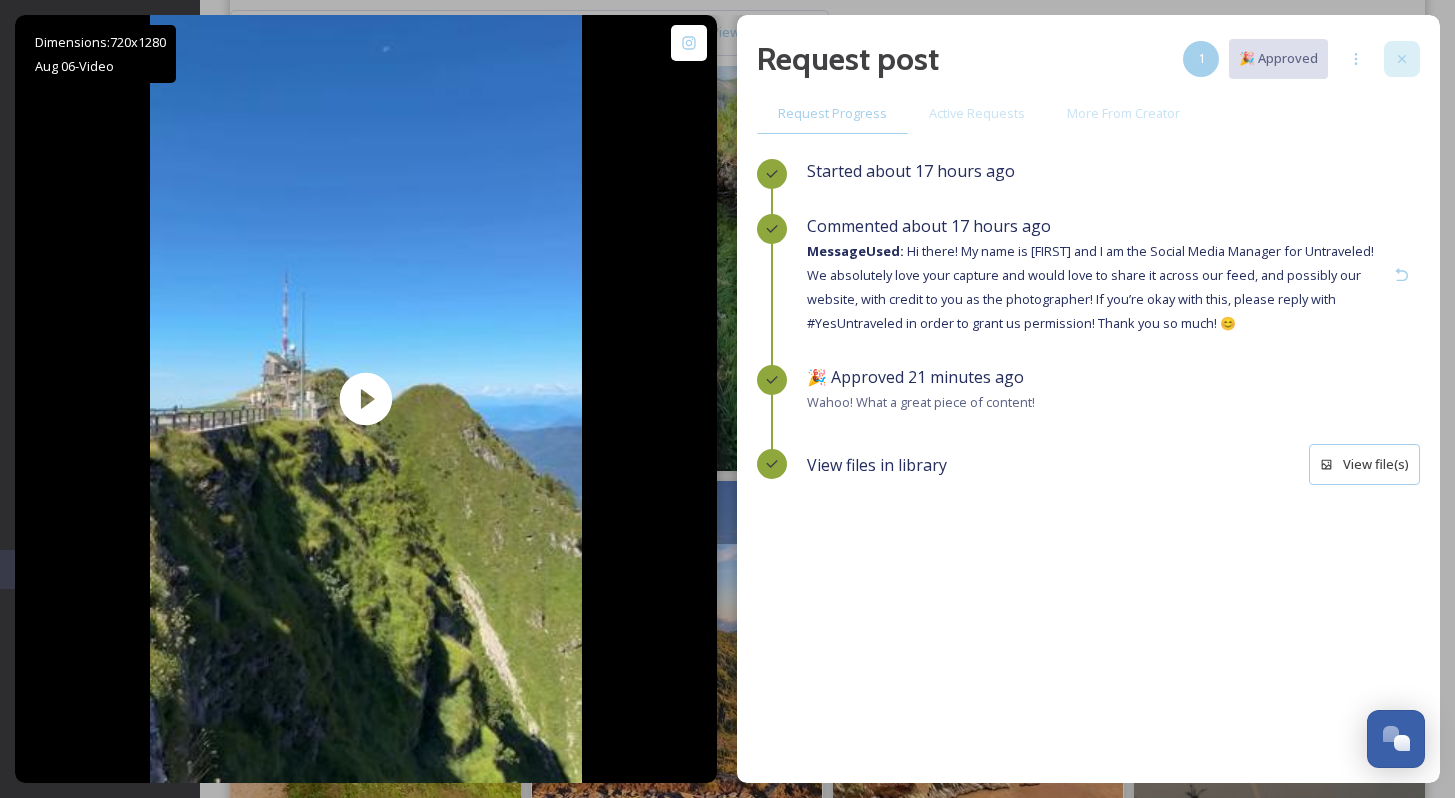 click at bounding box center [1402, 59] 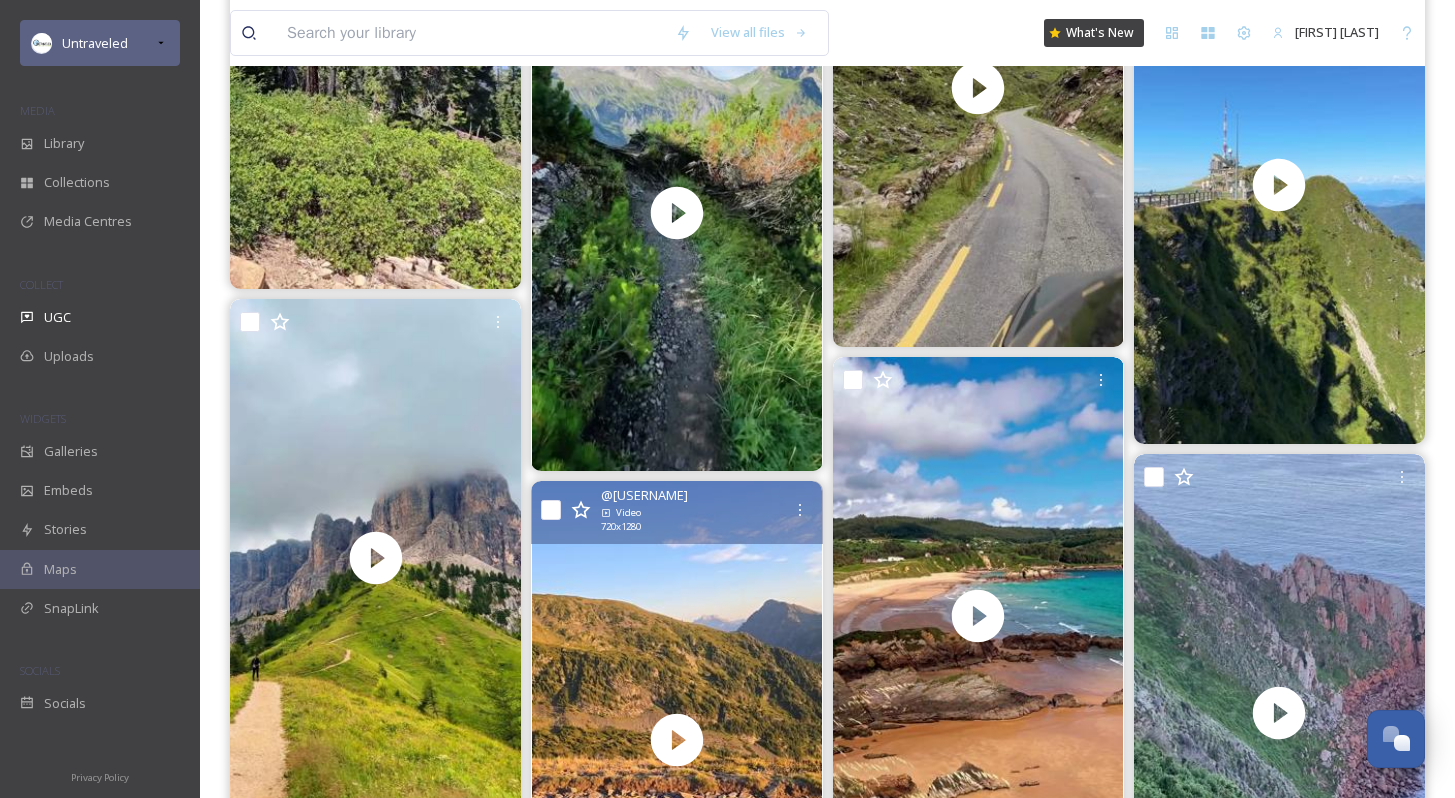 click on "Untraveled" at bounding box center (100, 43) 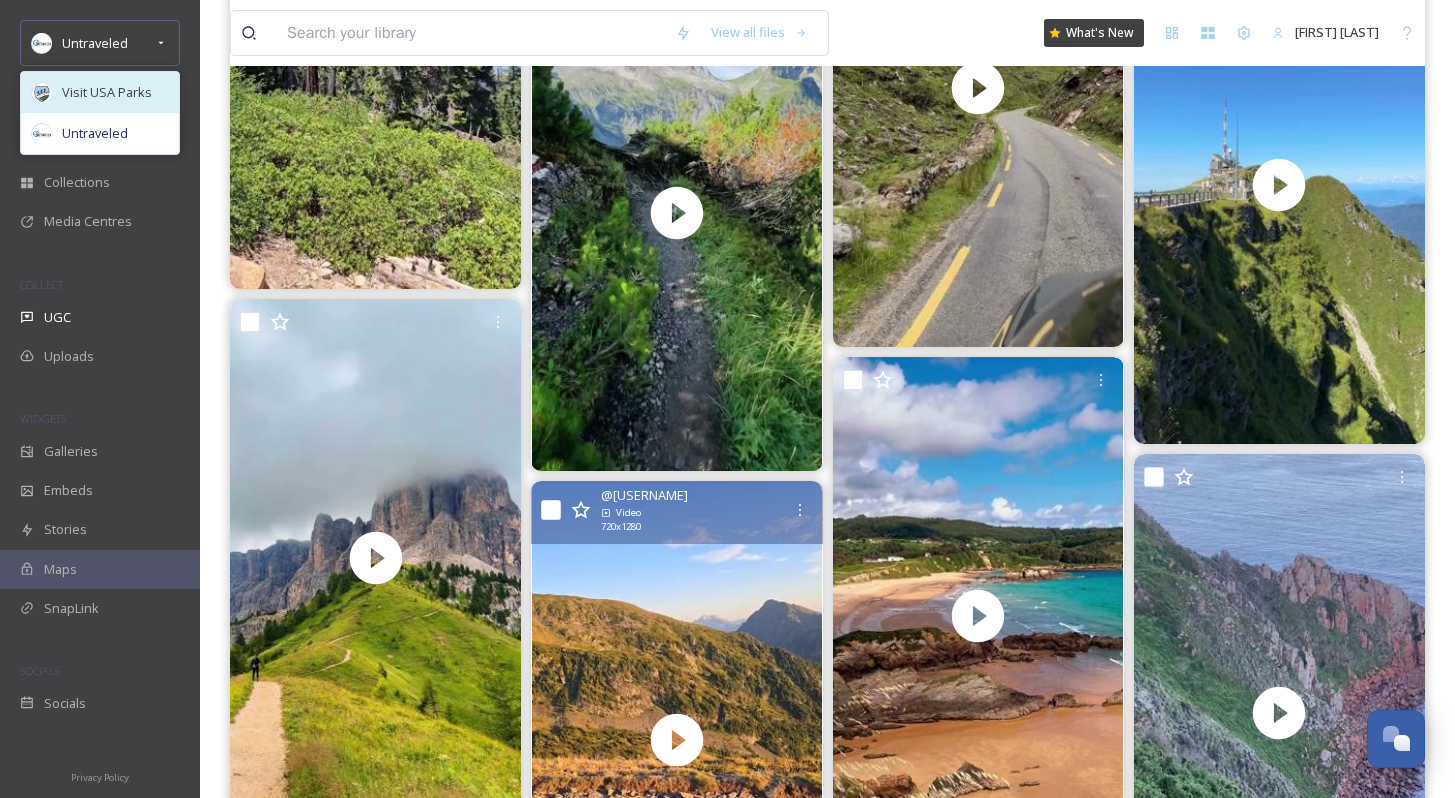 click on "Visit USA Parks" at bounding box center [100, 92] 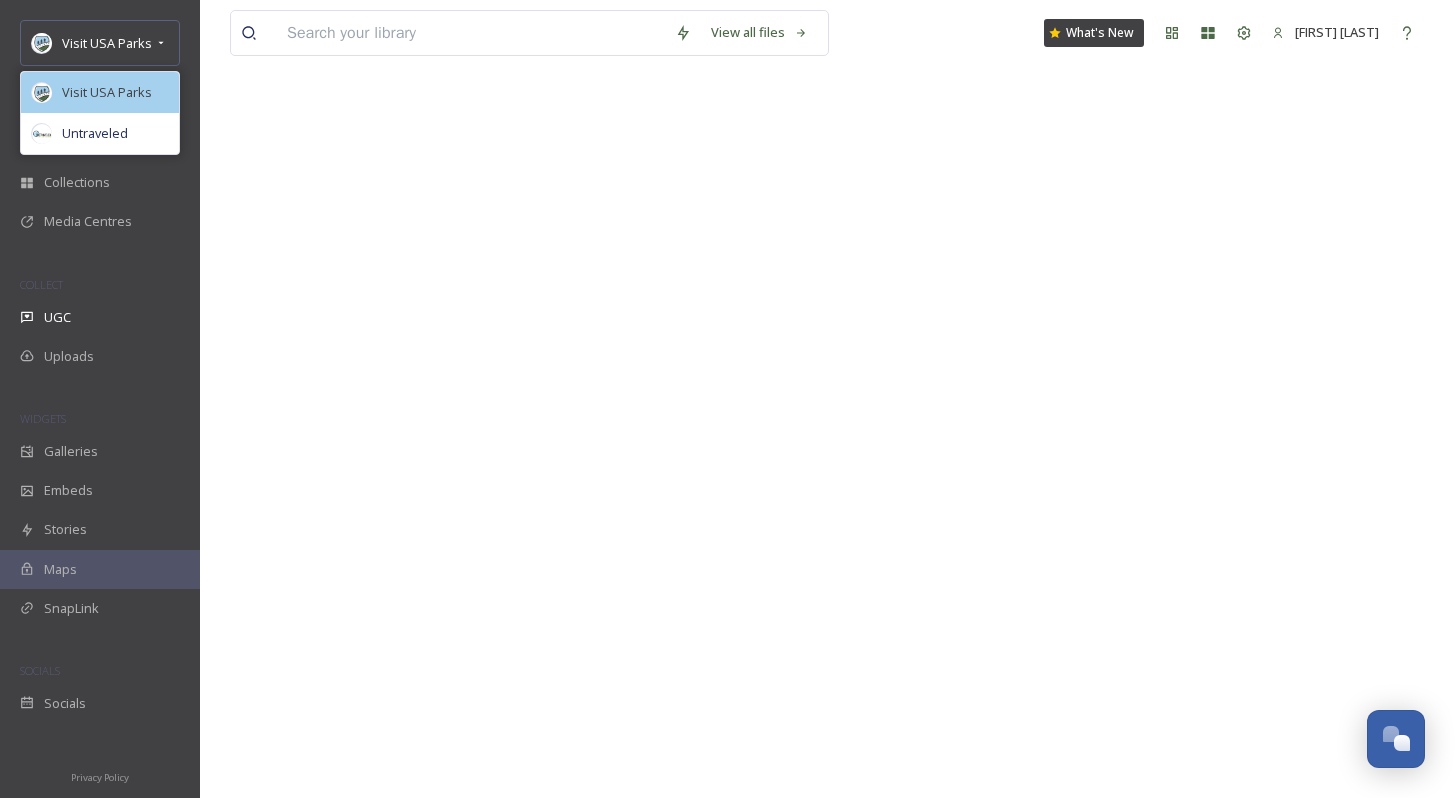 scroll, scrollTop: 307, scrollLeft: 0, axis: vertical 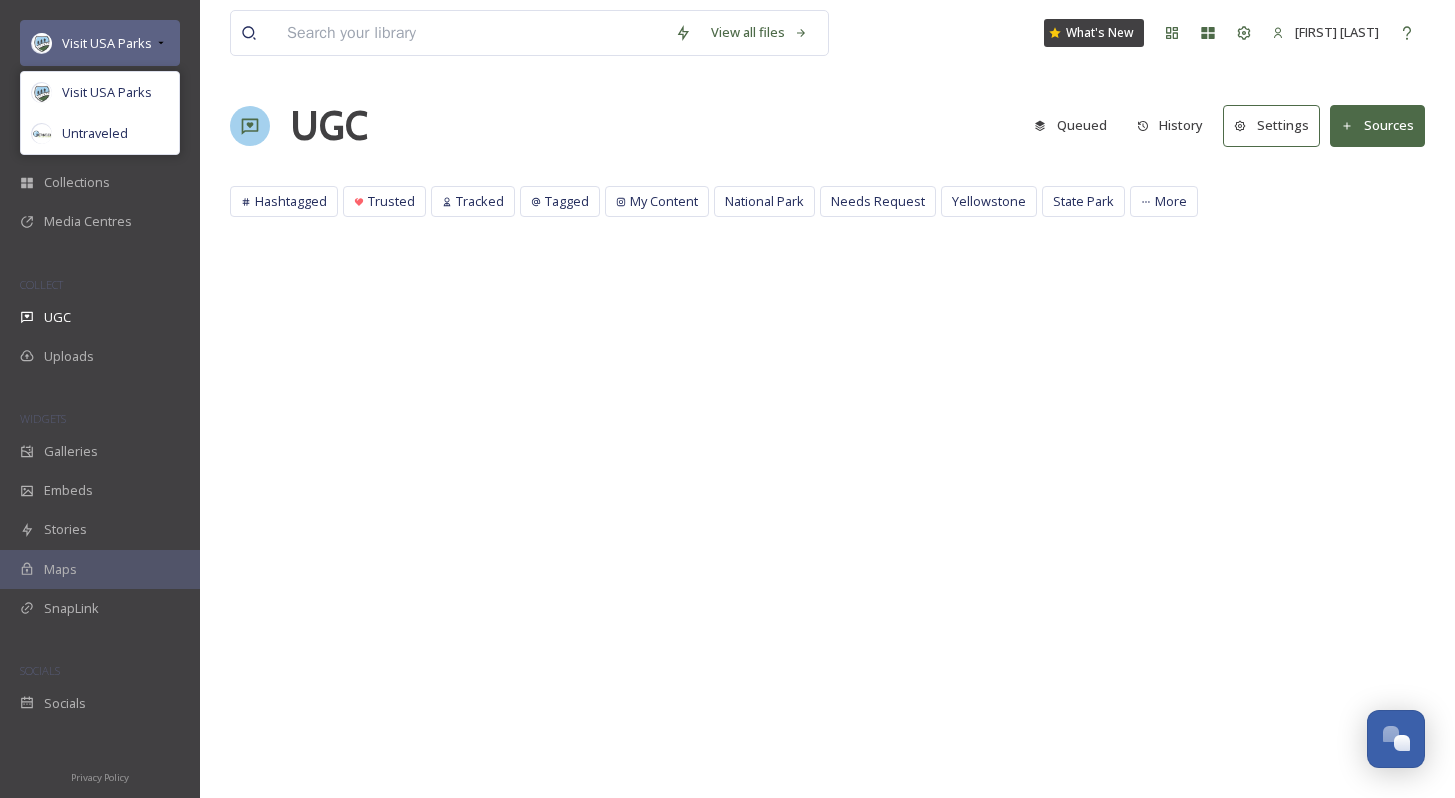 click on "Visit USA Parks" at bounding box center [100, 43] 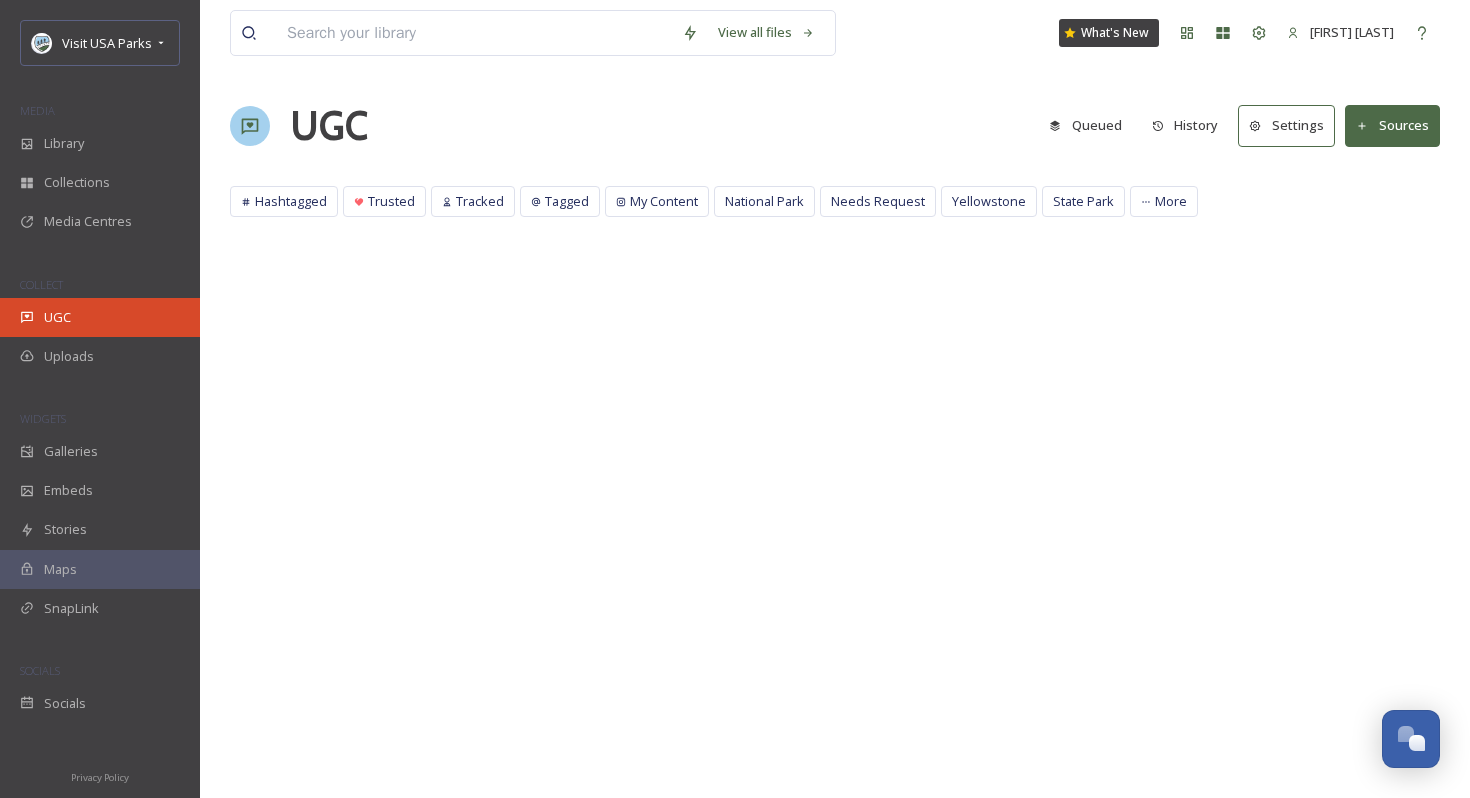click on "UGC" at bounding box center [100, 317] 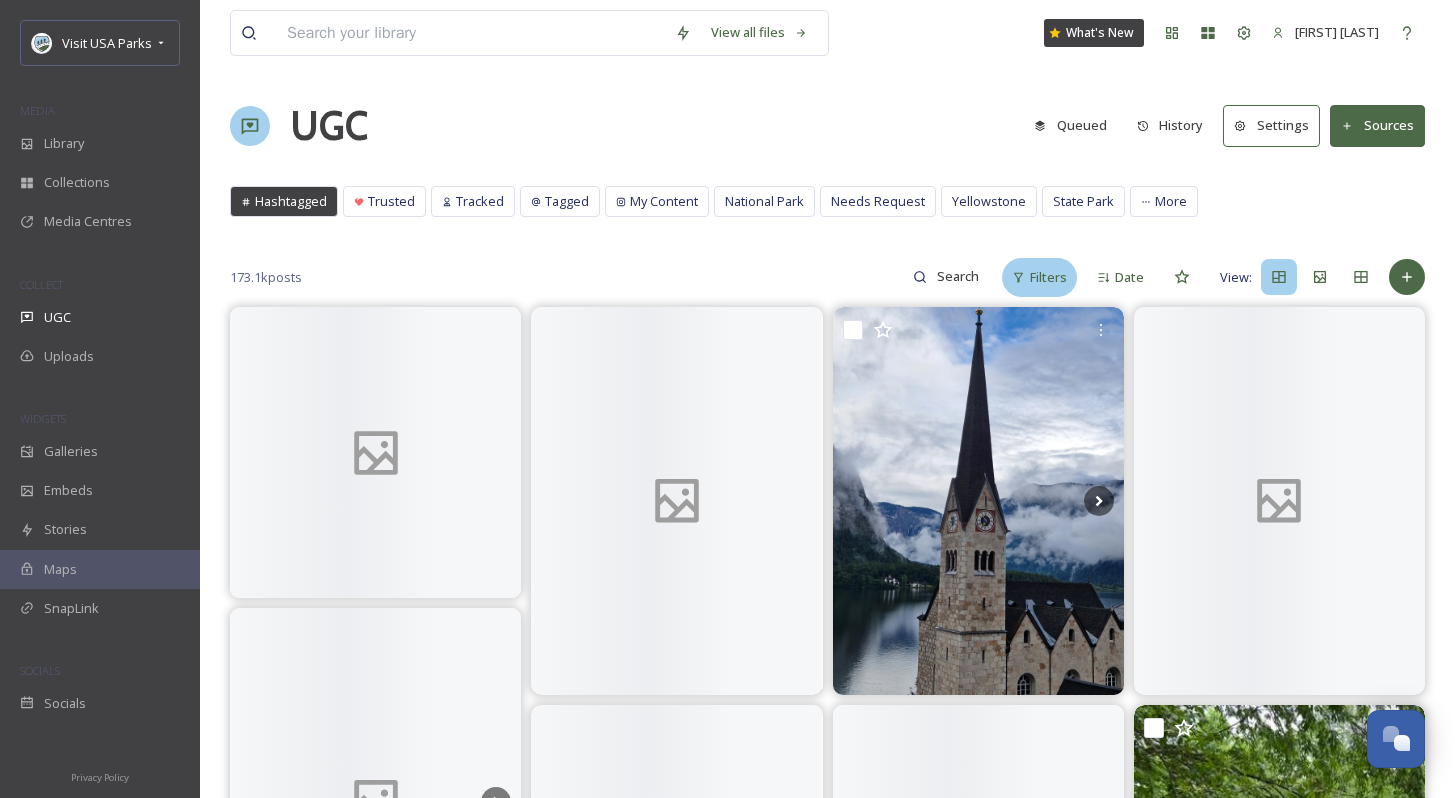 click on "Filters" at bounding box center [1048, 277] 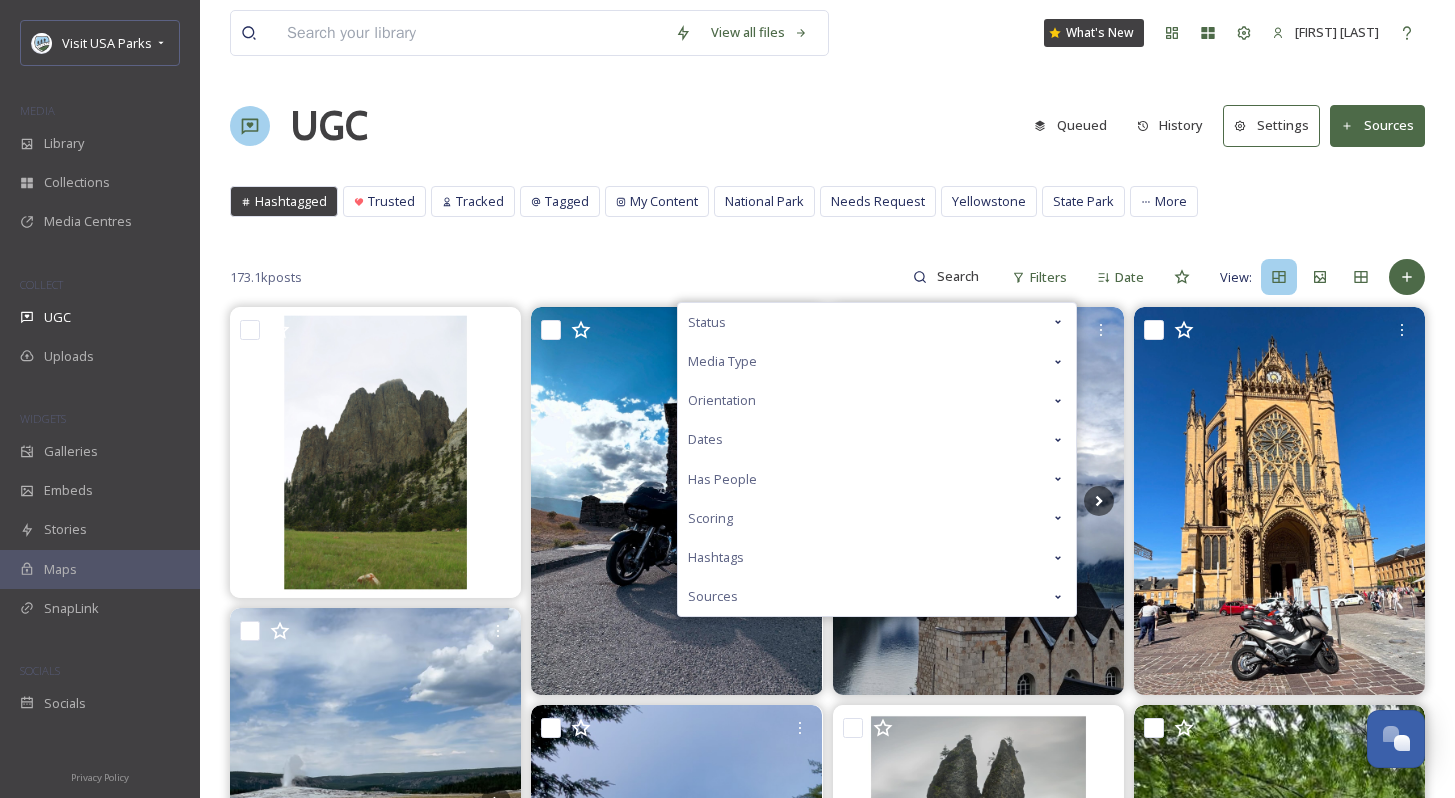 click on "Status" at bounding box center [877, 322] 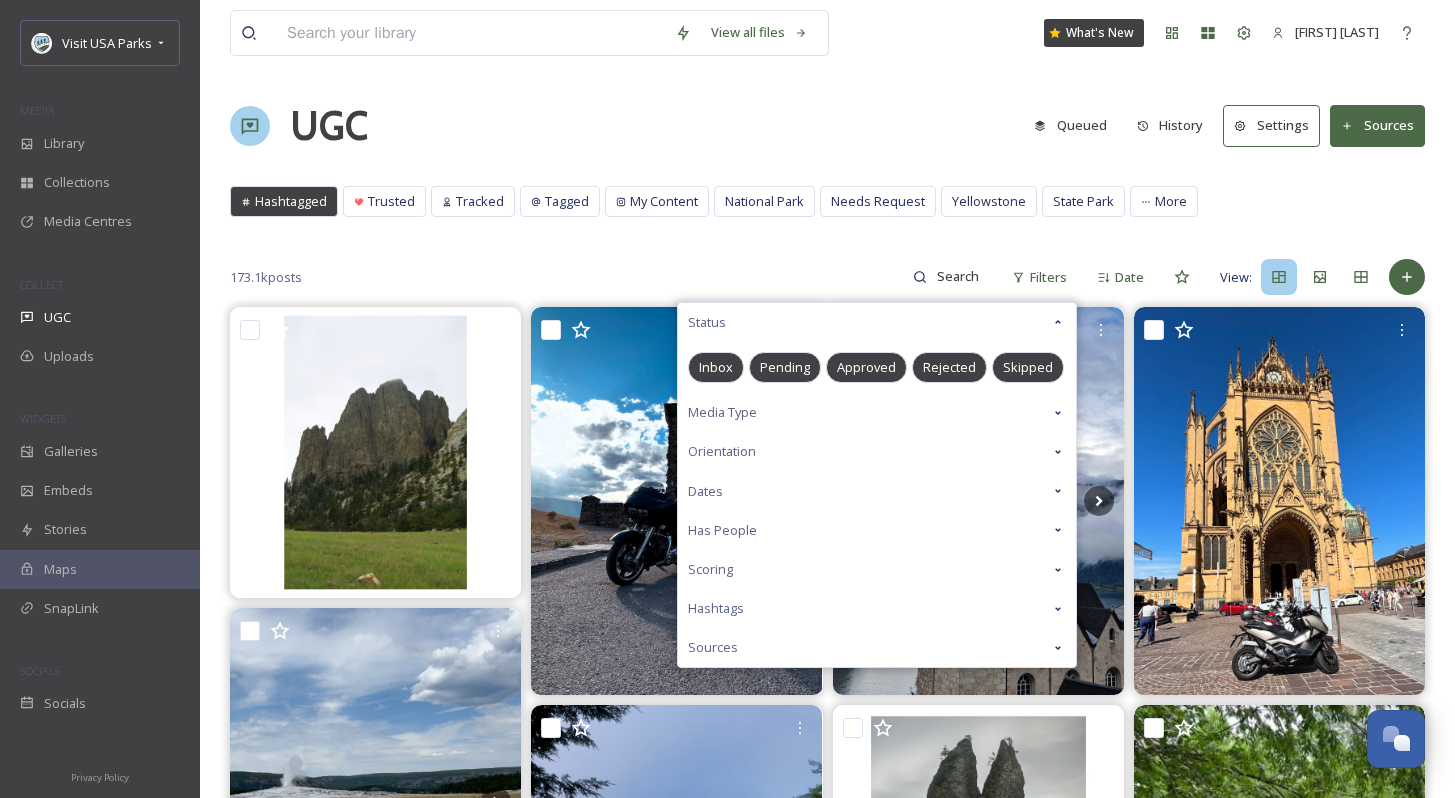 click on "Pending" at bounding box center (785, 367) 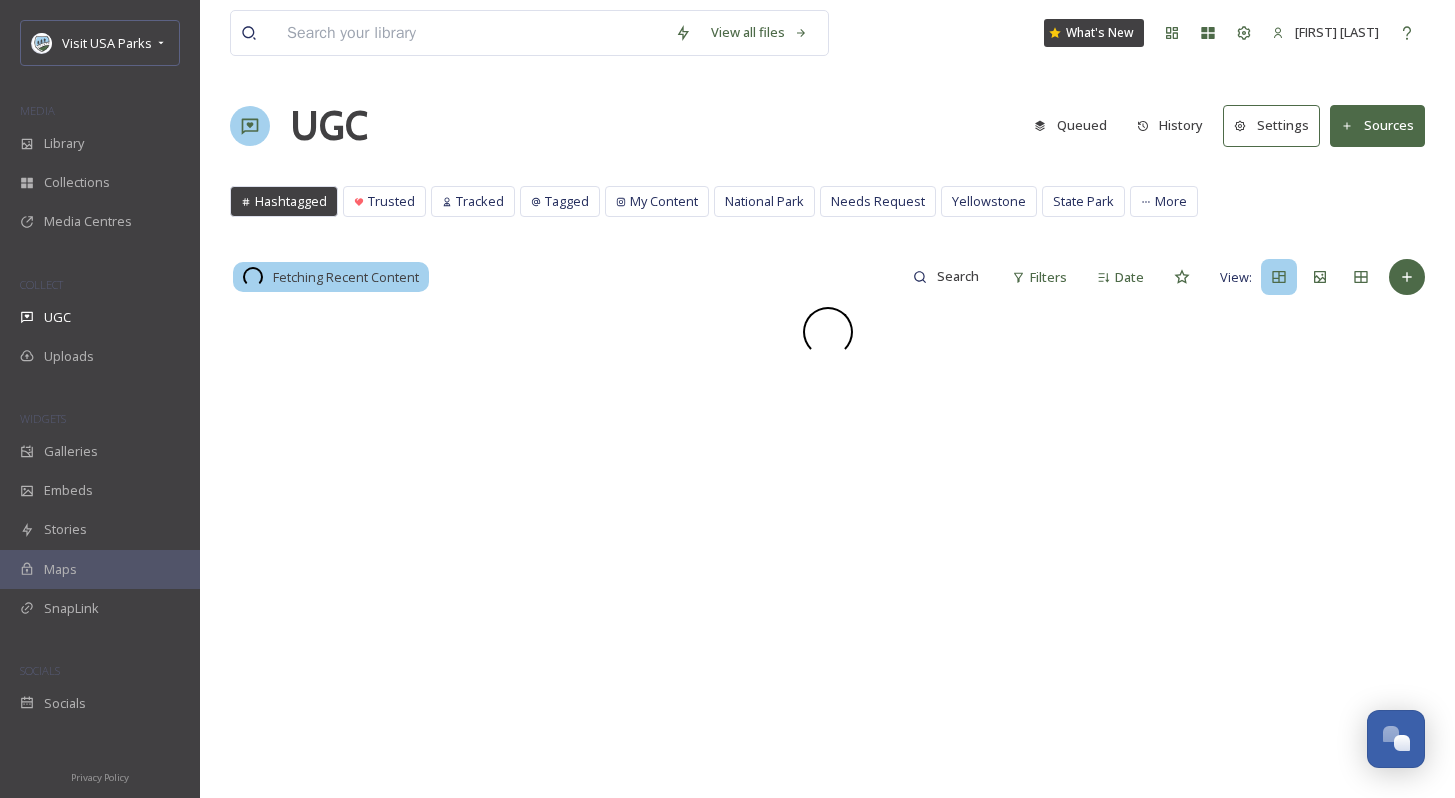 click on "View all files What's New [FIRST] [LAST] UGC Queued History Settings Sources Hashtagged Trusted Tracked Tagged My Content National Park Needs Request Yellowstone State Park Post Search Hashtagged Trusted Tracked Tagged My Content National Park Needs Request Yellowstone State Park More Fetching Recent Content Filters Date View:" at bounding box center (827, 552) 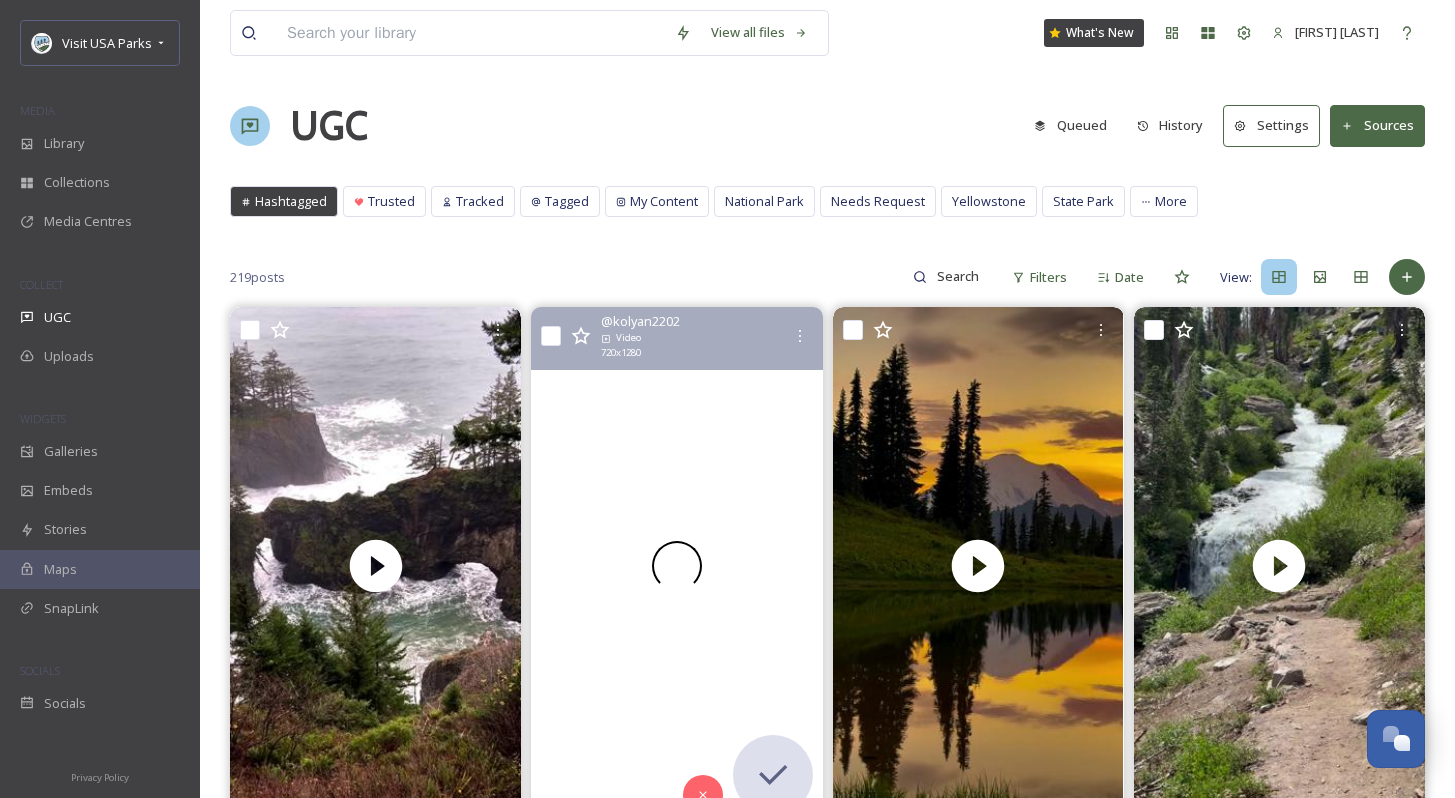 click at bounding box center (676, 565) 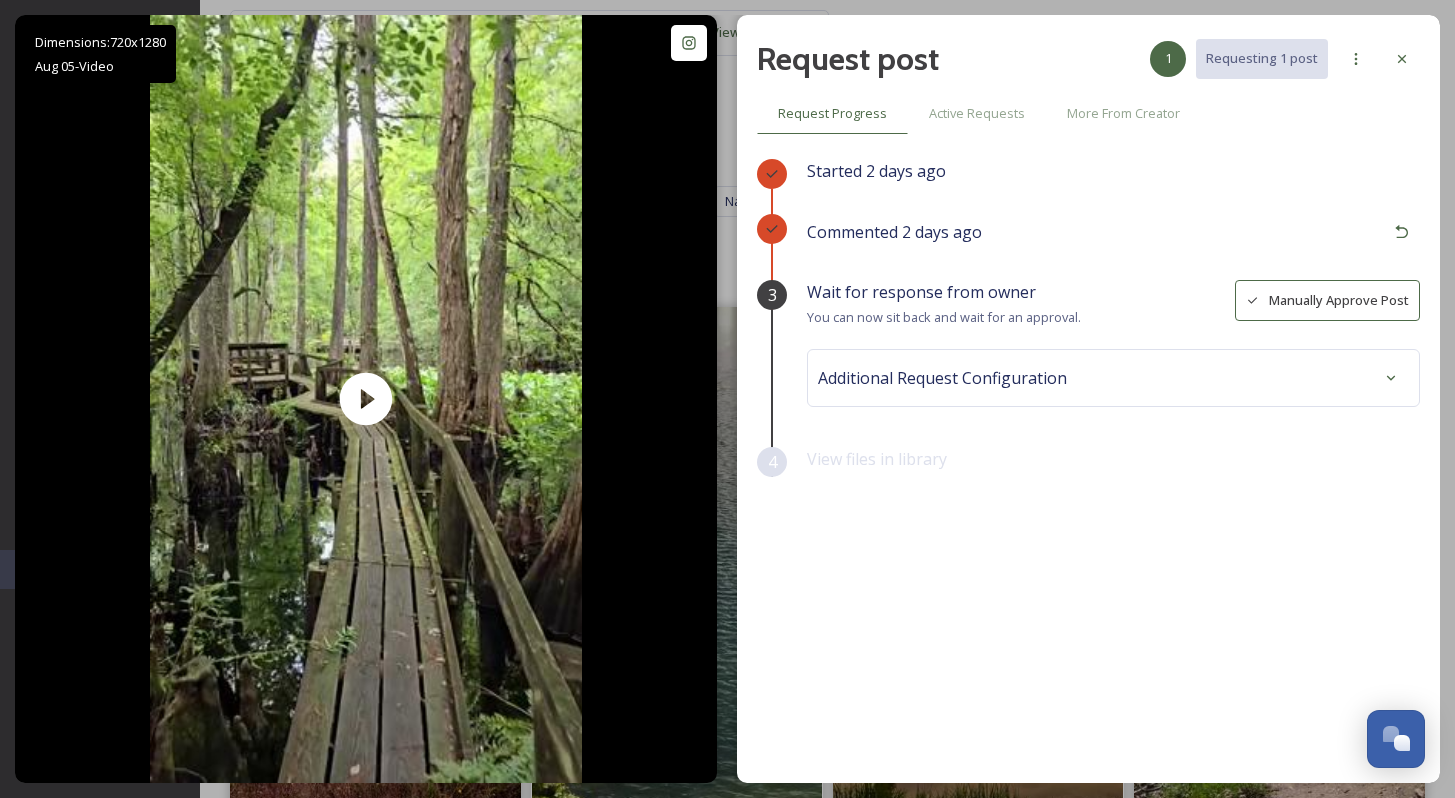 click on "Manually Approve Post" at bounding box center [1327, 300] 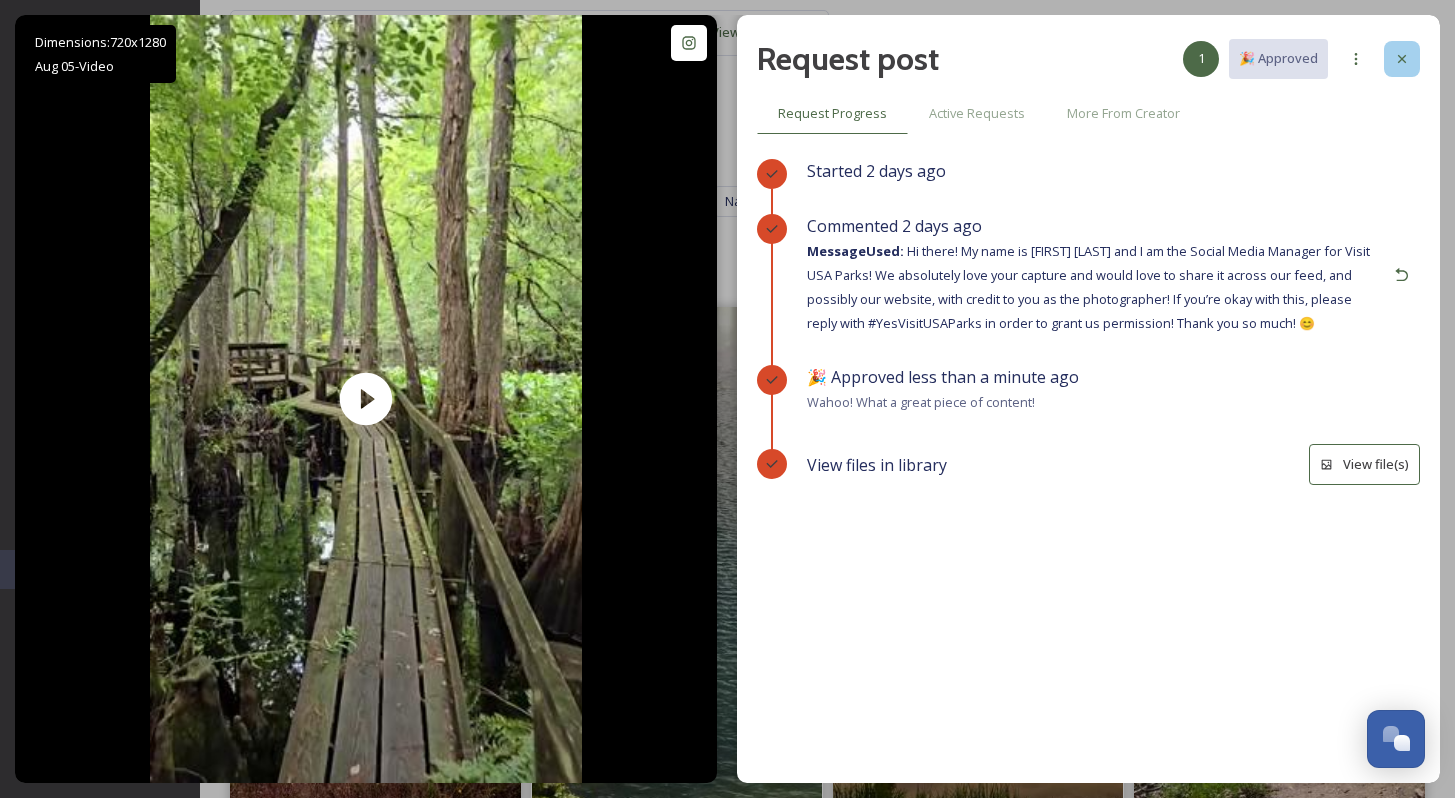 click 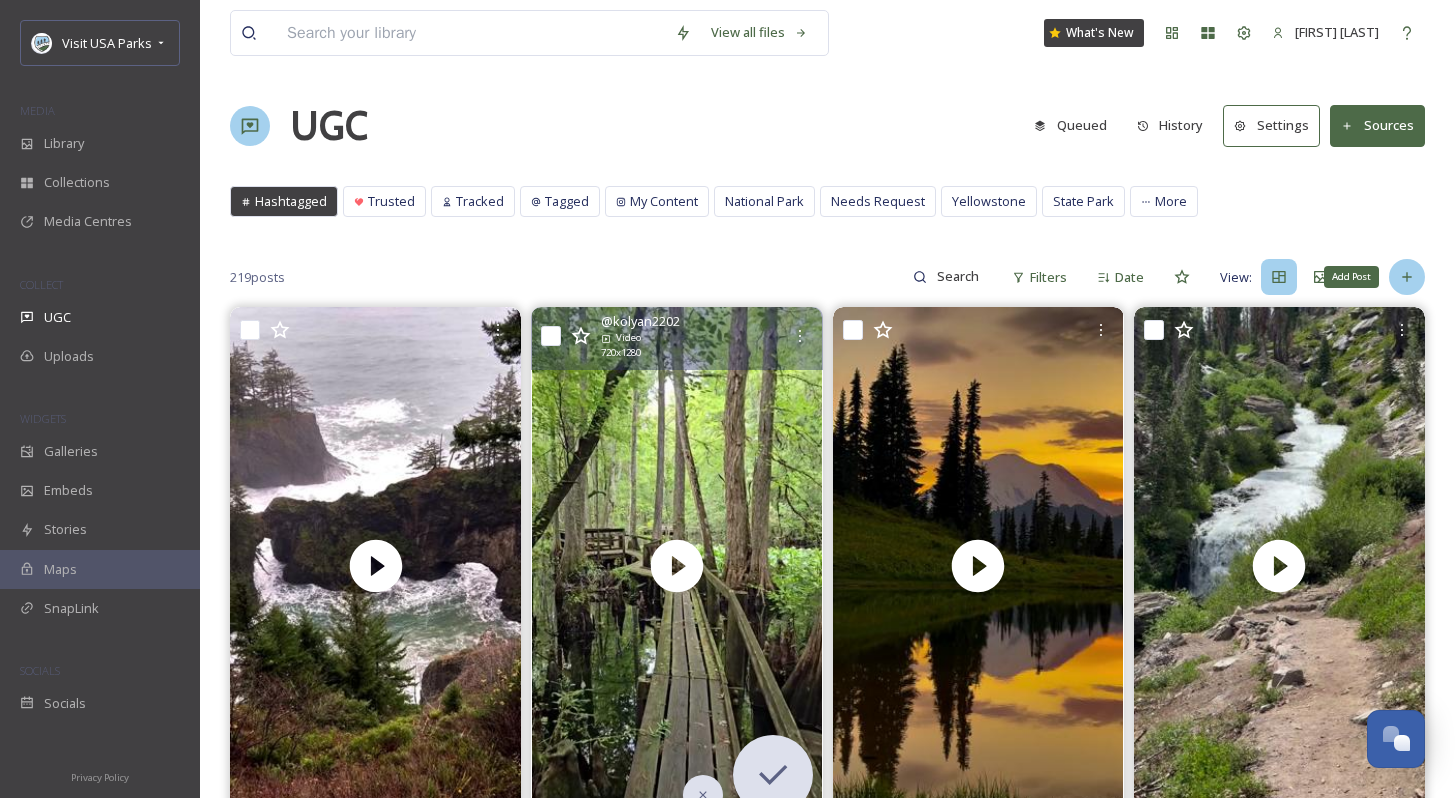 click on "Add Post" at bounding box center [1407, 277] 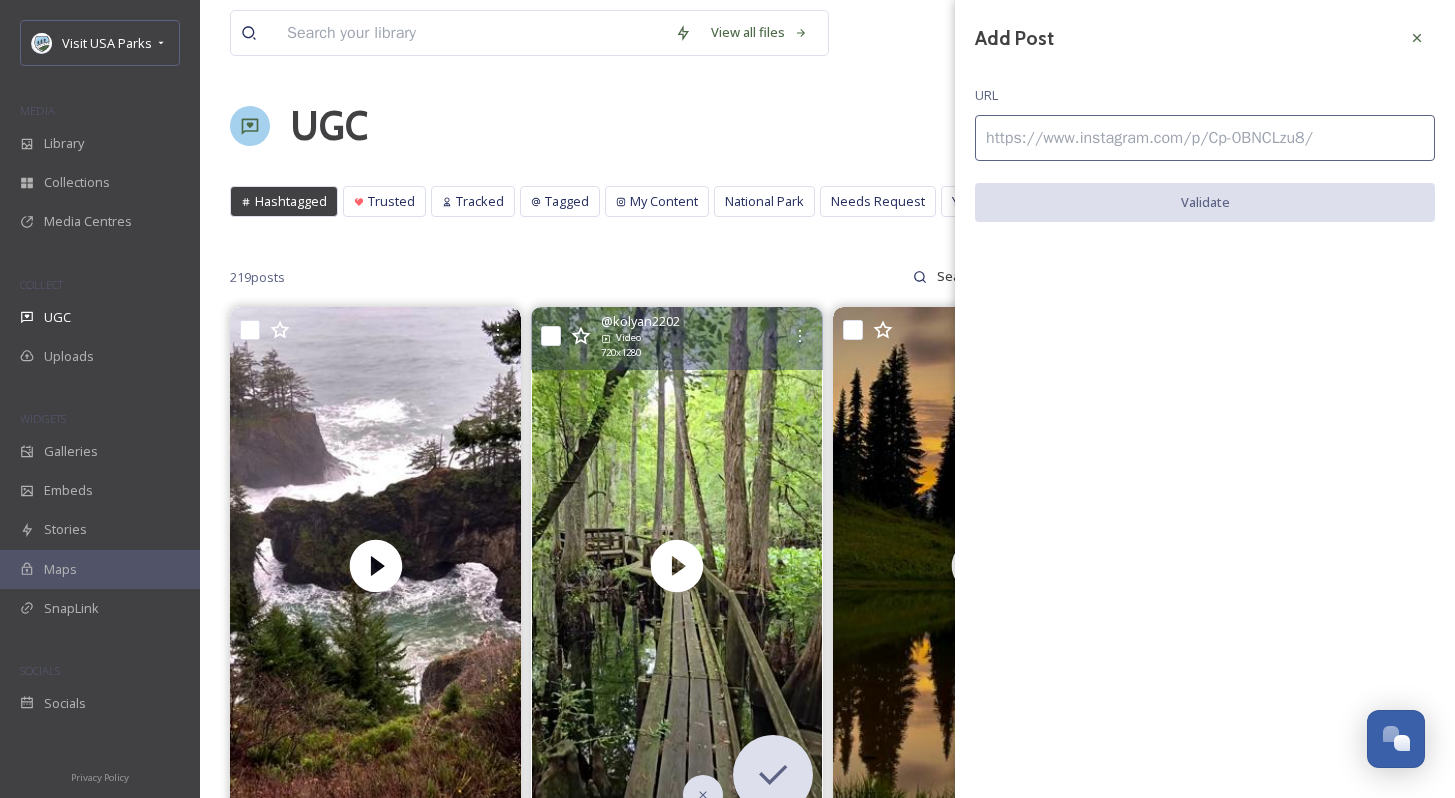 click at bounding box center (1205, 138) 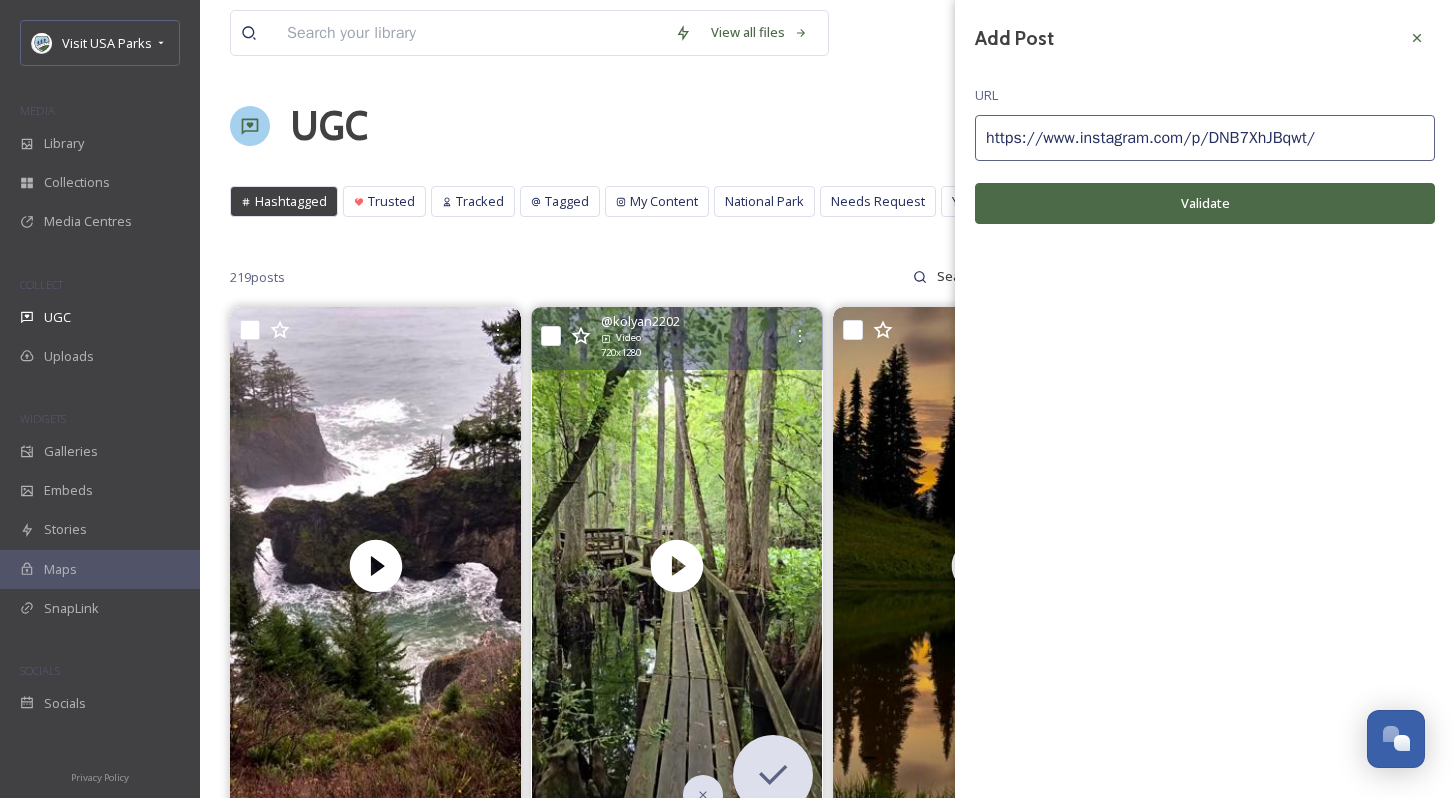 type on "https://www.instagram.com/p/DNB7XhJBqwt/" 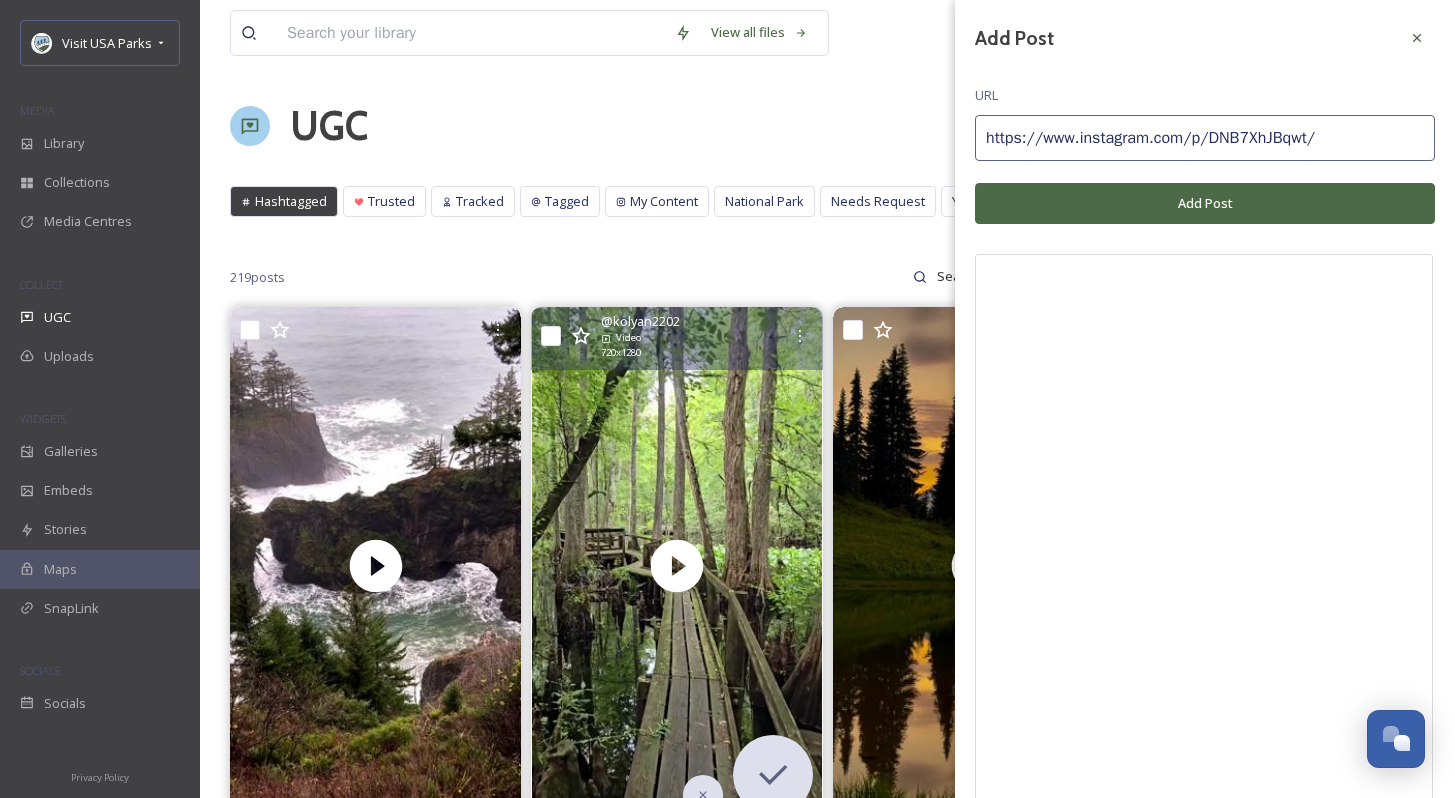 click on "Add Post" at bounding box center [1205, 203] 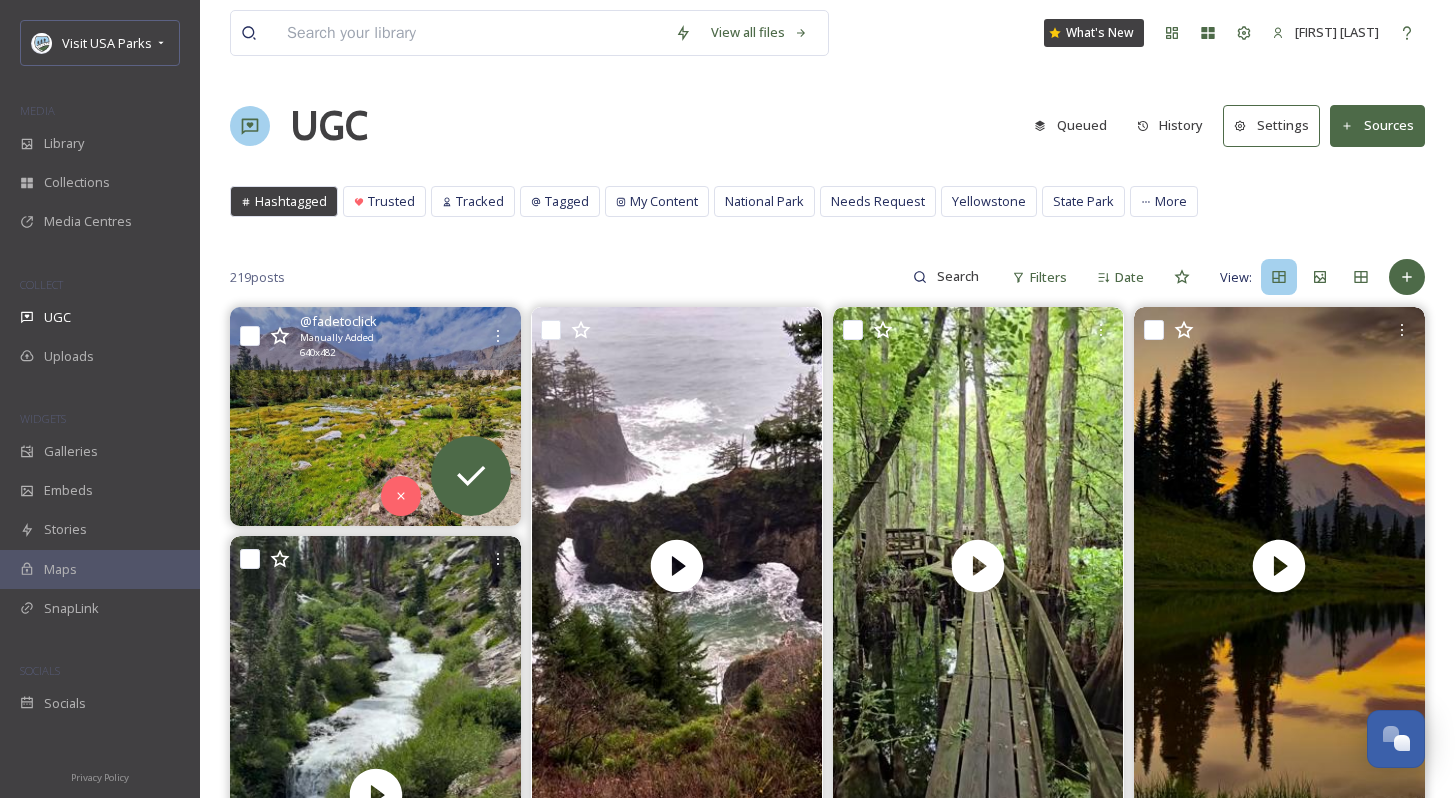 click at bounding box center (375, 416) 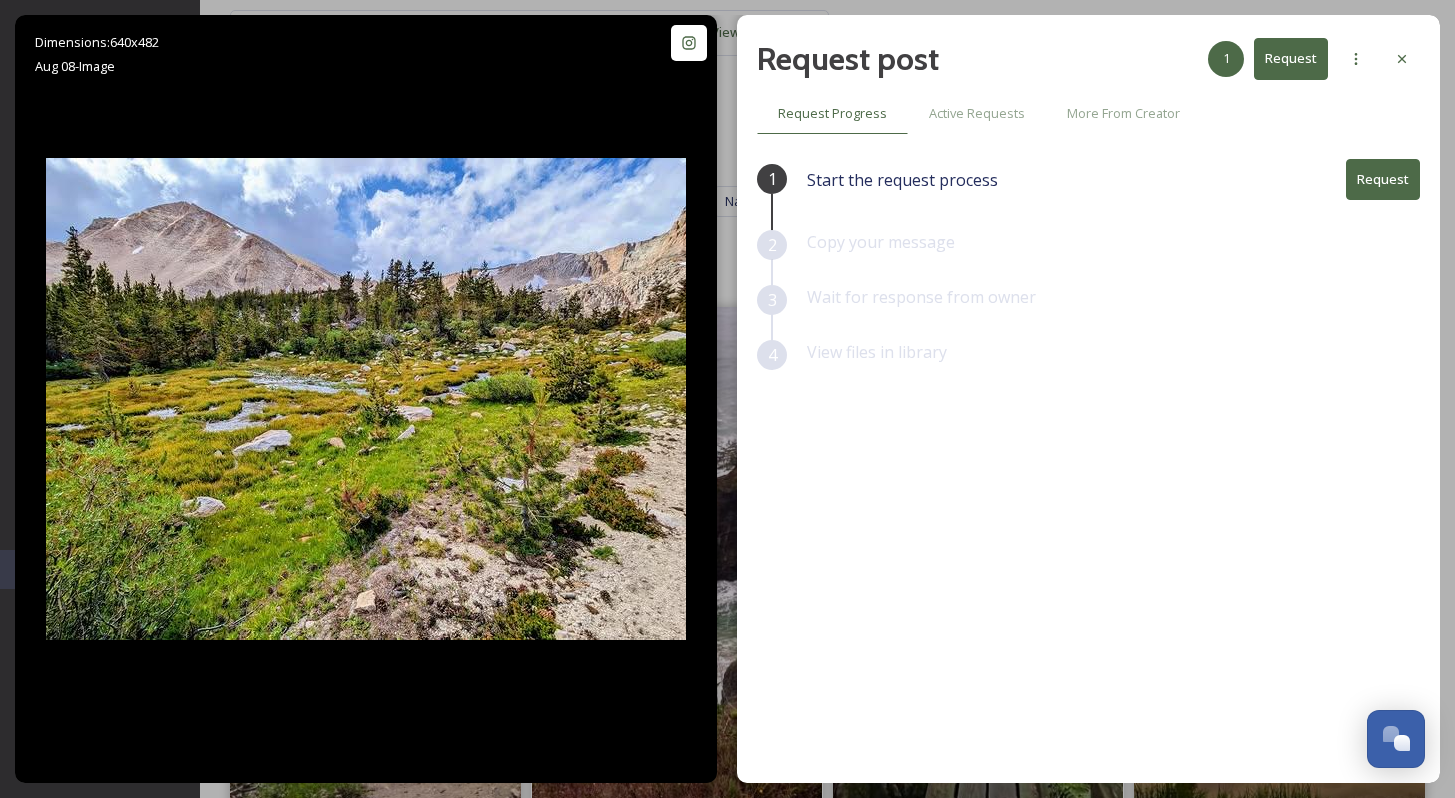 click on "Request" at bounding box center (1383, 179) 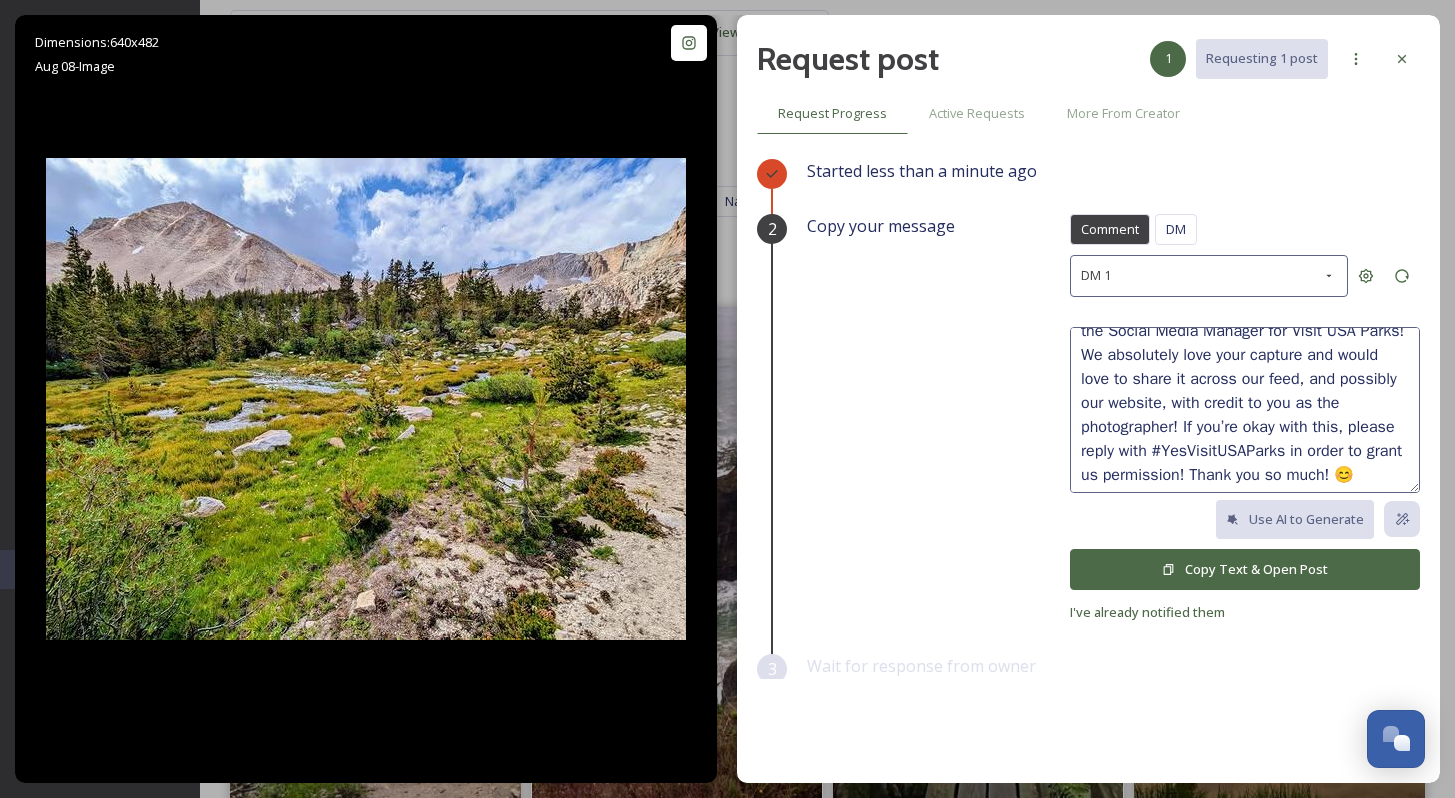 scroll, scrollTop: 0, scrollLeft: 0, axis: both 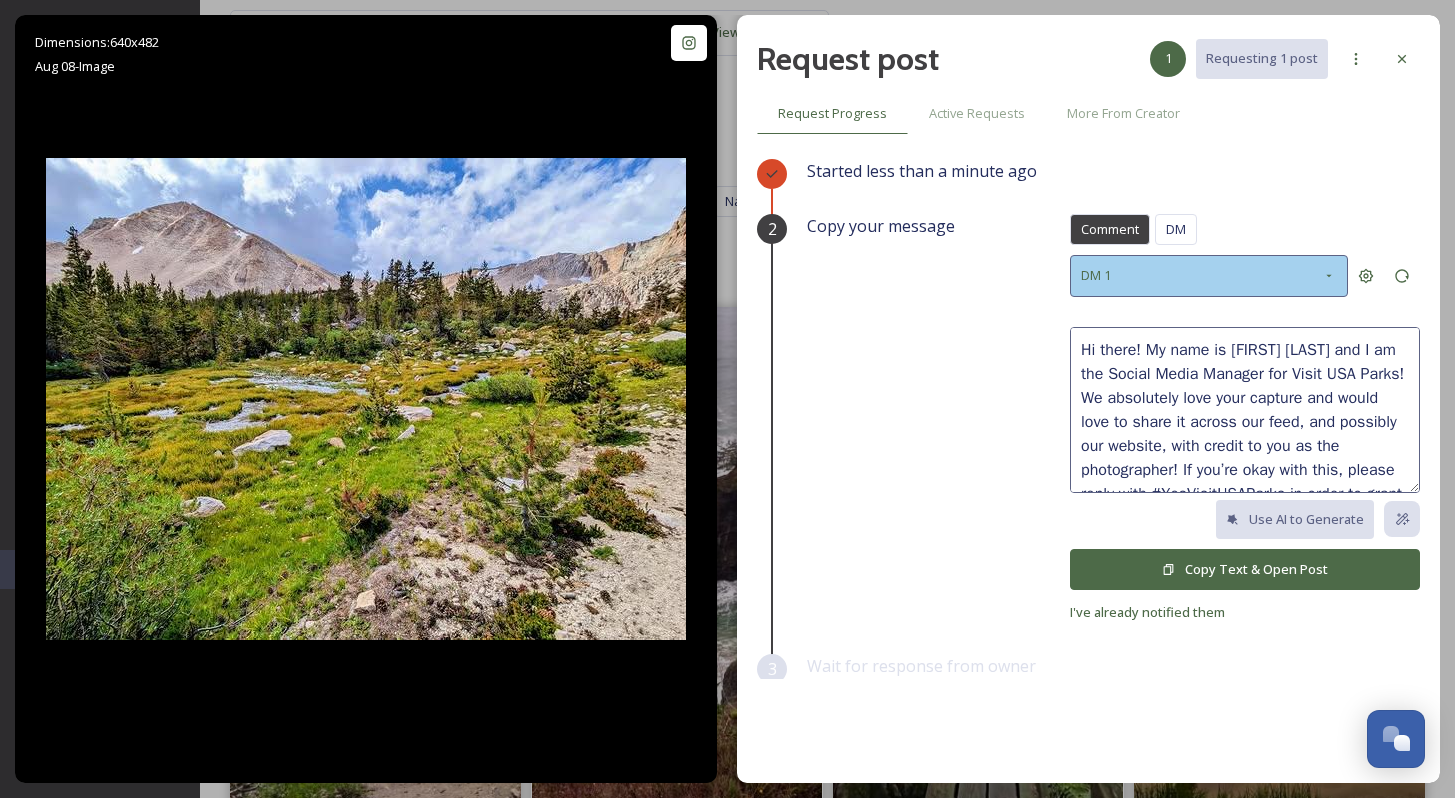click on "DM 1" at bounding box center (1209, 275) 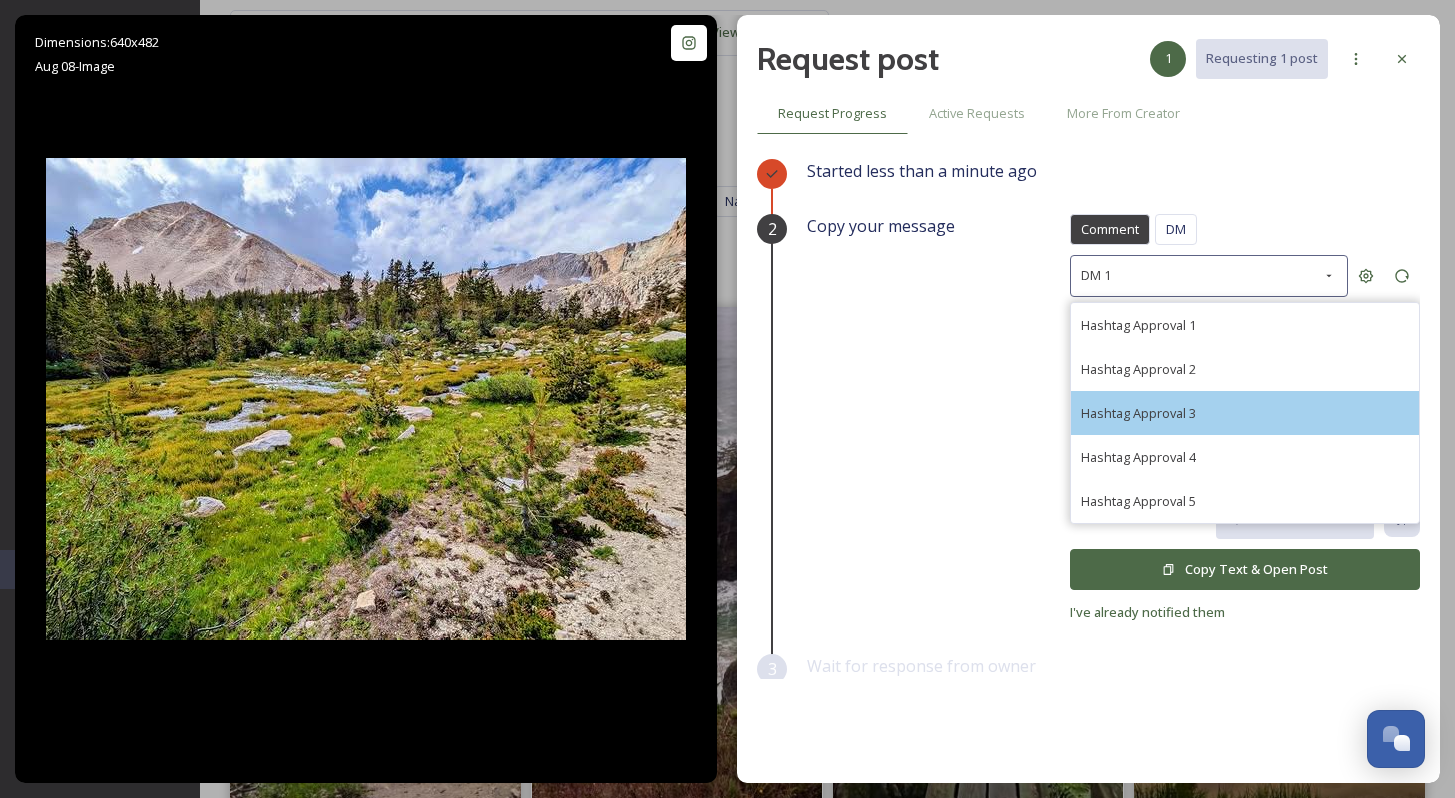 click on "Hashtag Approval 3" at bounding box center [1245, 413] 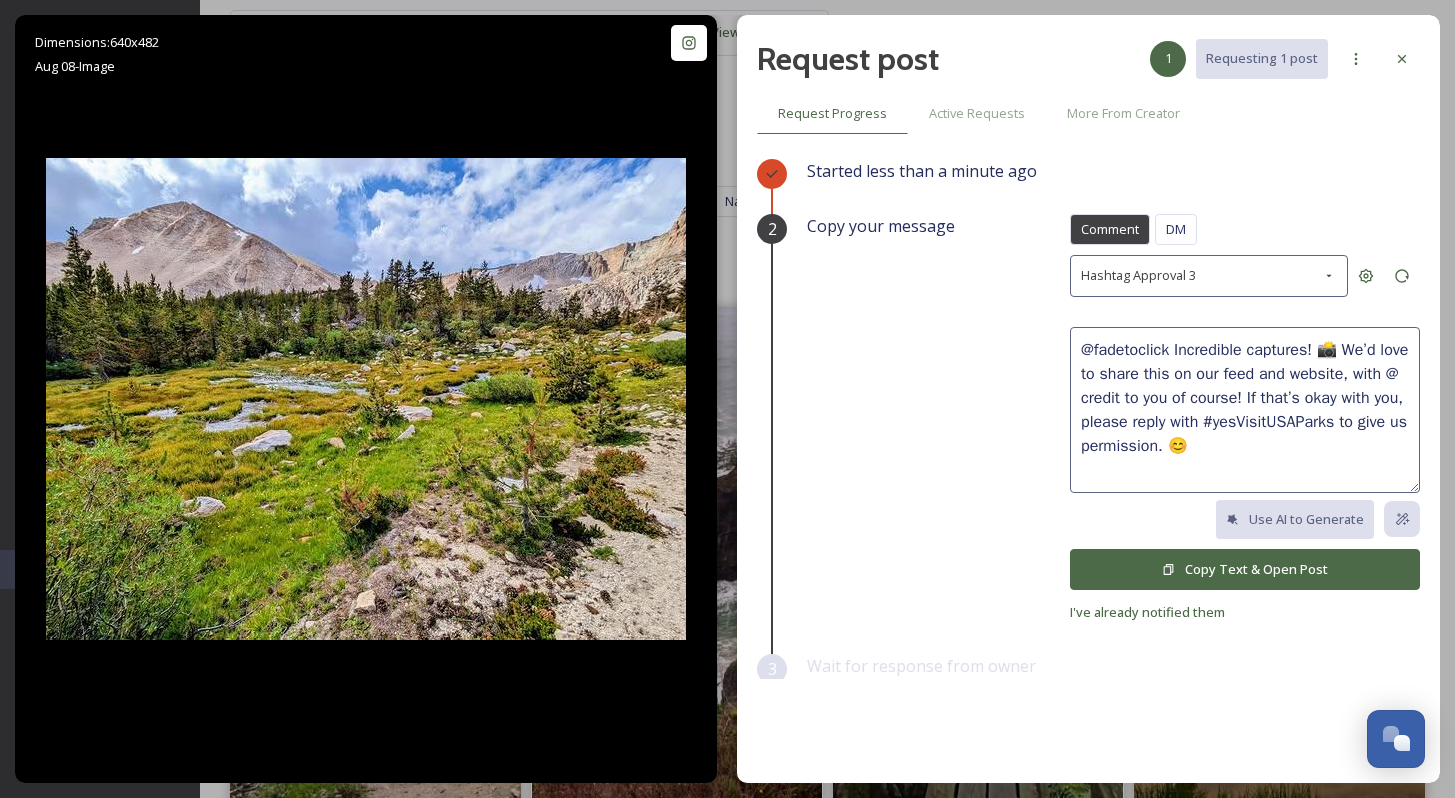 drag, startPoint x: 1163, startPoint y: 345, endPoint x: 1039, endPoint y: 339, distance: 124.14507 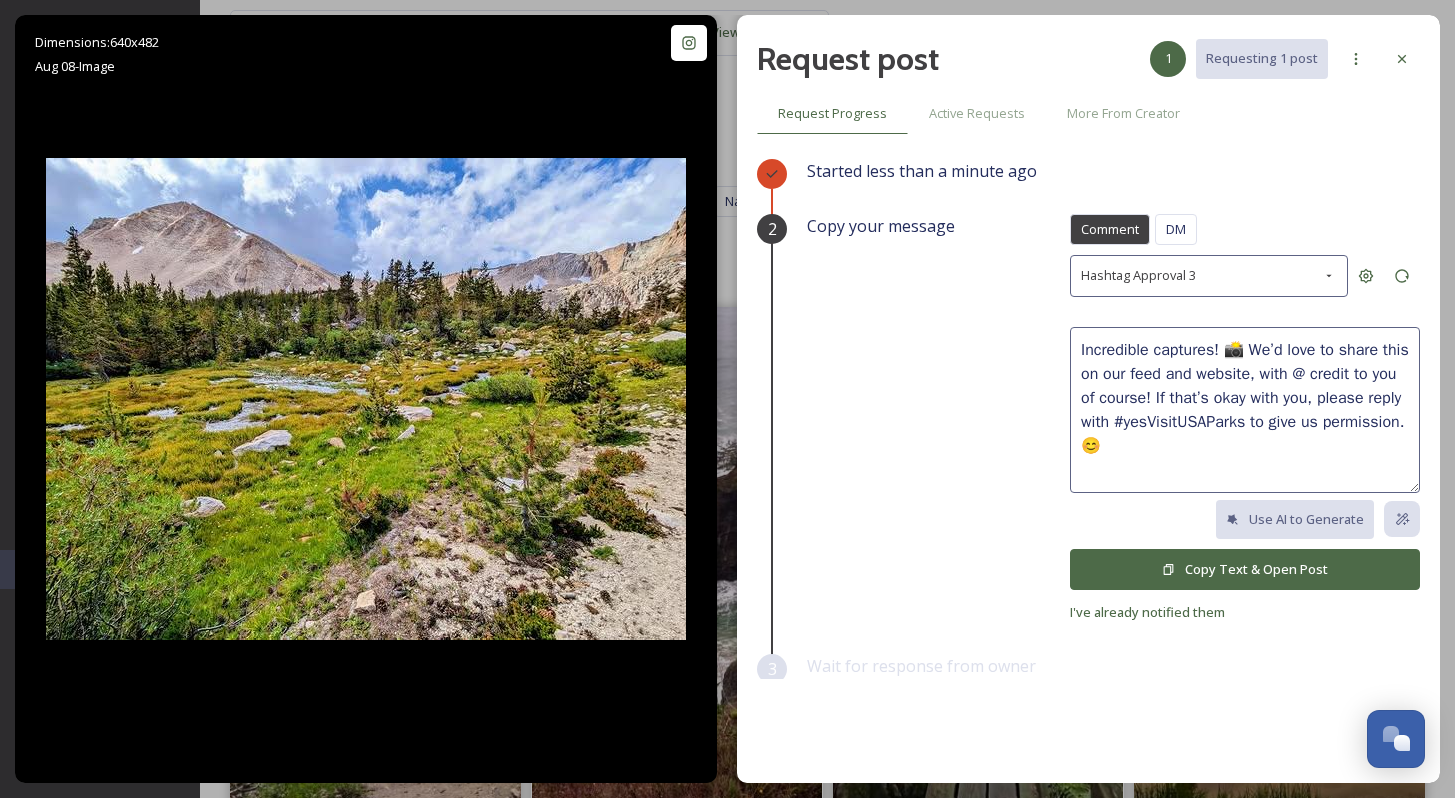 click on "Incredible captures! 📸 We’d love to share this on our feed and website, with @ credit to you of course! If that’s okay with you, please reply with #yesVisitUSAParks to give us permission. 😊" at bounding box center [1245, 410] 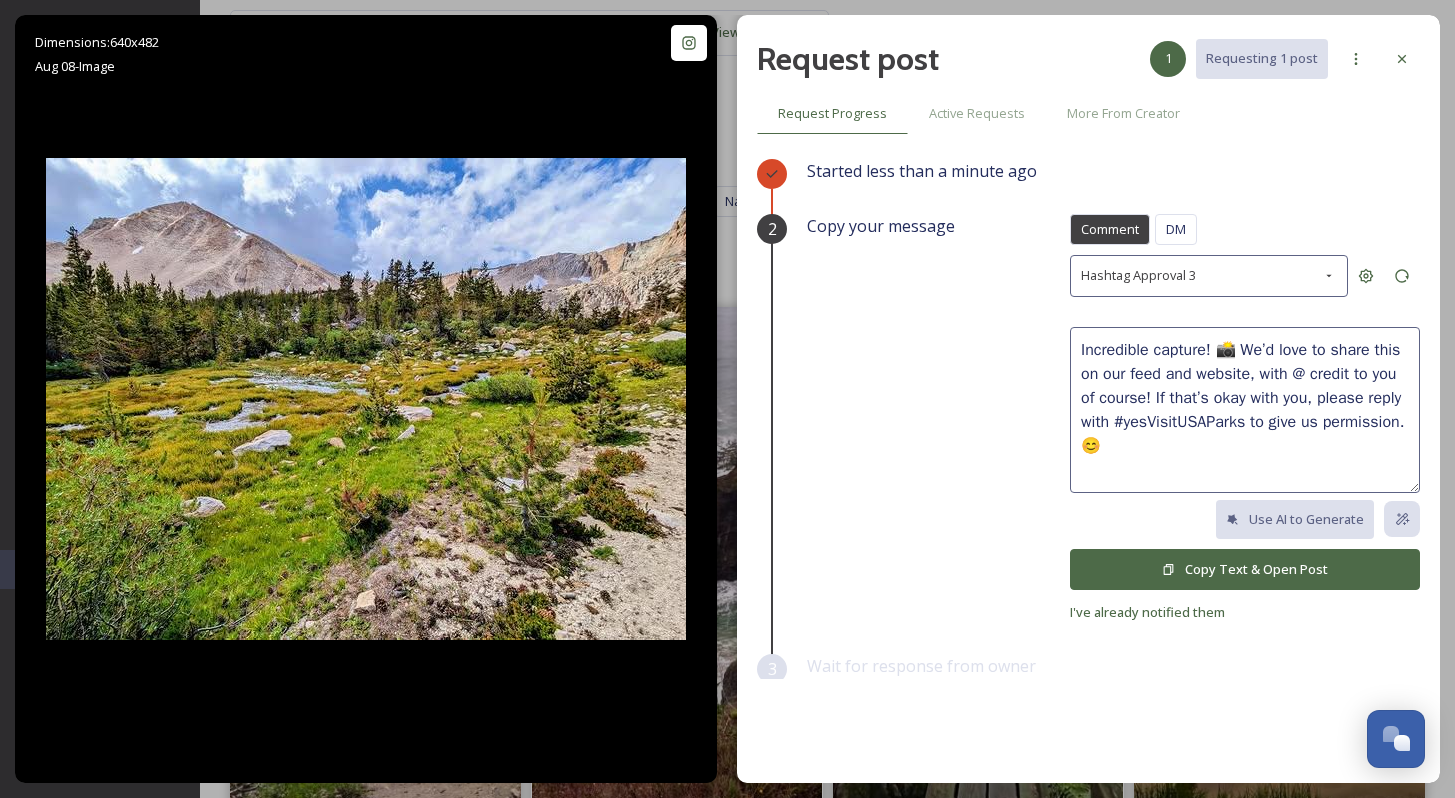 click on "Incredible capture! 📸 We’d love to share this on our feed and website, with @ credit to you of course! If that’s okay with you, please reply with #yesVisitUSAParks to give us permission. 😊" at bounding box center [1245, 410] 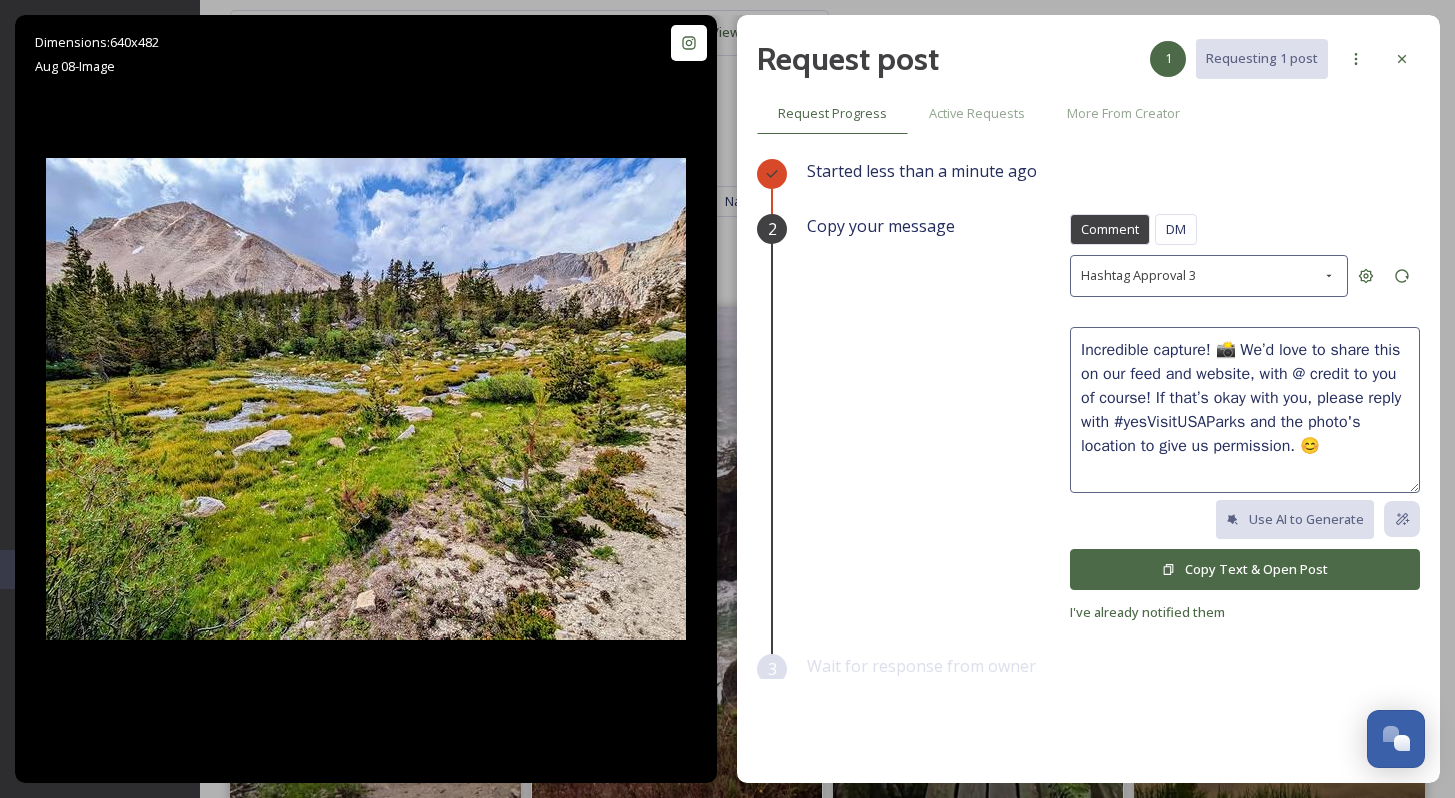 click on "Incredible capture! 📸 We’d love to share this on our feed and website, with @ credit to you of course! If that’s okay with you, please reply with #yesVisitUSAParks and the photo's location to give us permission. 😊" at bounding box center (1245, 410) 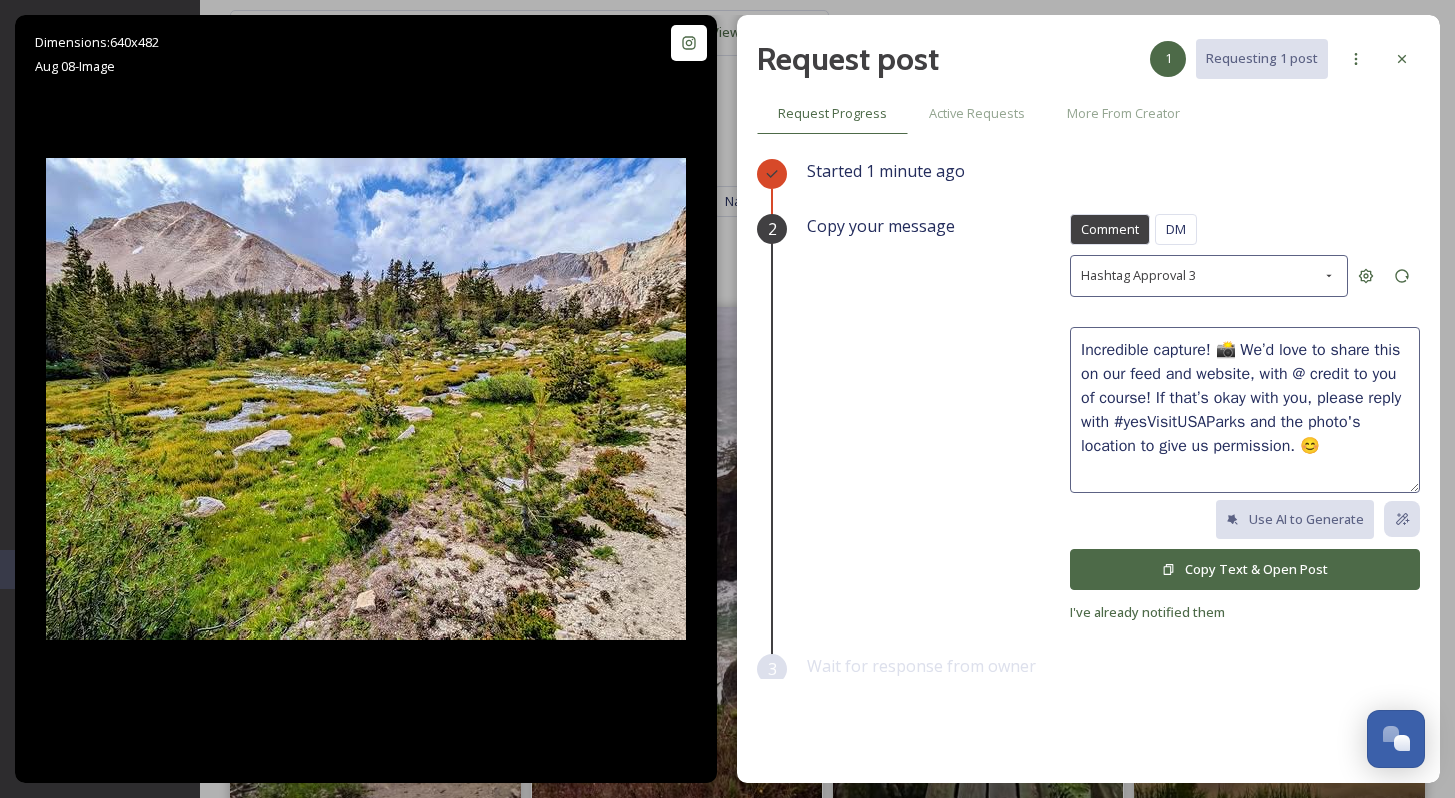 type on "Incredible capture! 📸 We’d love to share this on our feed and website, with @ credit to you of course! If that’s okay with you, please reply with #yesVisitUSAParks and the photo's location to give us permission. 😊" 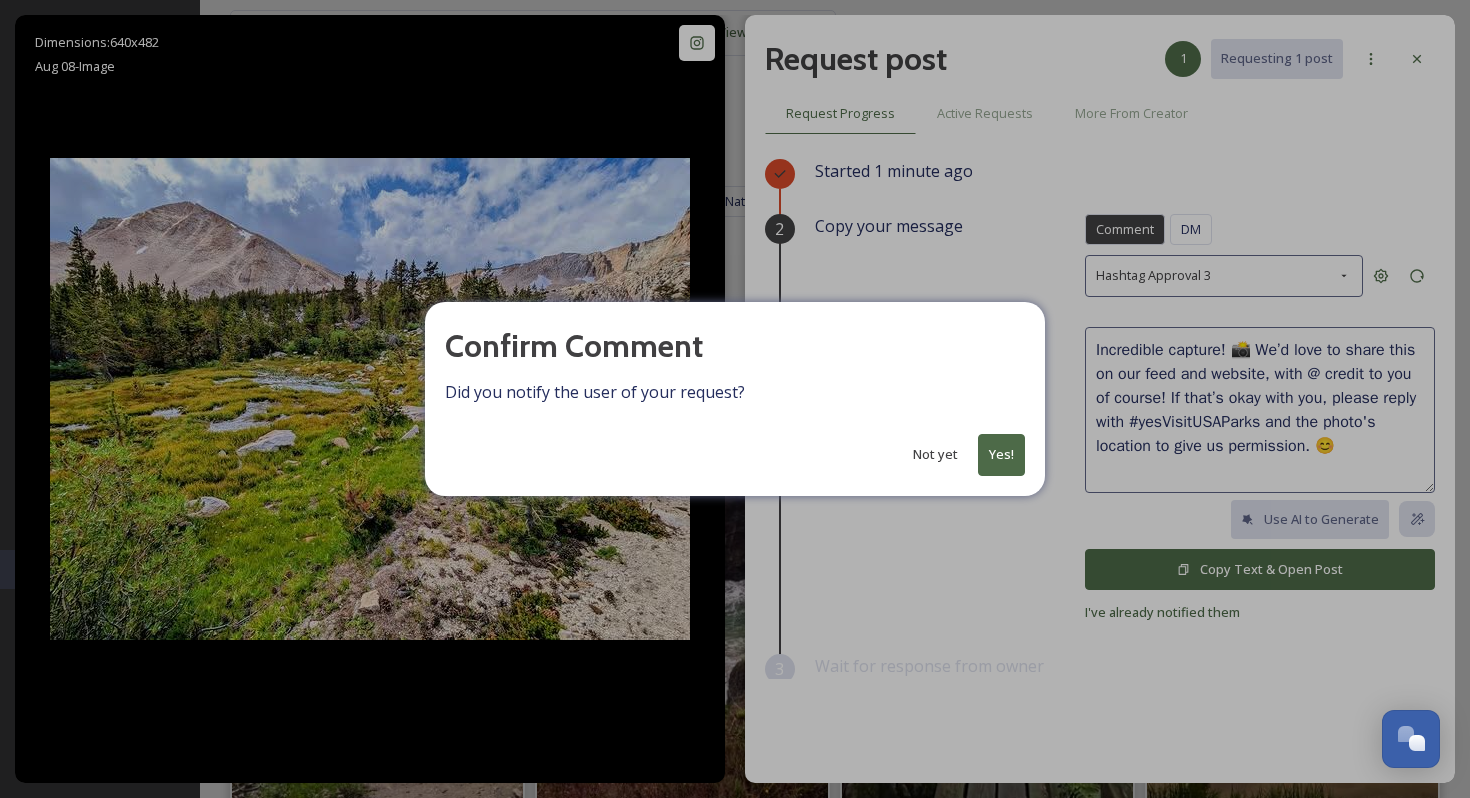 click on "Yes!" at bounding box center [1001, 454] 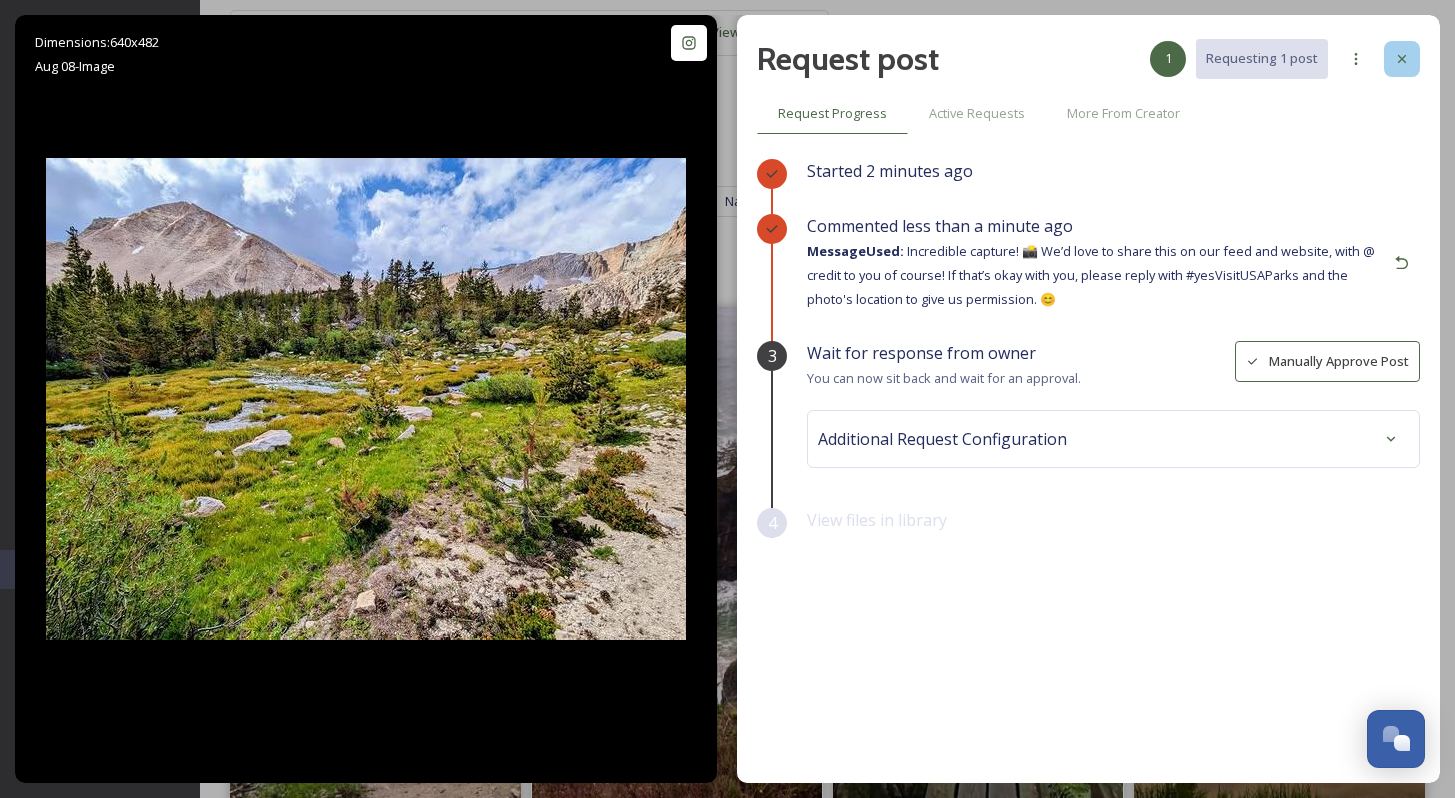 click at bounding box center (1402, 59) 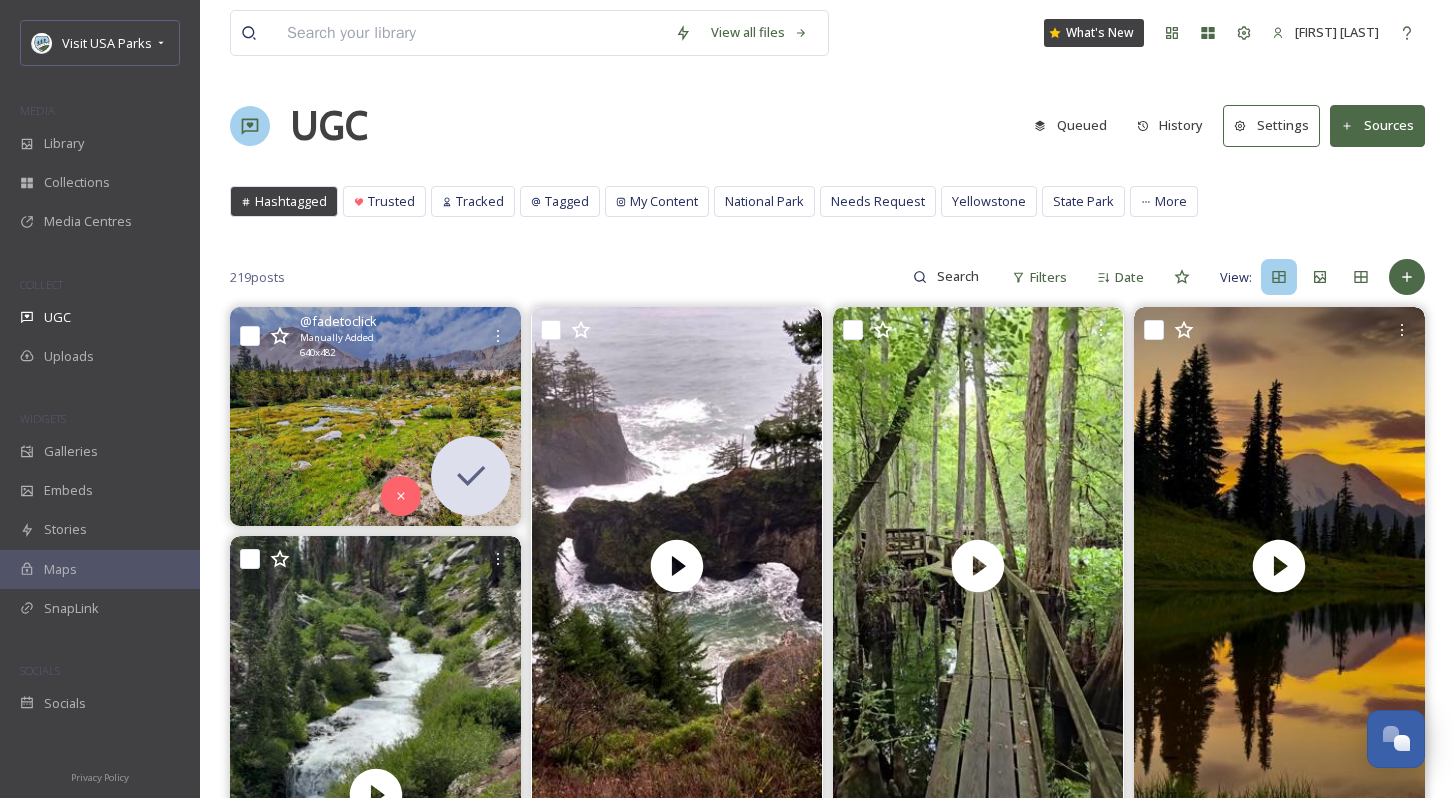 click on "View all files What's New [FIRST] [LAST] UGC Queued History Settings Sources Hashtagged Trusted Tracked Tagged My Content National Park Needs Request Yellowstone State Park Post Search Hashtagged Trusted Tracked Tagged My Content National Park Needs Request Yellowstone State Park More 219 posts Filters Date View: @fadetoclick Manually Added 640 x 482" at bounding box center [827, 1491] 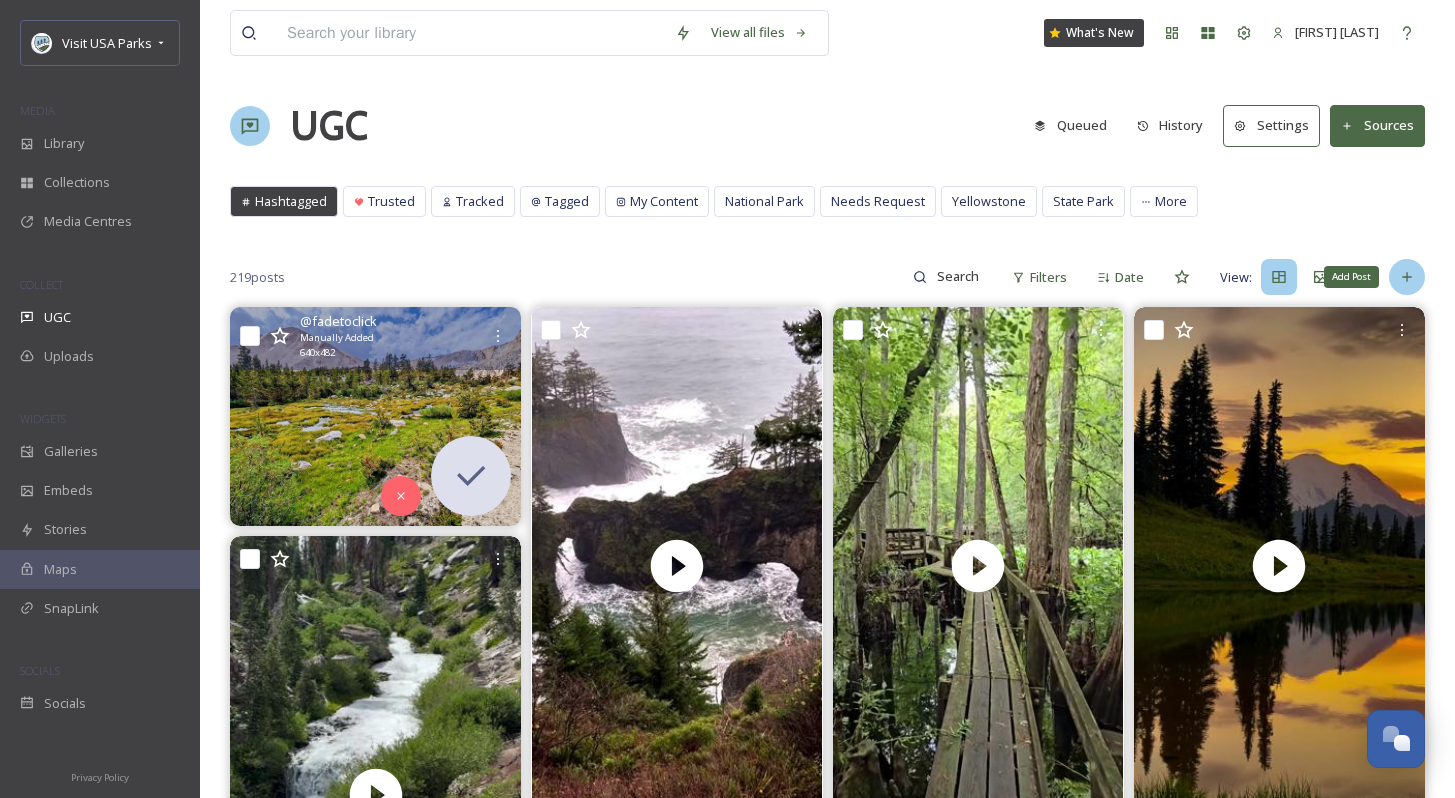 click on "Add Post" at bounding box center (1407, 277) 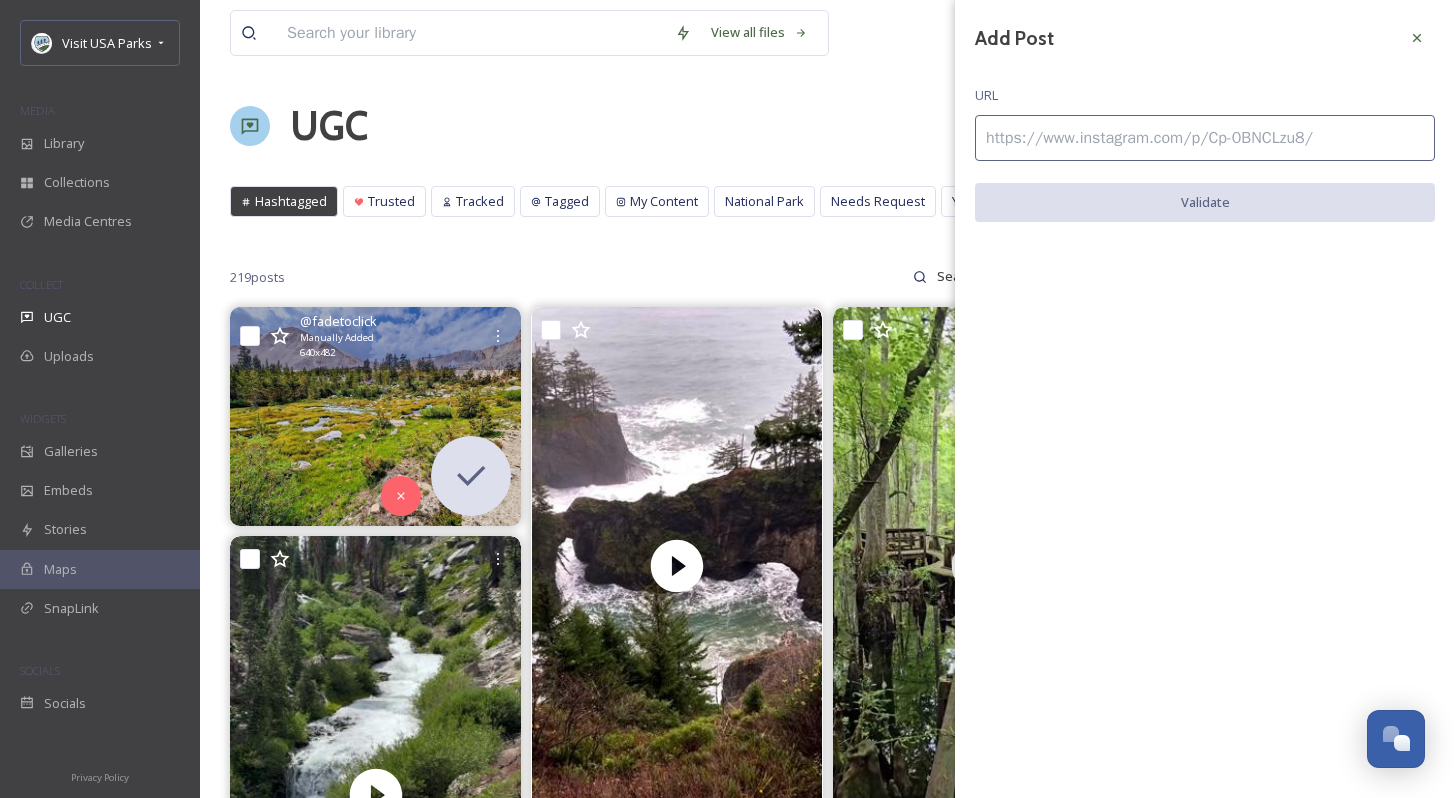 click at bounding box center (1205, 138) 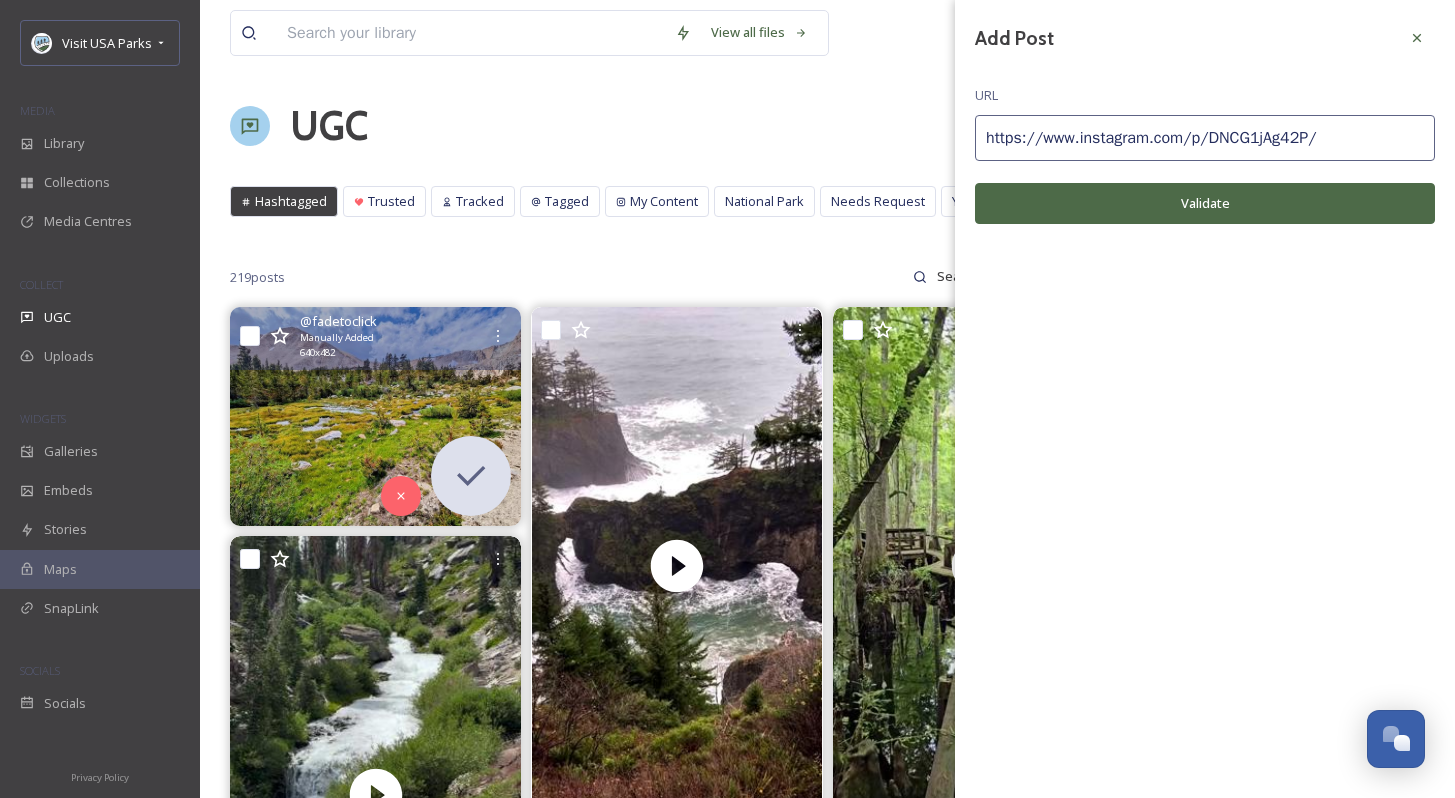 type on "https://www.instagram.com/p/DNCG1jAg42P/" 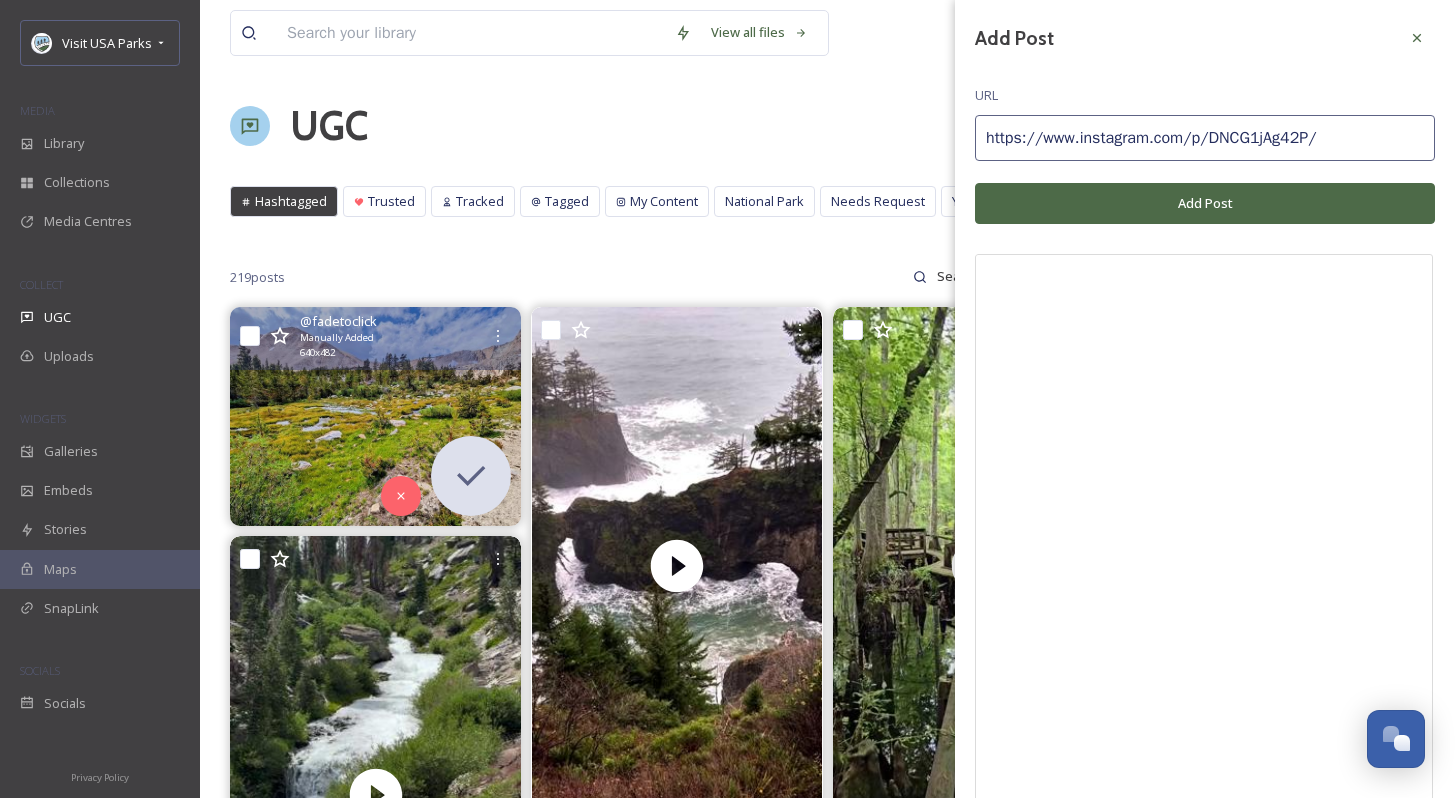 click on "Add Post" at bounding box center [1205, 203] 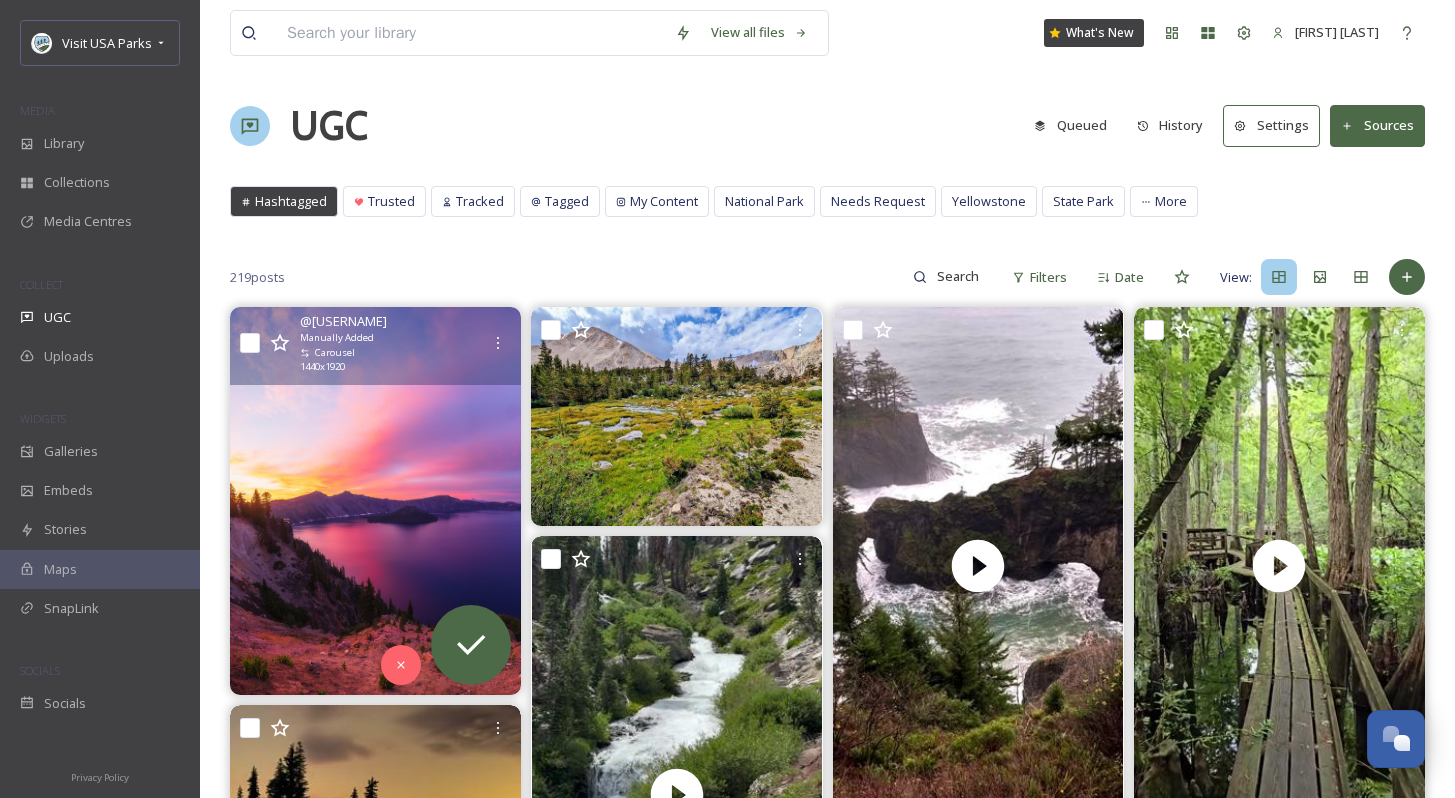 click at bounding box center (375, 501) 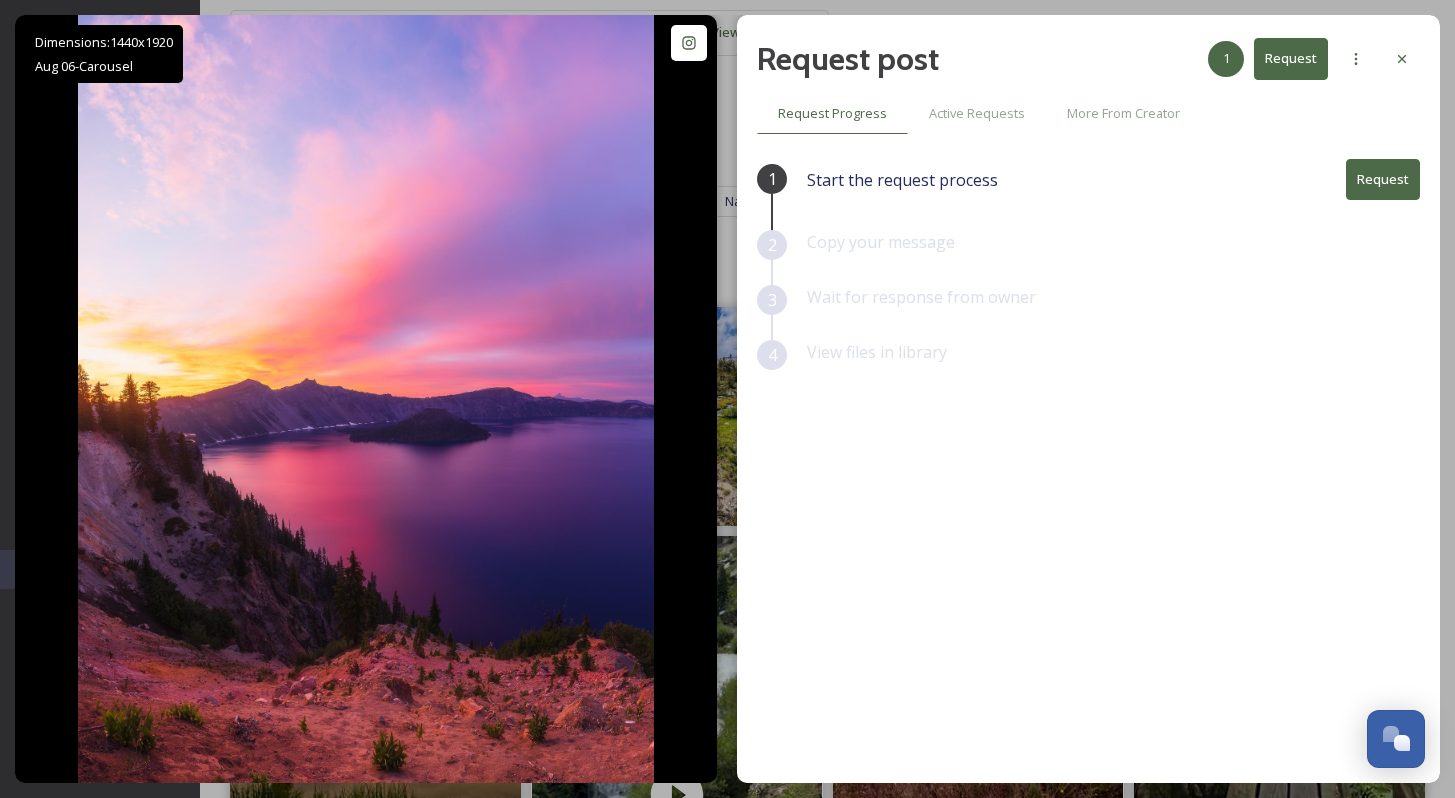 click on "Request" at bounding box center (1383, 179) 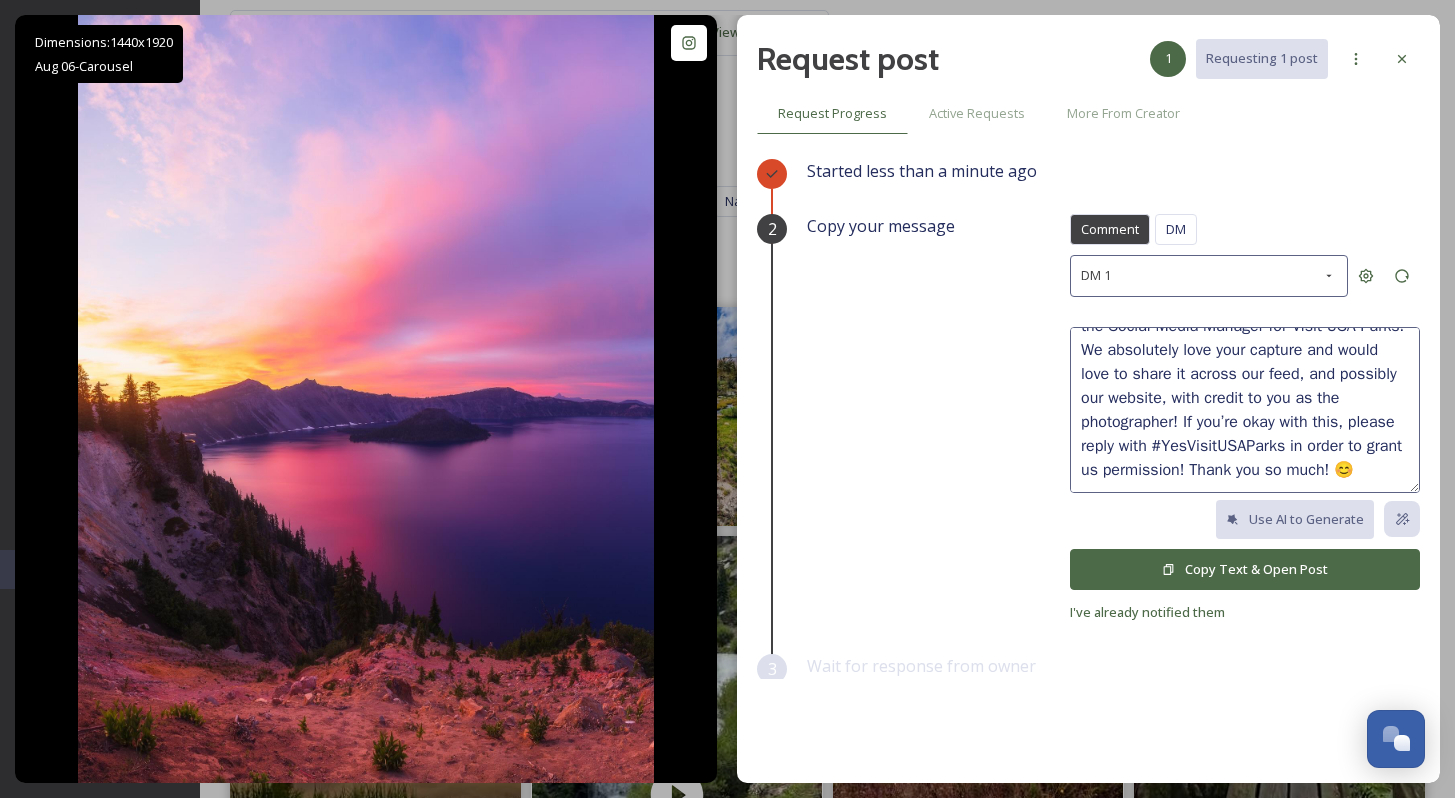scroll, scrollTop: 0, scrollLeft: 0, axis: both 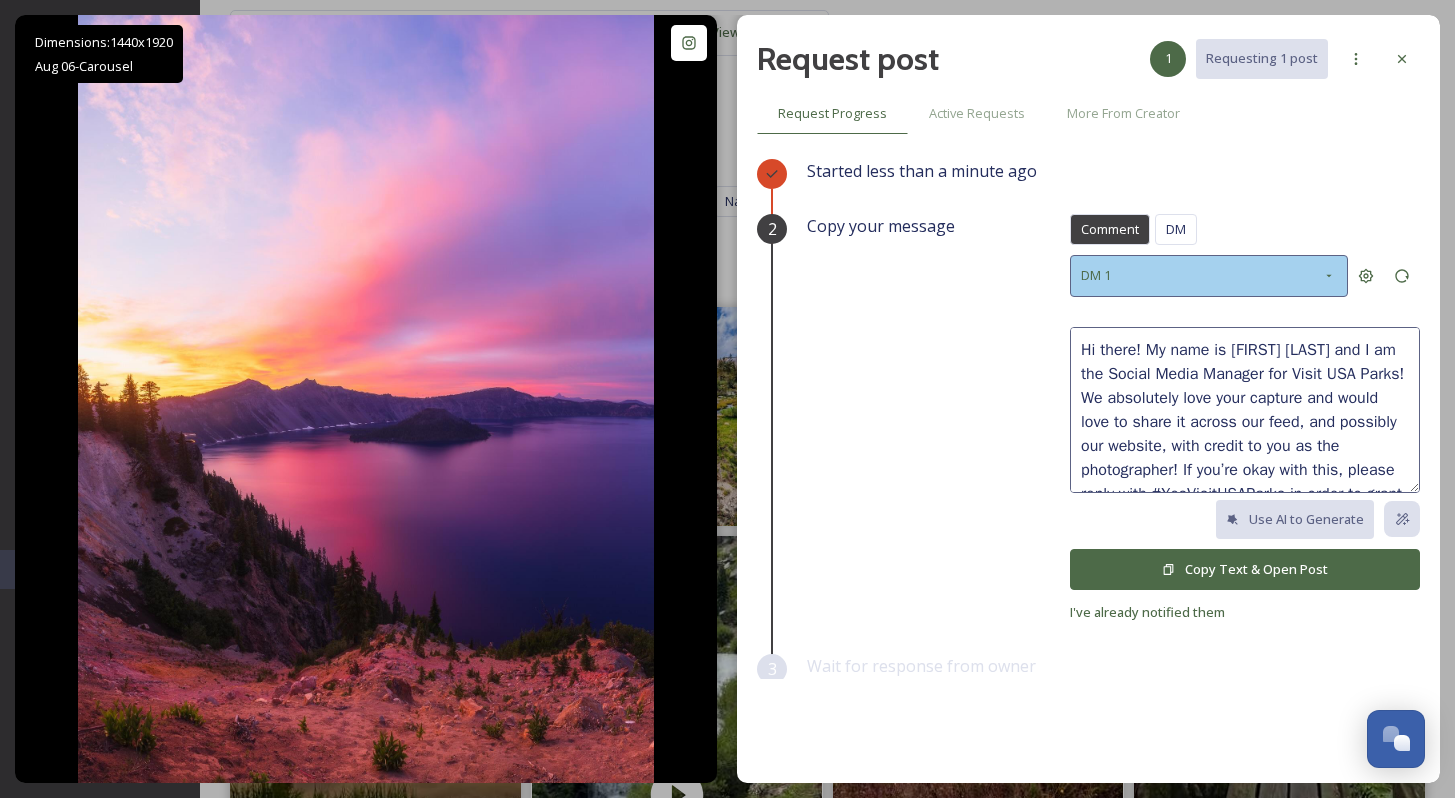 click on "DM 1" at bounding box center [1209, 275] 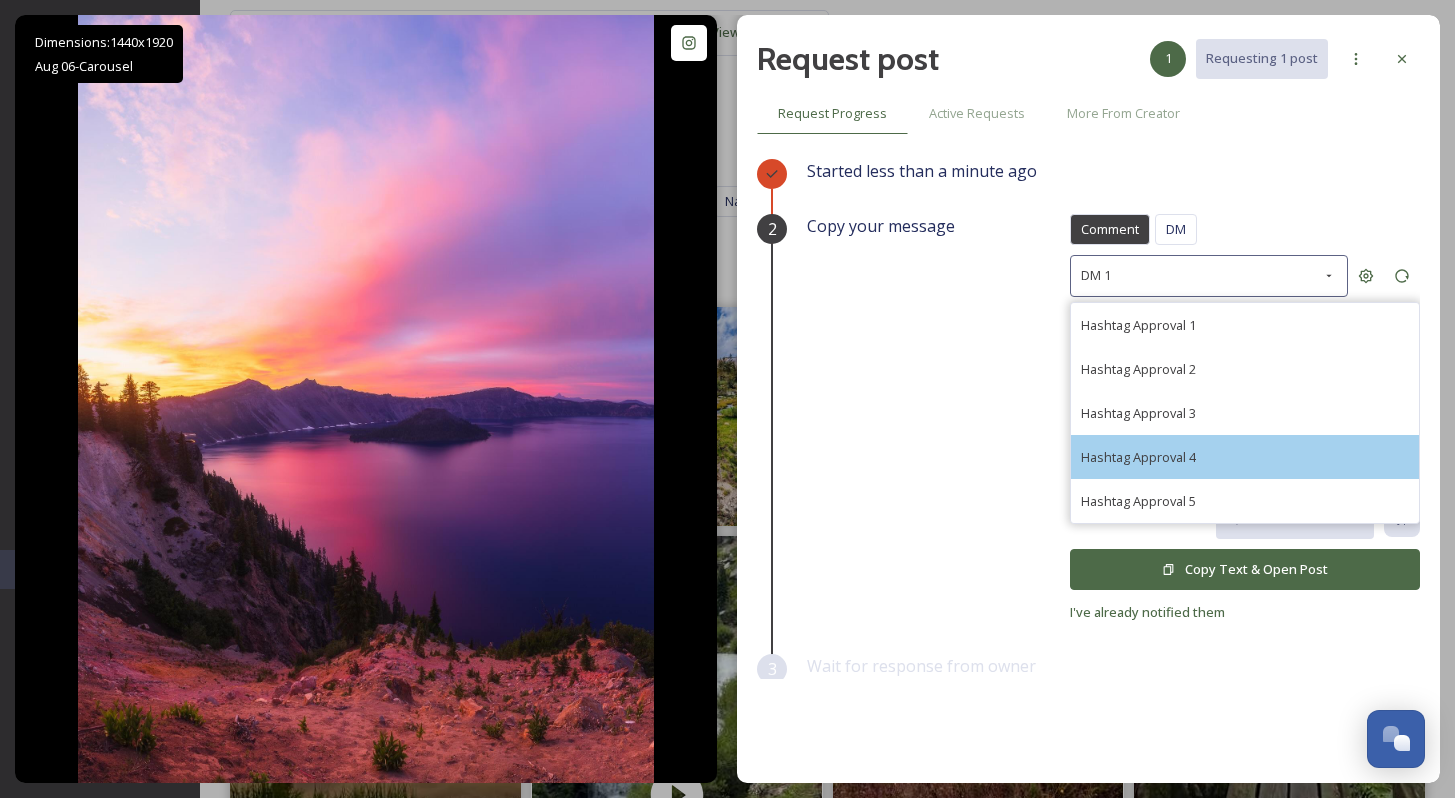 click on "Hashtag Approval 4" at bounding box center [1245, 457] 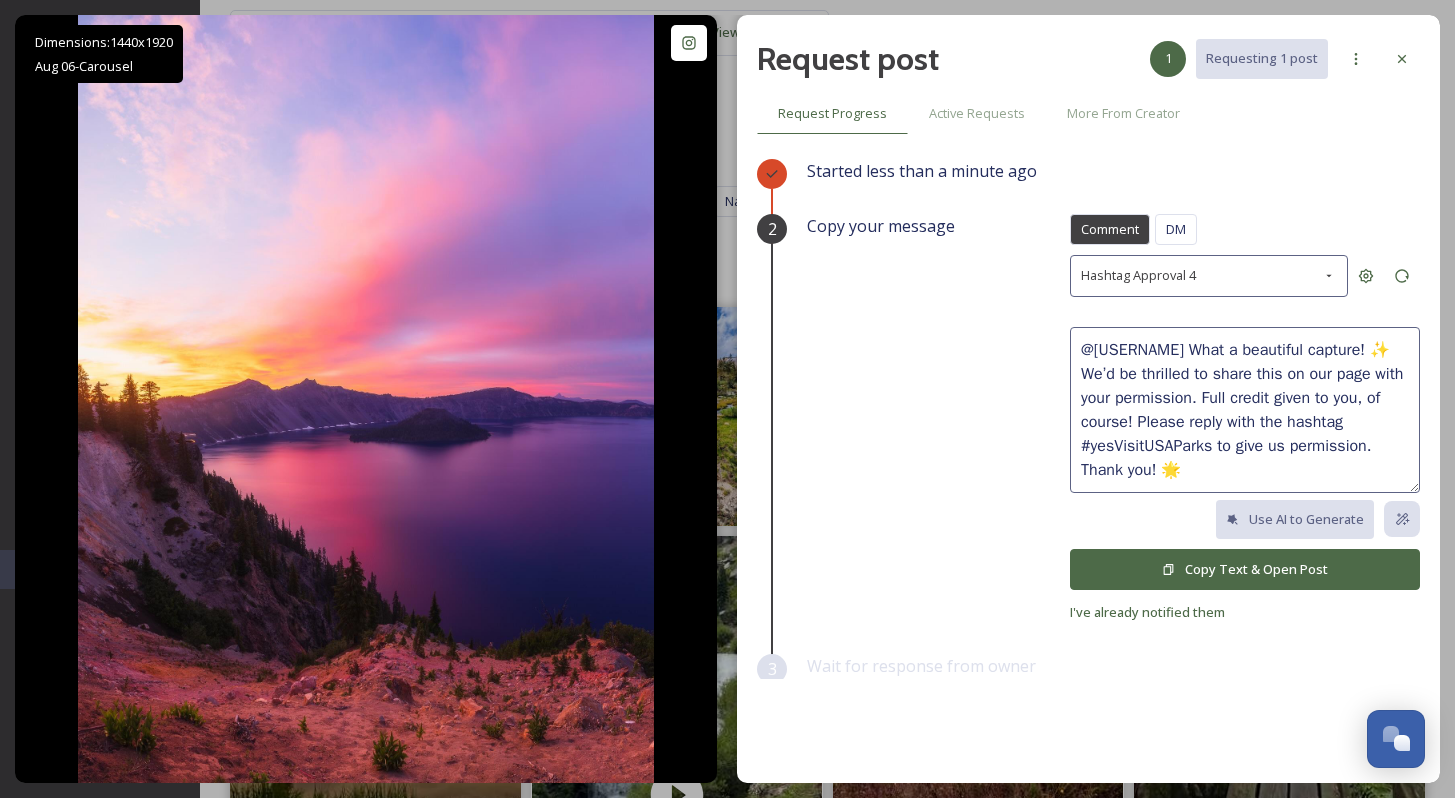 drag, startPoint x: 1080, startPoint y: 373, endPoint x: 1058, endPoint y: 353, distance: 29.732138 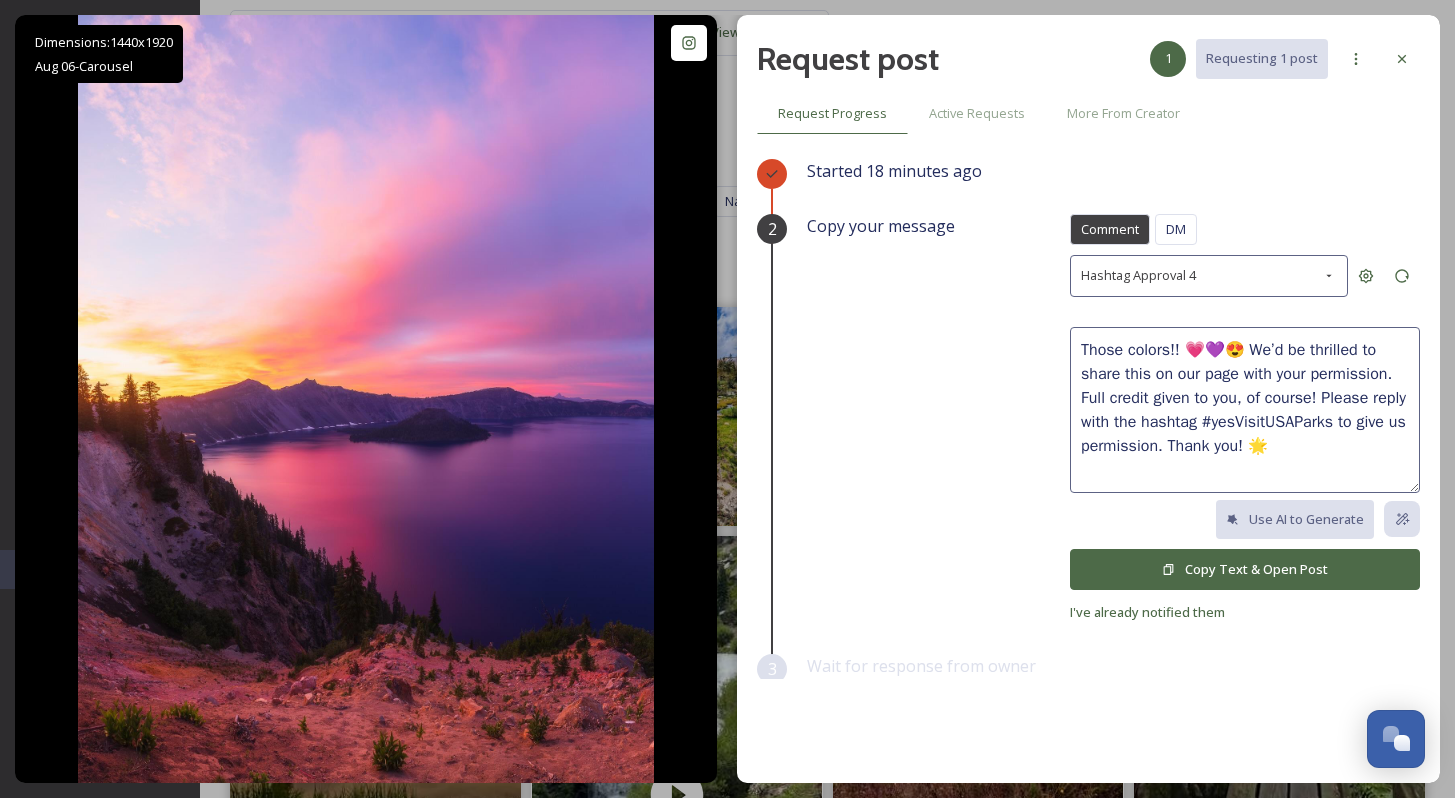 scroll, scrollTop: 48, scrollLeft: 0, axis: vertical 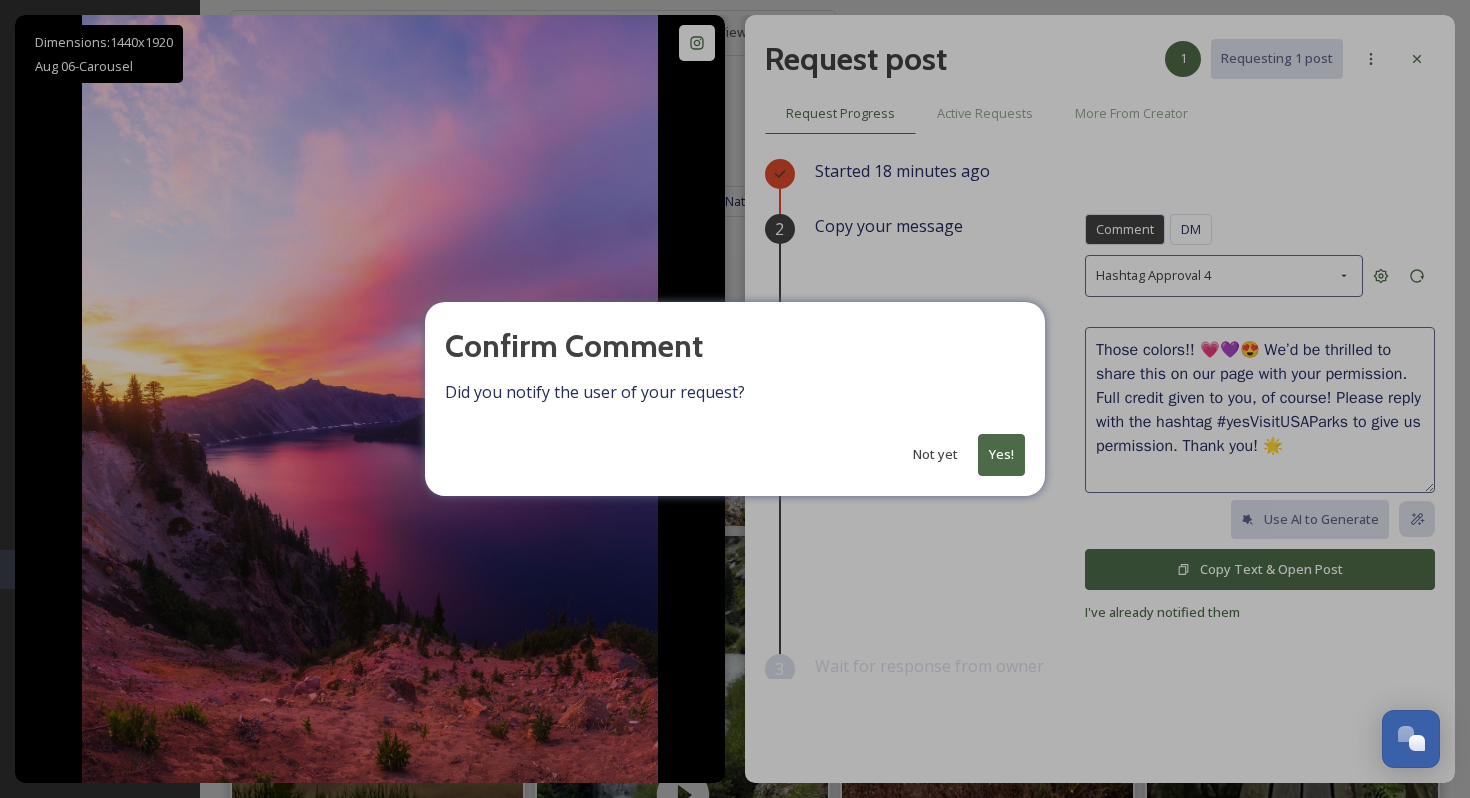 click on "Yes!" at bounding box center (1001, 454) 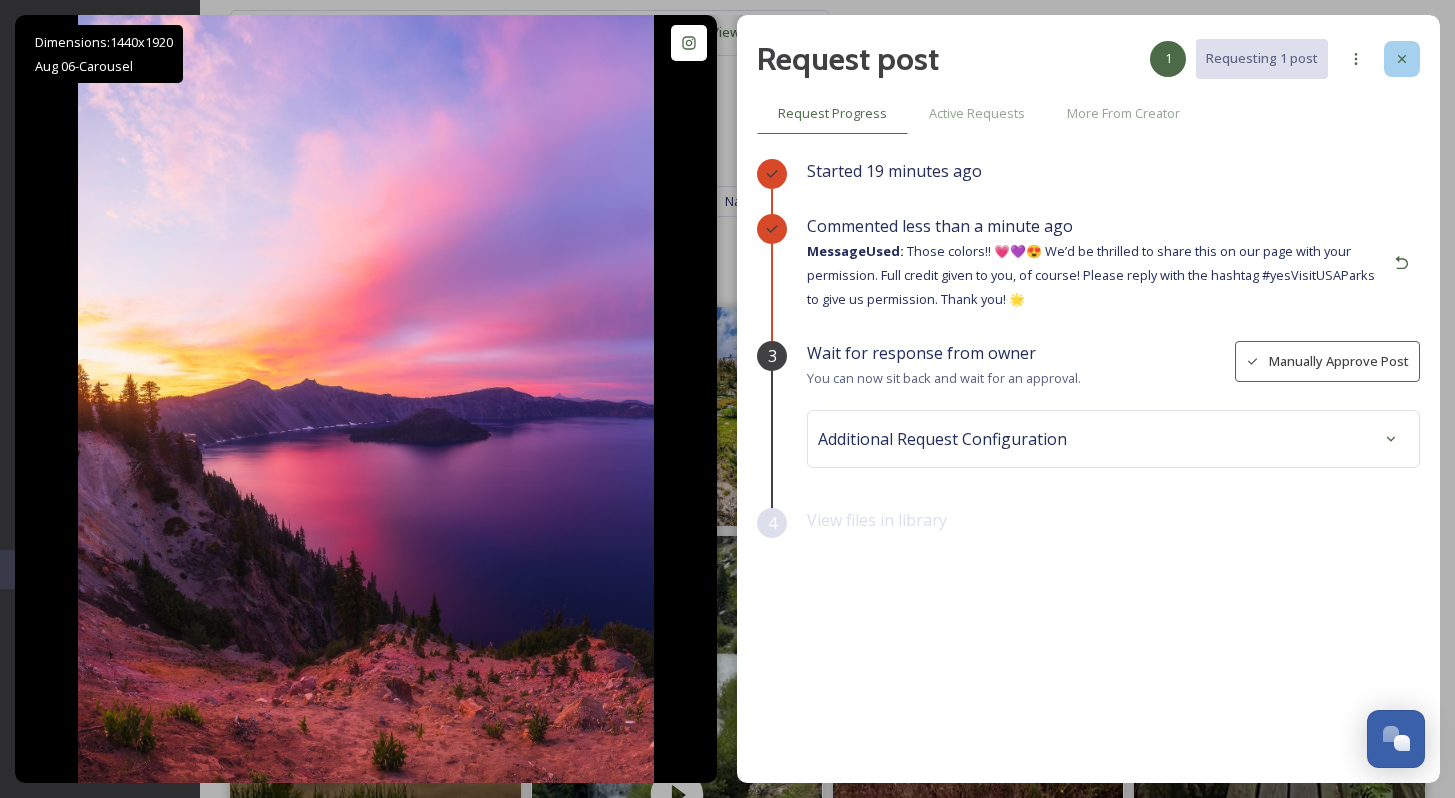 click at bounding box center (1402, 59) 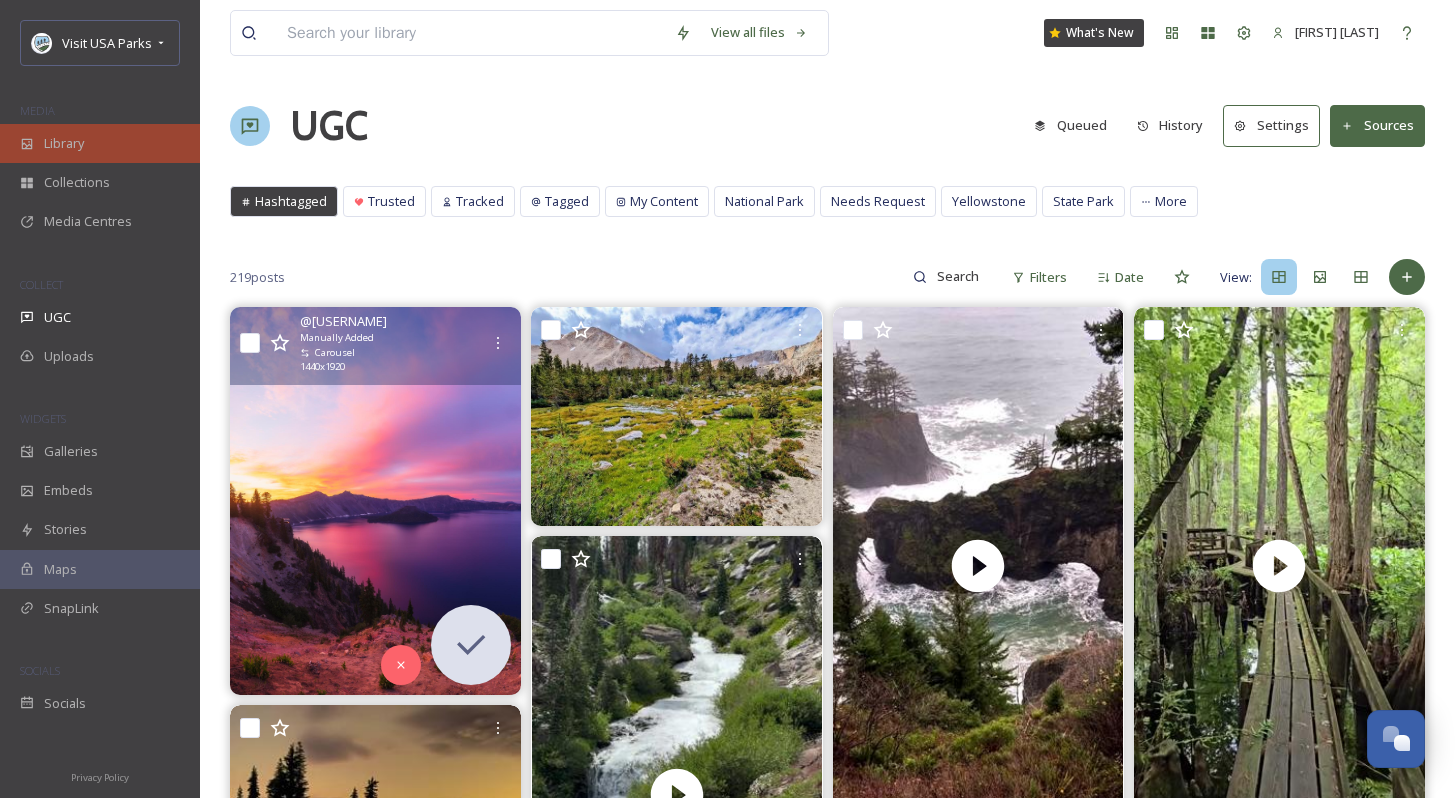 click on "Library" at bounding box center [100, 143] 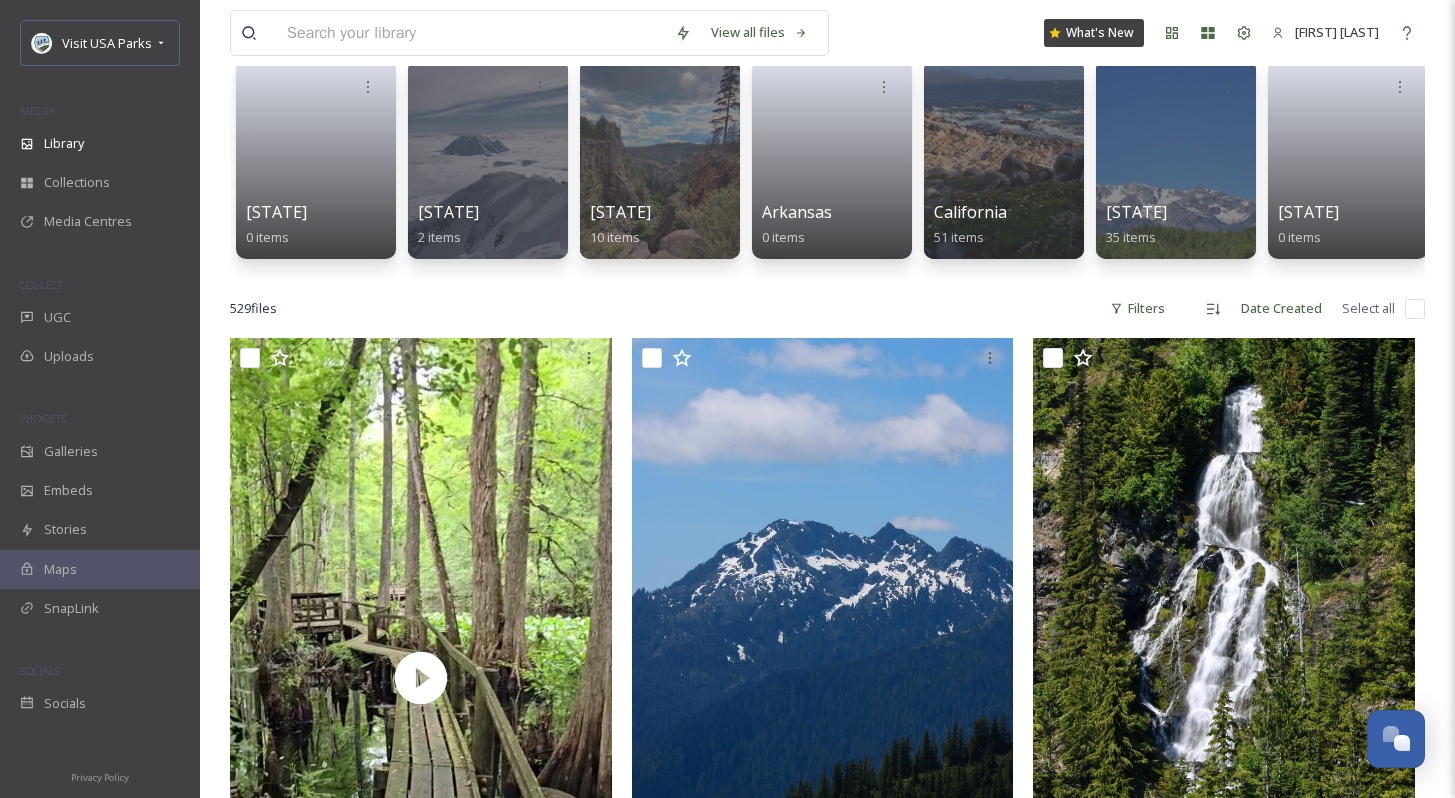 scroll, scrollTop: 0, scrollLeft: 0, axis: both 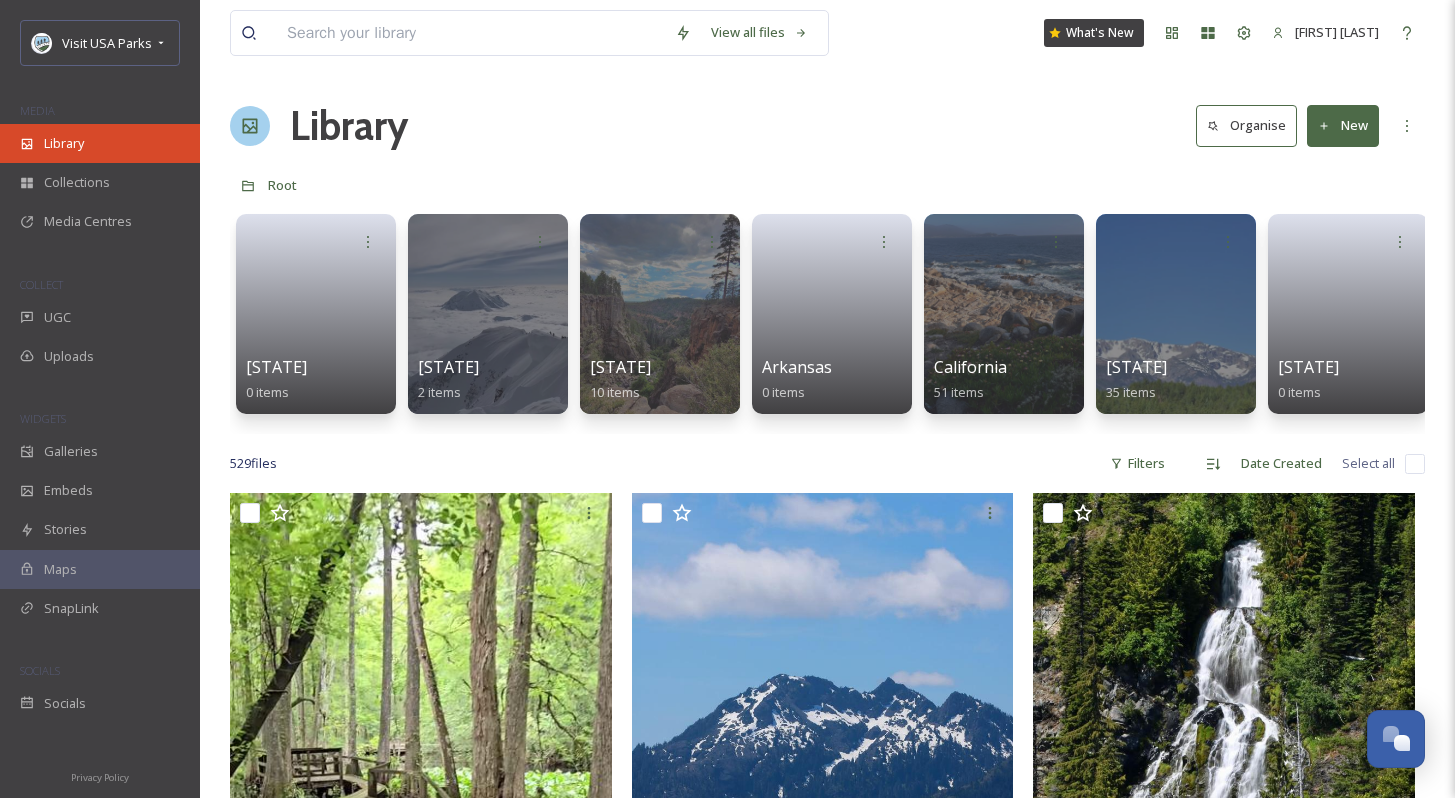 click on "Library" at bounding box center [100, 143] 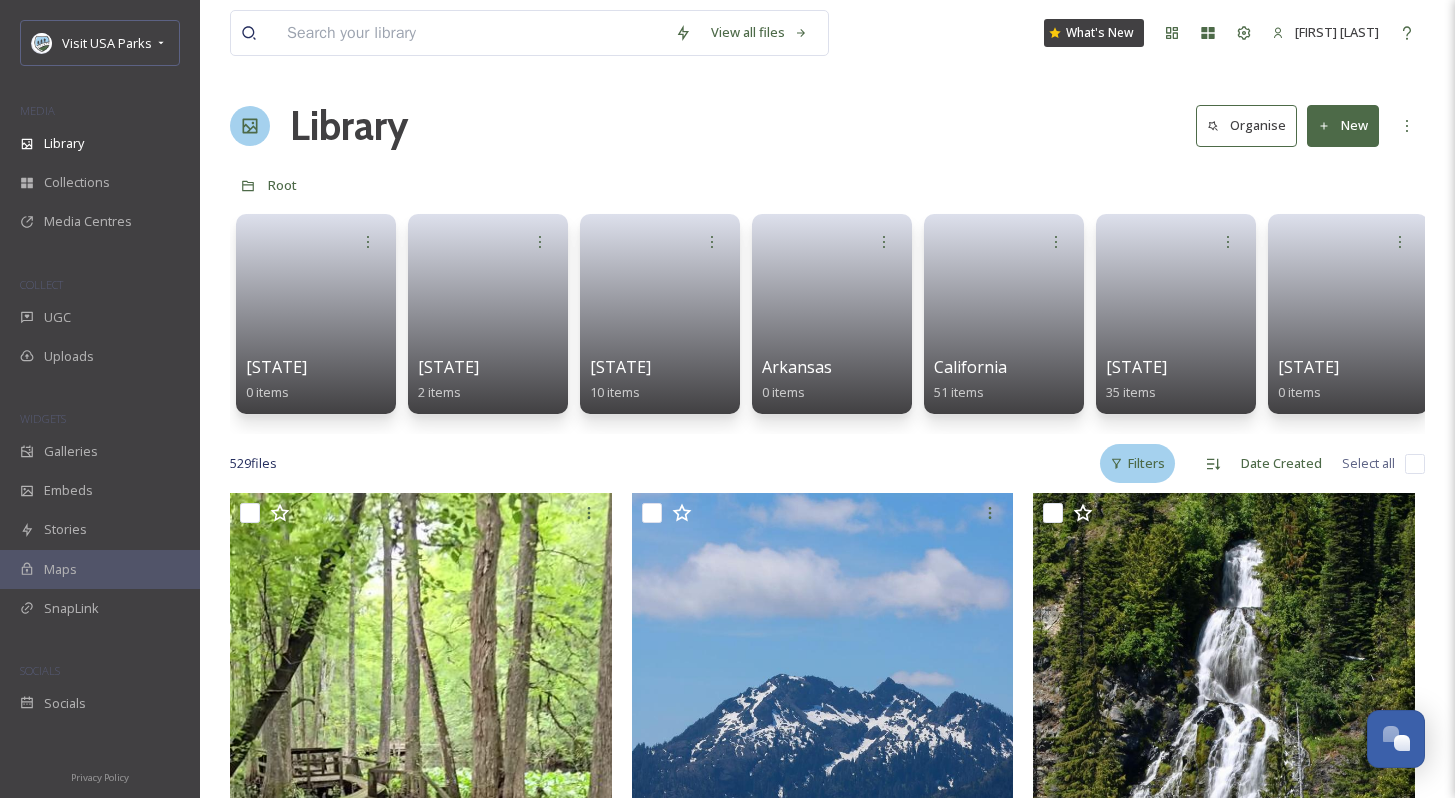 click on "Filters" at bounding box center [1137, 463] 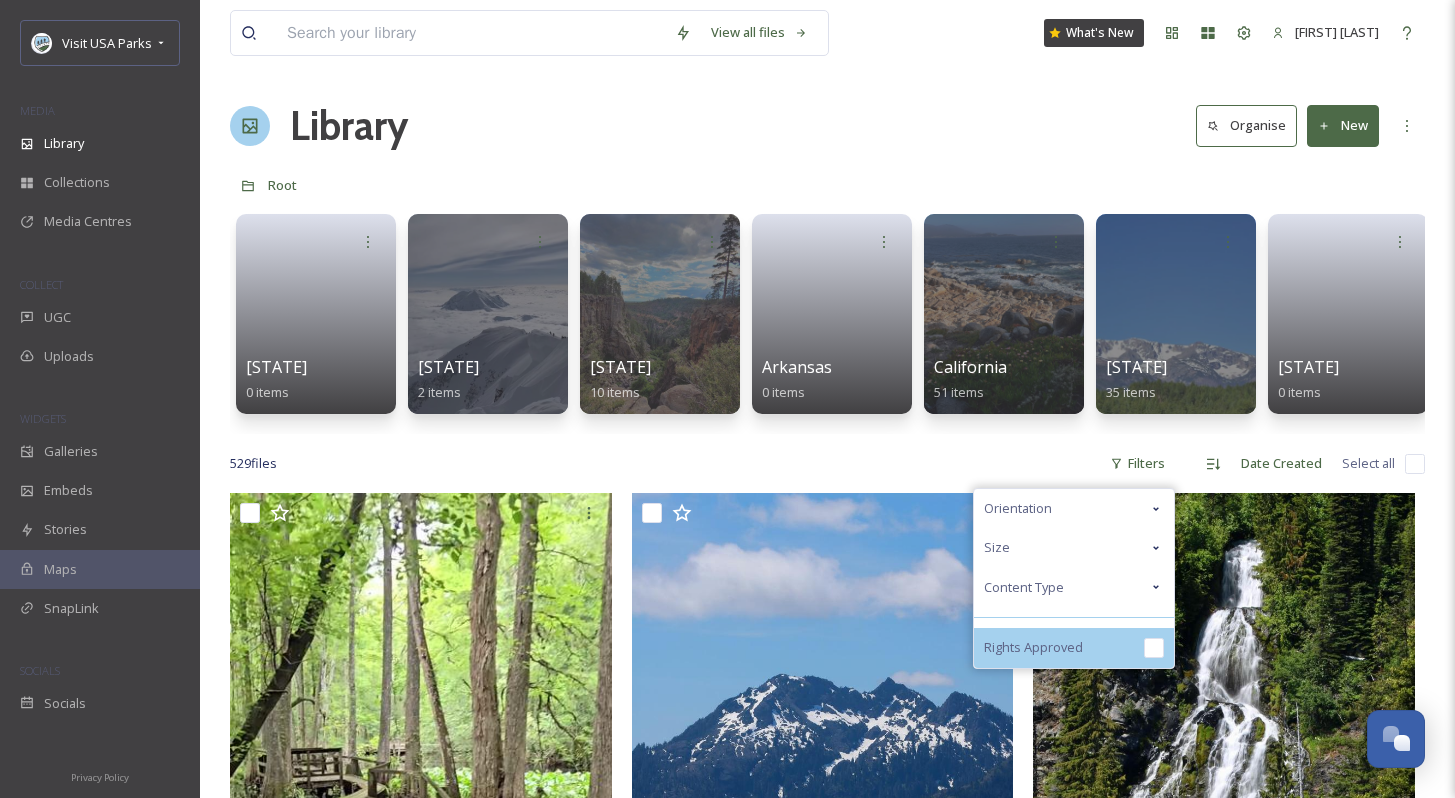click on "Rights Approved" at bounding box center (1074, 648) 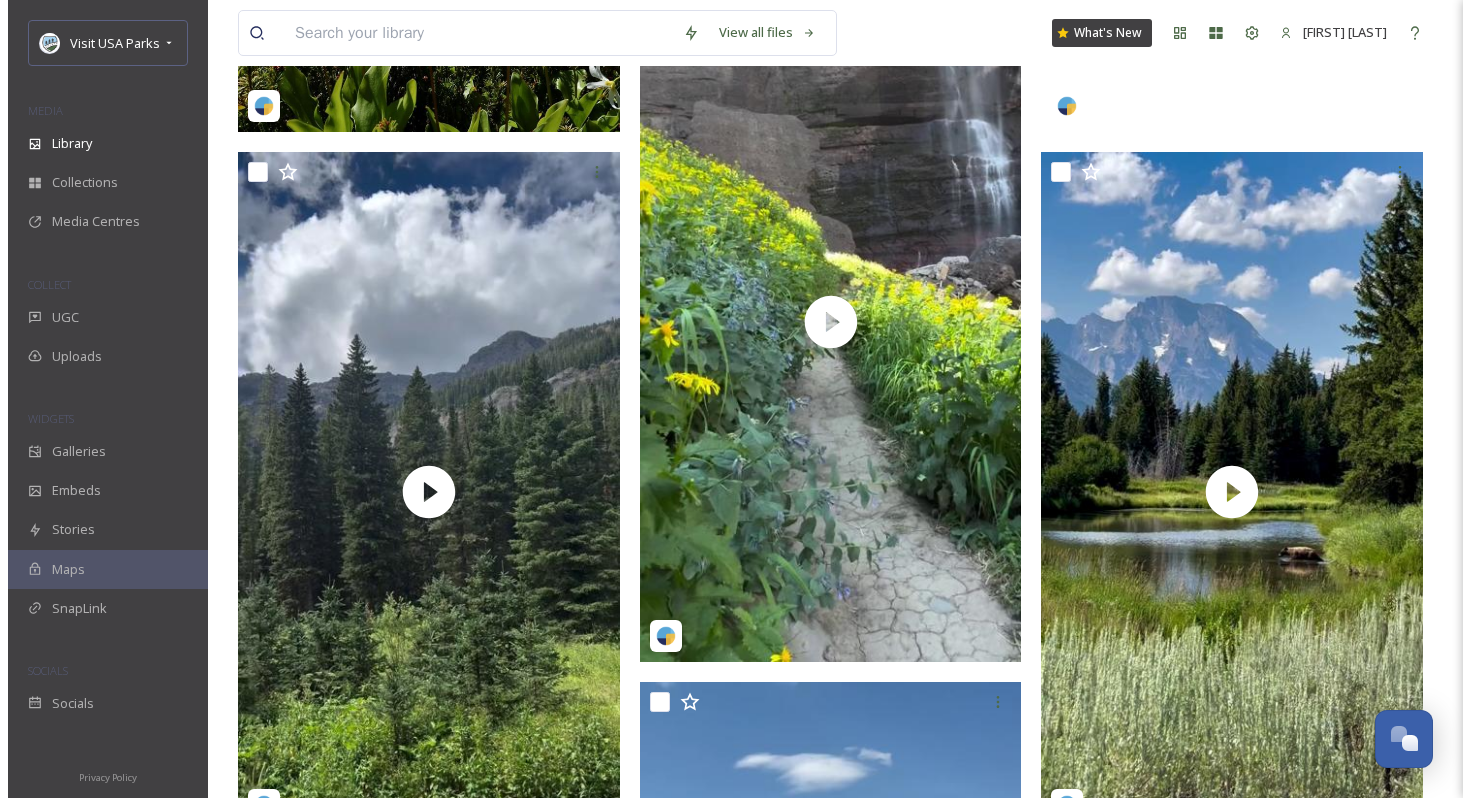 scroll, scrollTop: 2639, scrollLeft: 0, axis: vertical 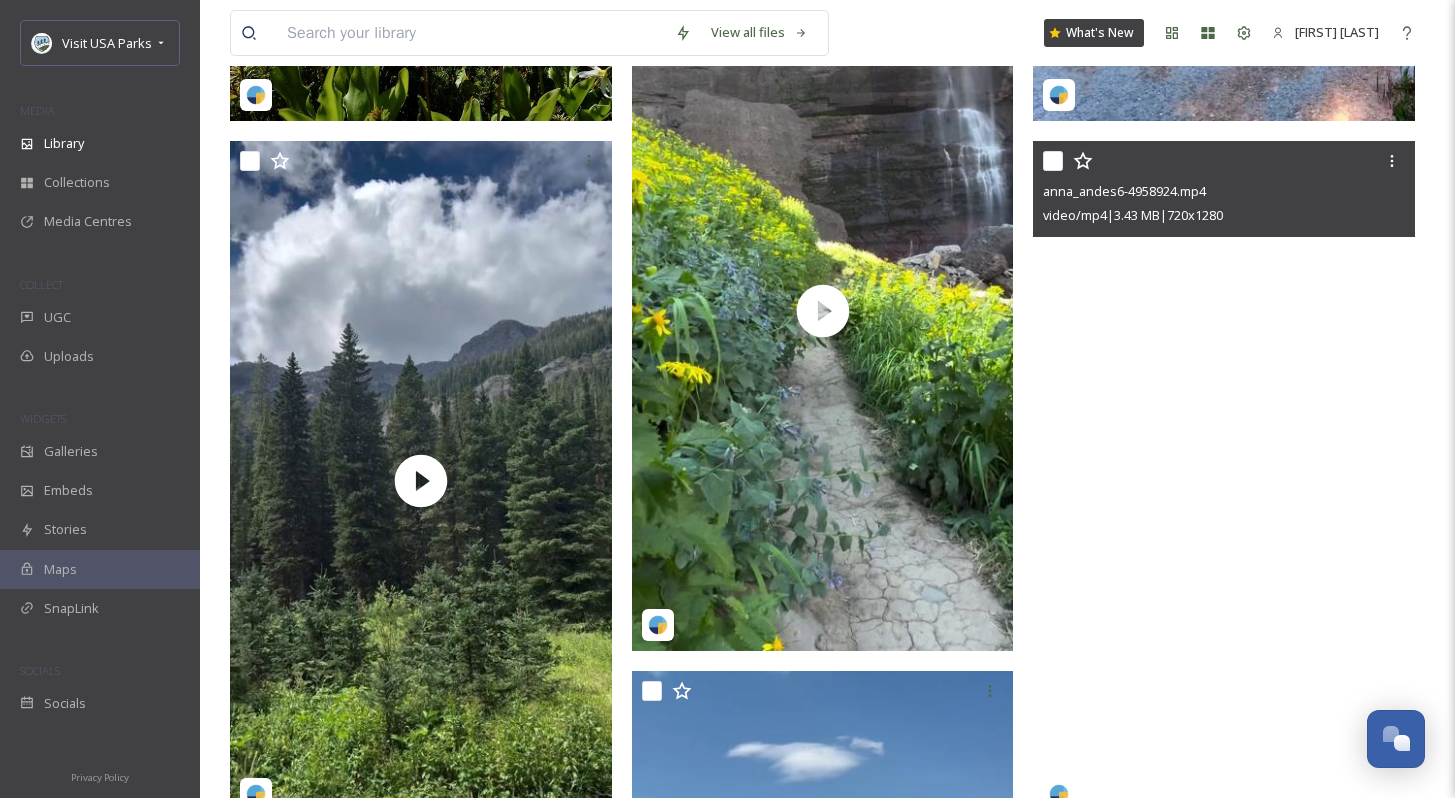 click at bounding box center [1224, 480] 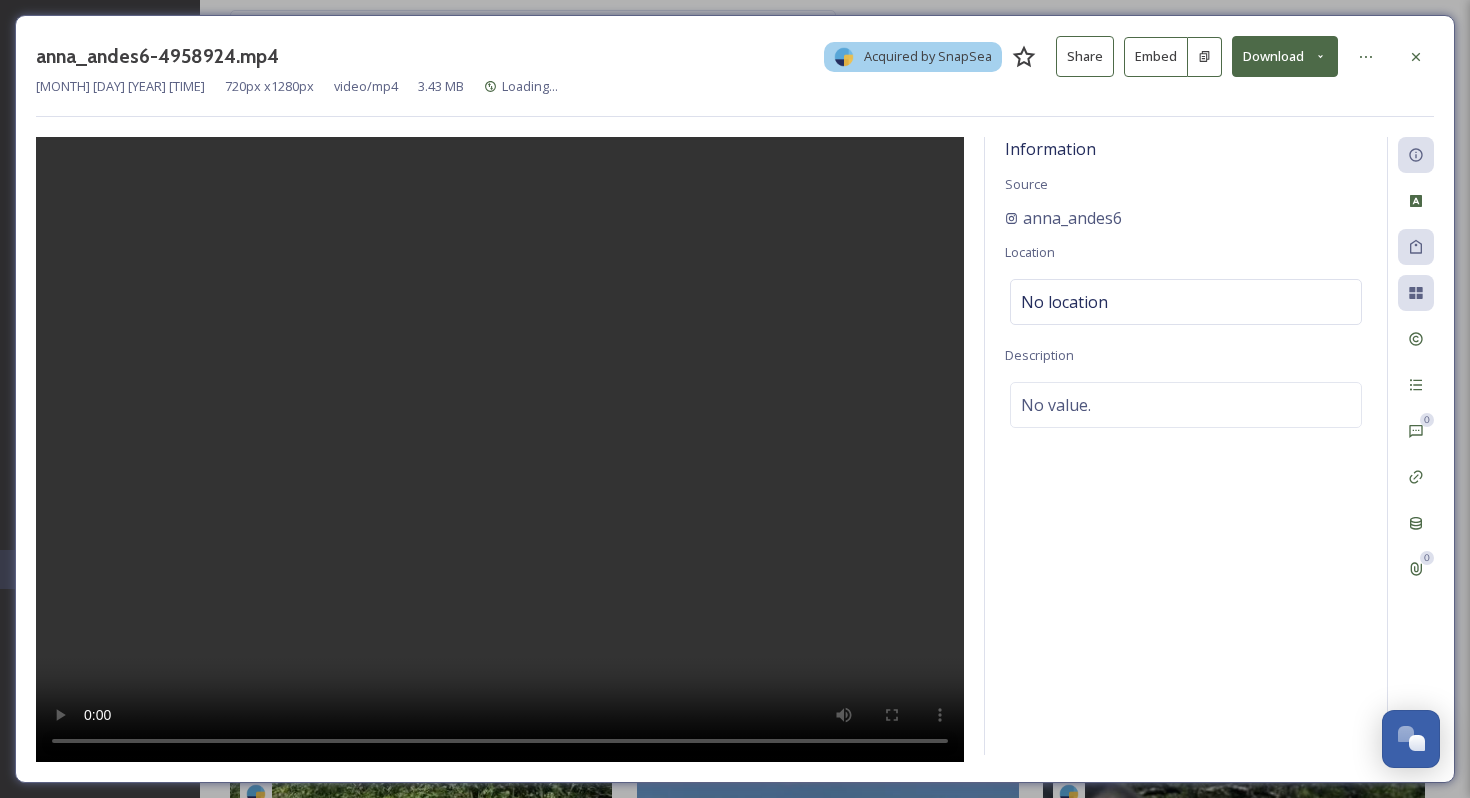 type 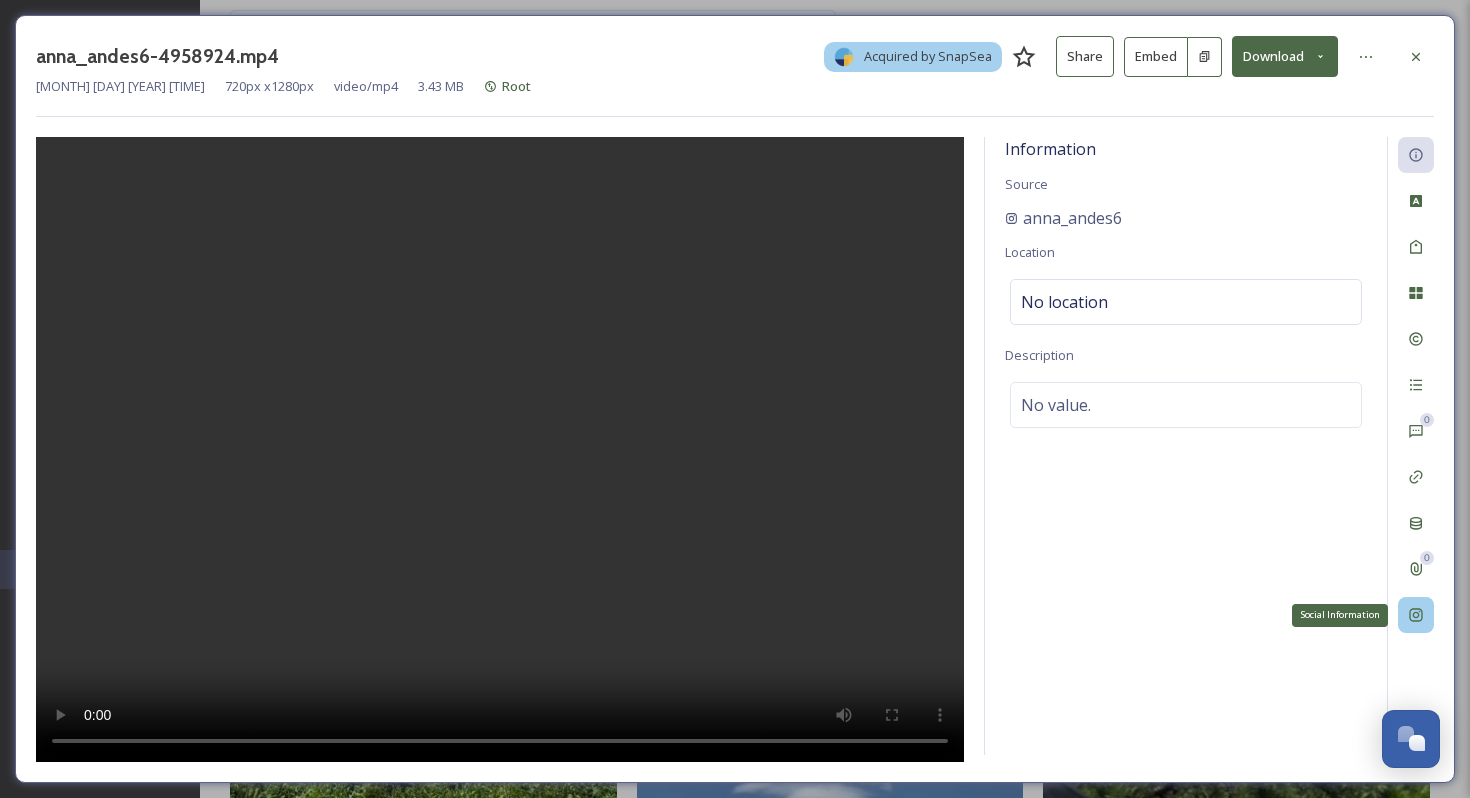 click on "Social Information" at bounding box center [1416, 615] 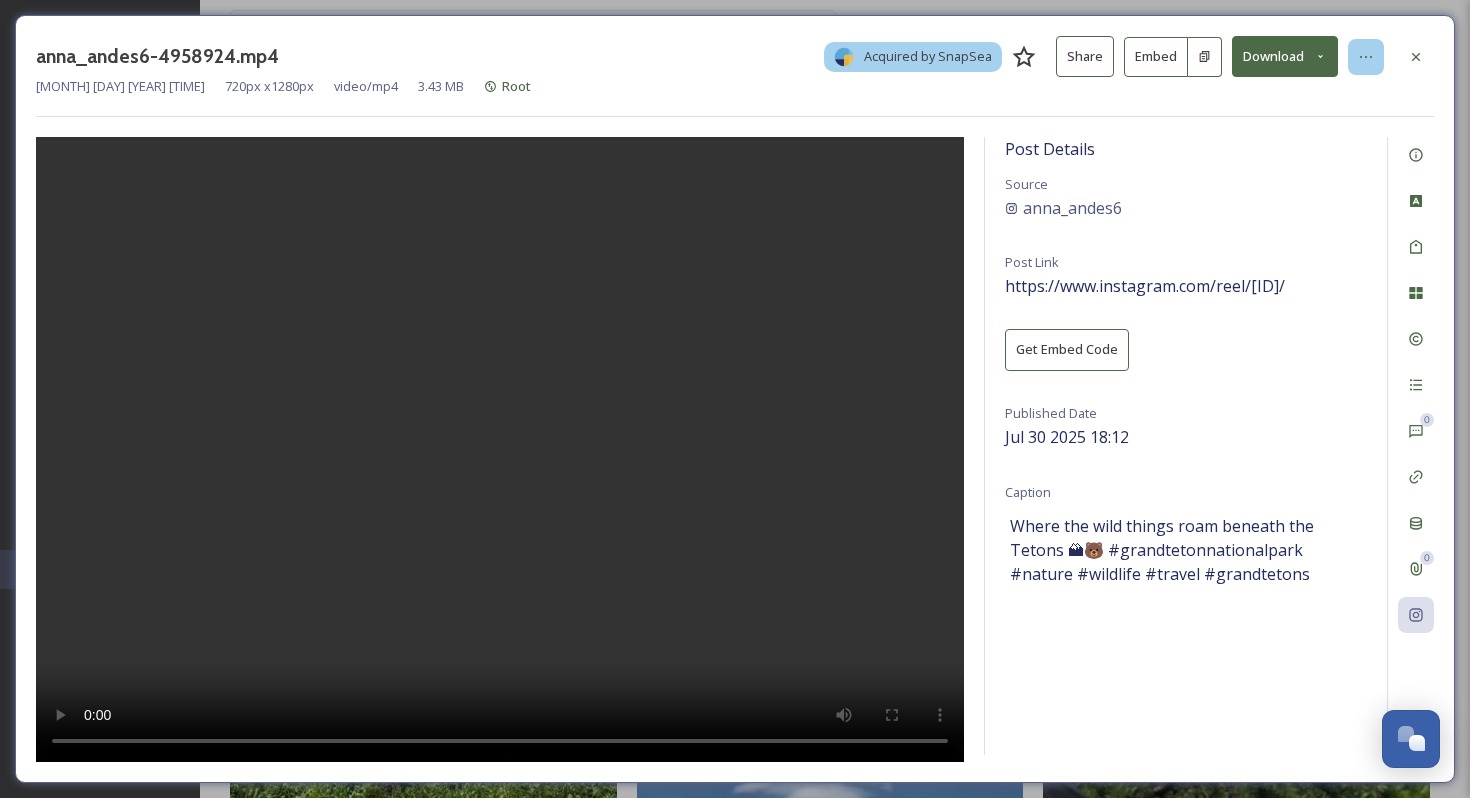 click 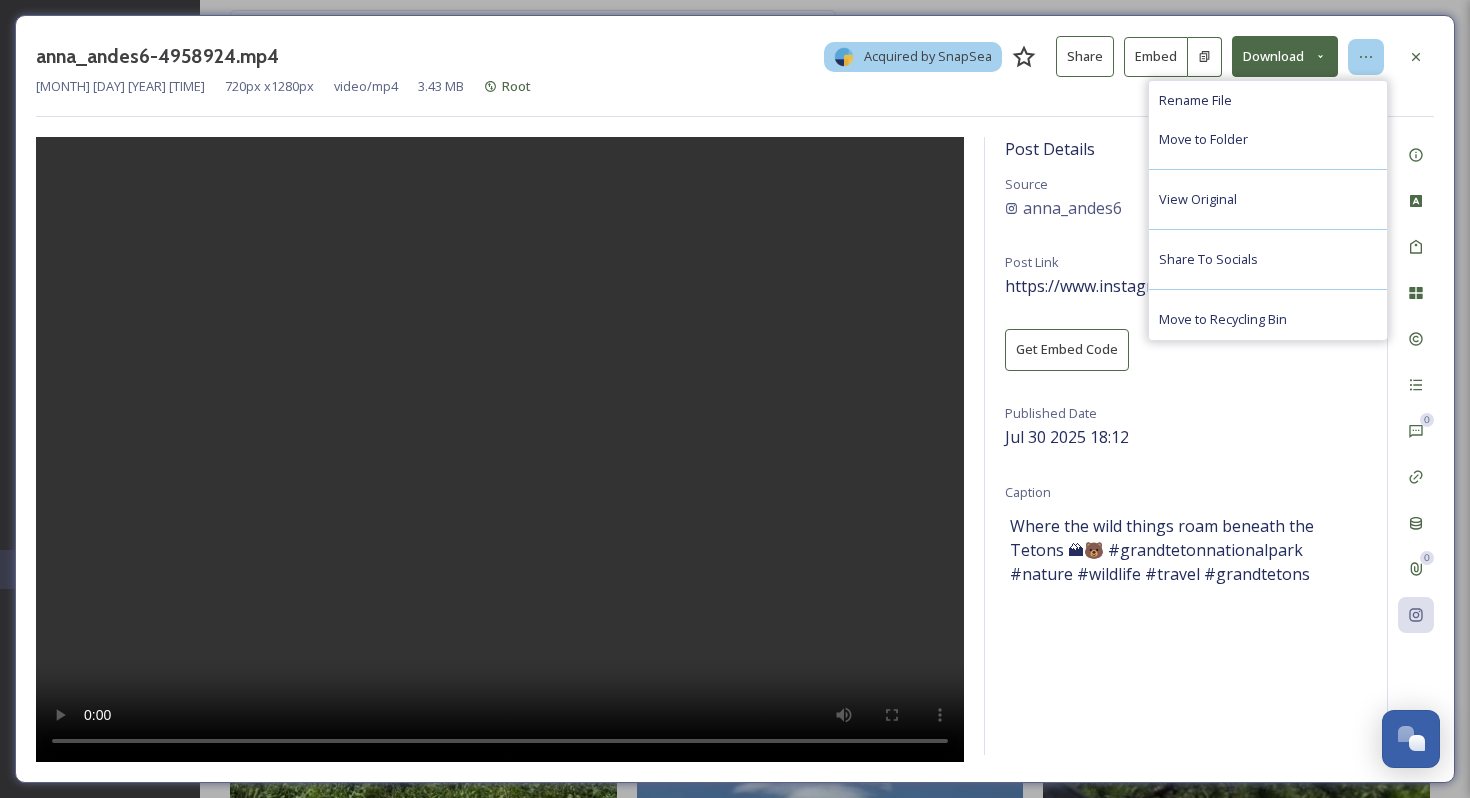 click 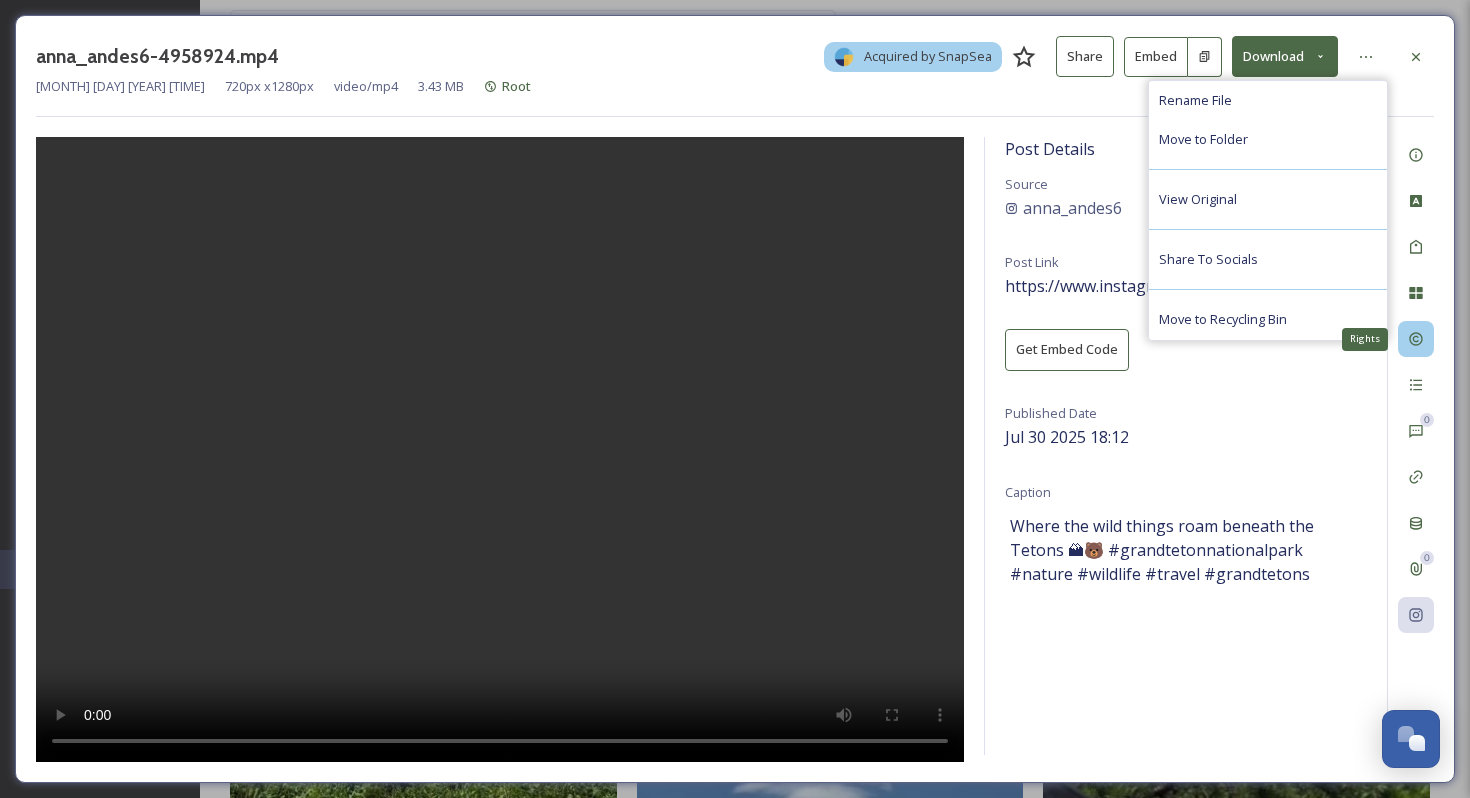 click on "Rights" at bounding box center [1416, 339] 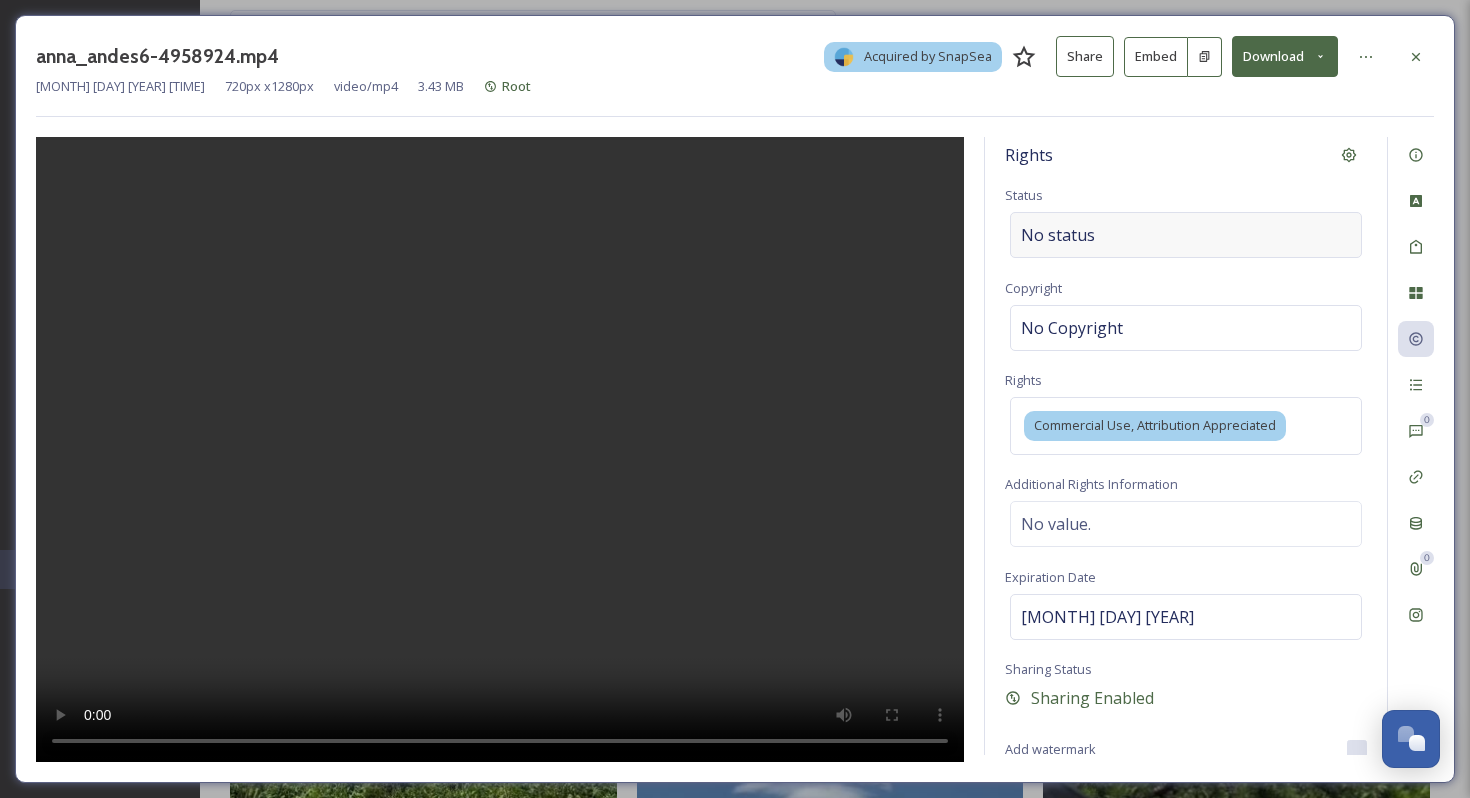 click on "No status" at bounding box center [1058, 235] 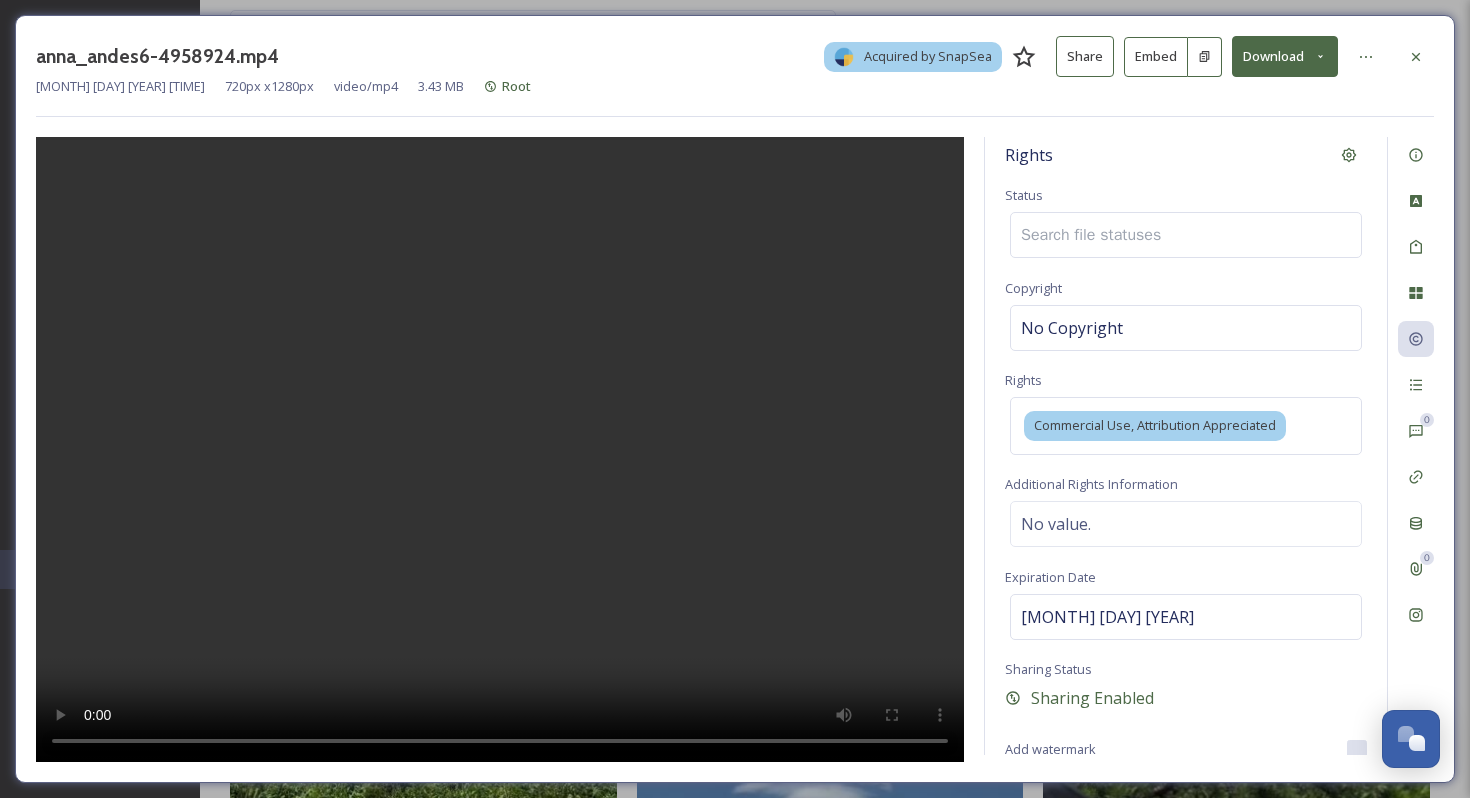 click at bounding box center [1097, 235] 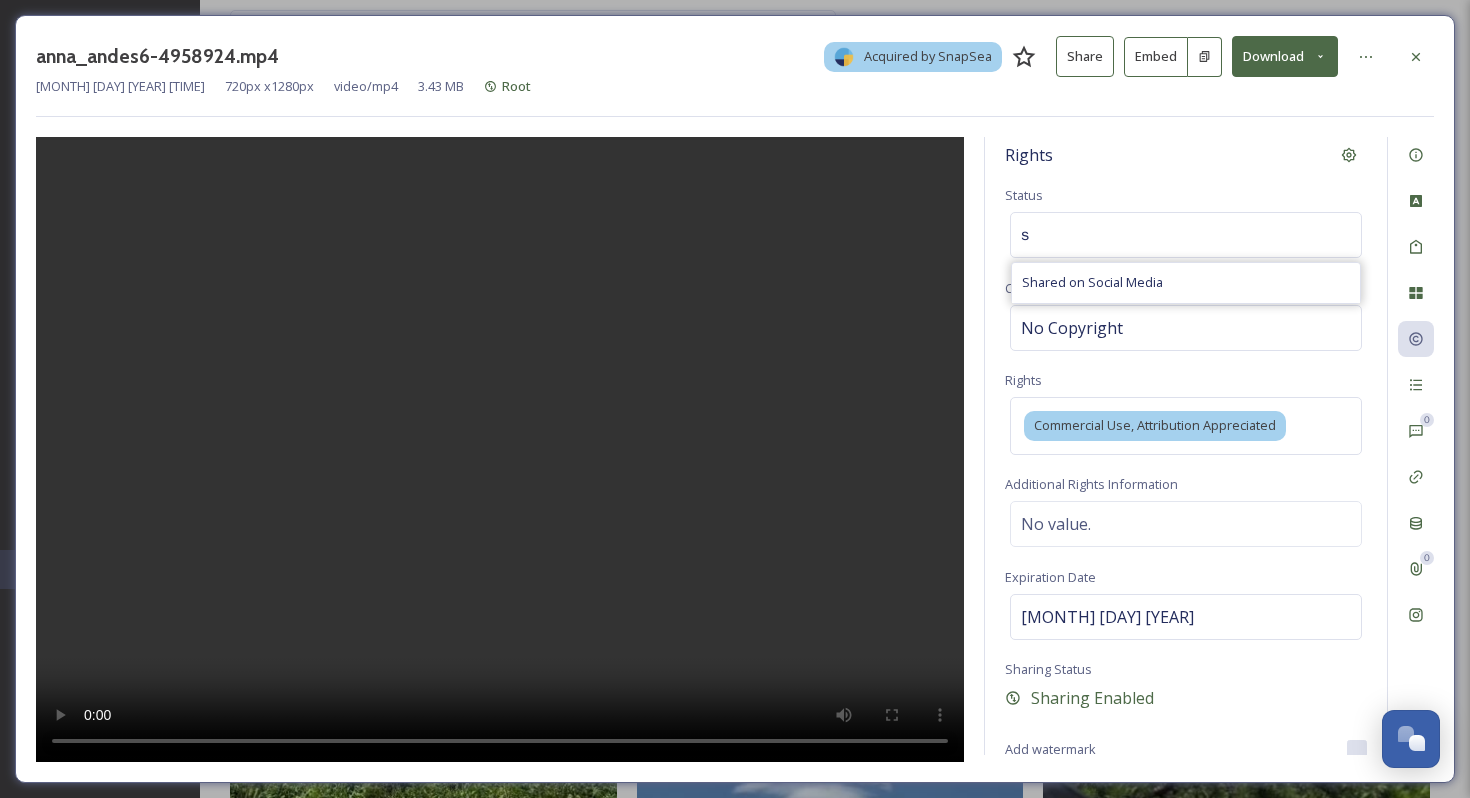 type on "s" 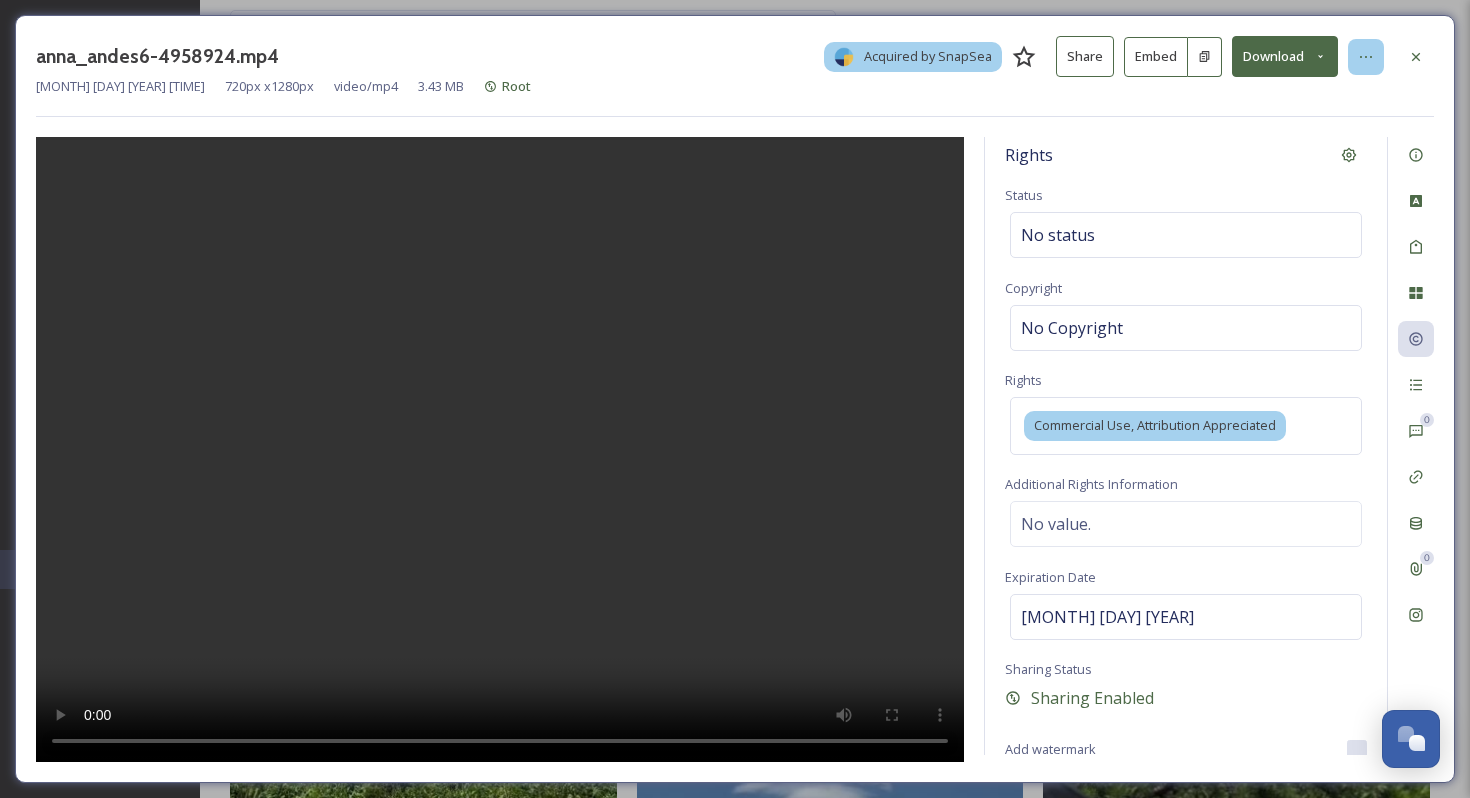 click at bounding box center (1366, 57) 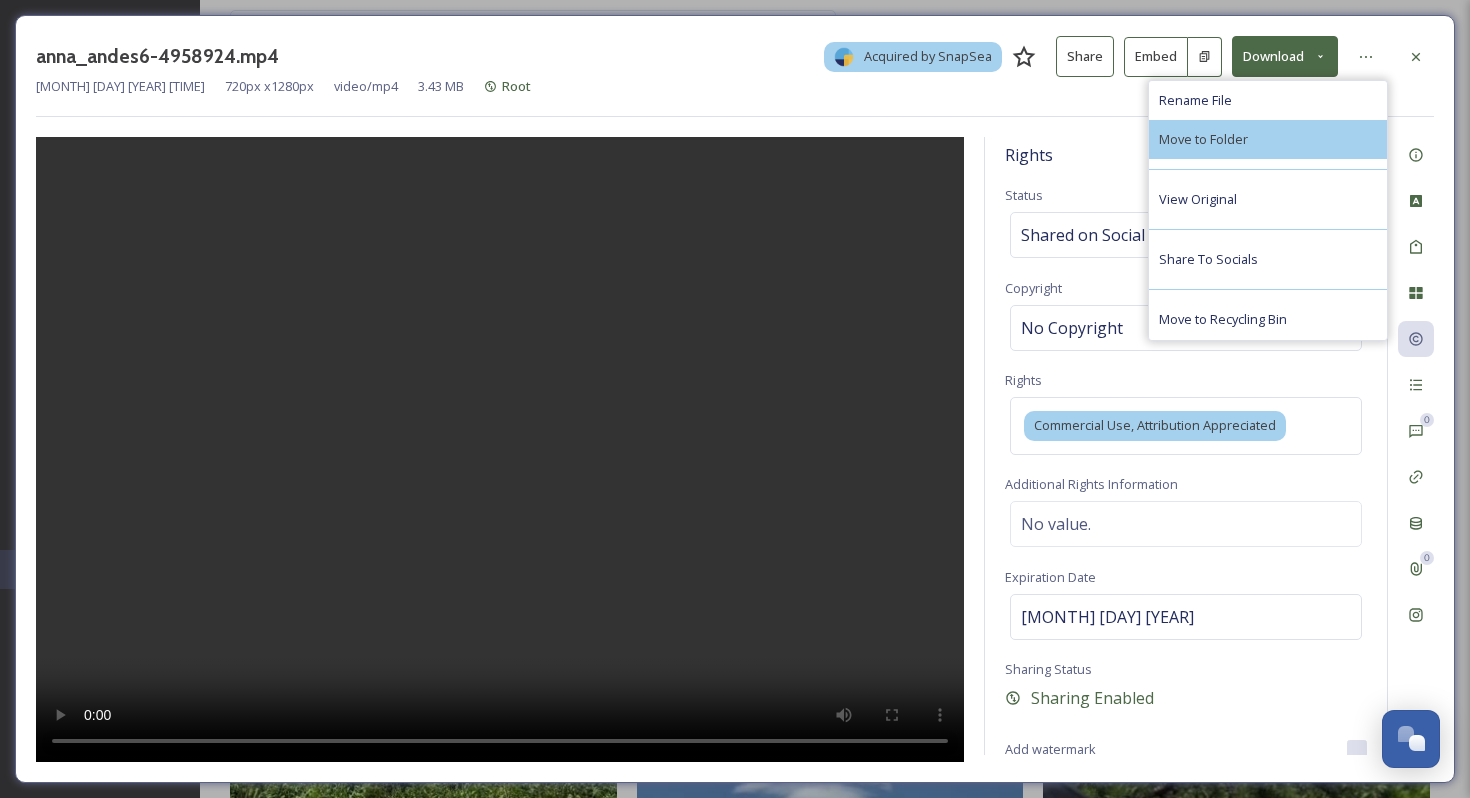 click on "Move to Folder" at bounding box center [1268, 139] 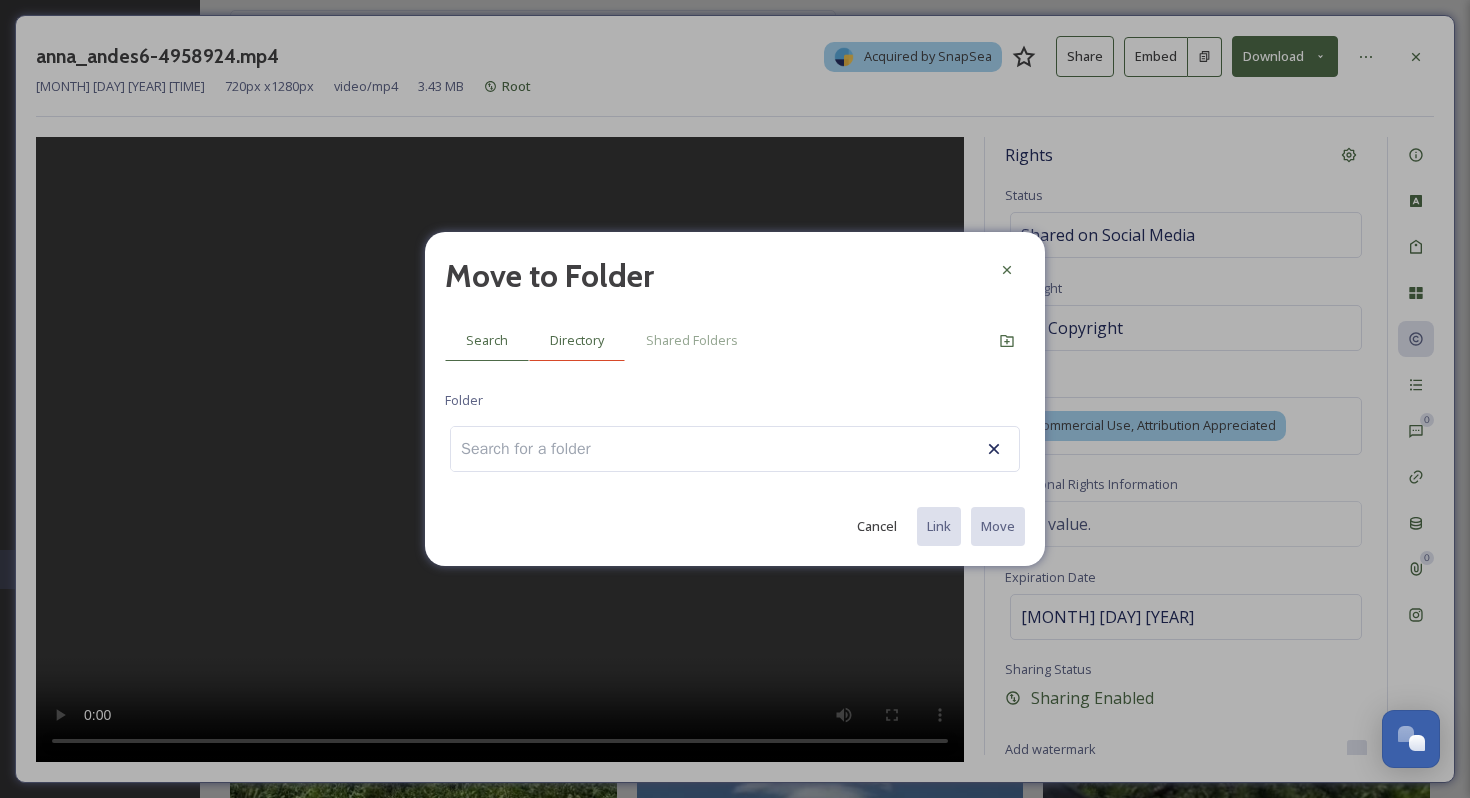 click on "Directory" at bounding box center (577, 340) 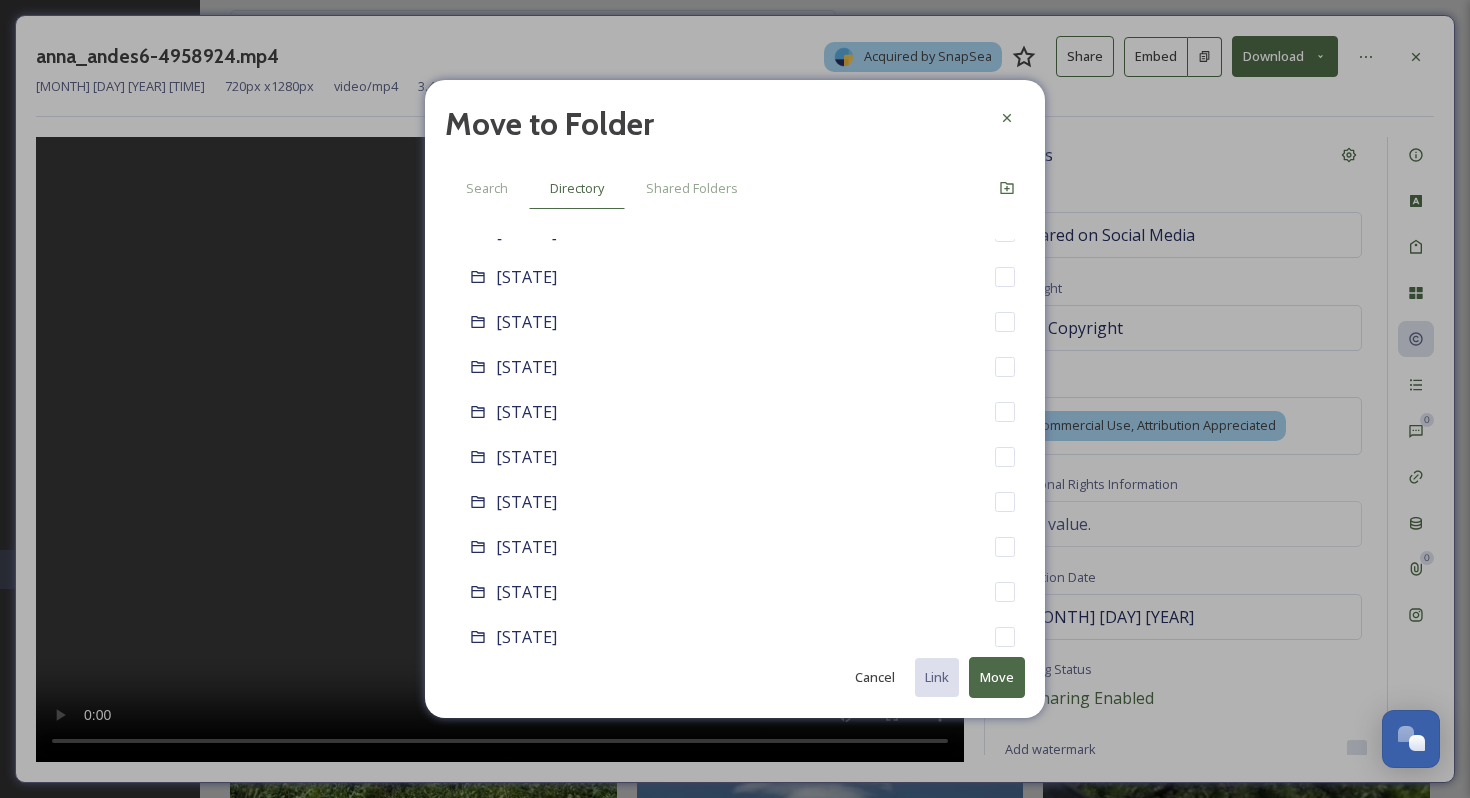 scroll, scrollTop: 1288, scrollLeft: 0, axis: vertical 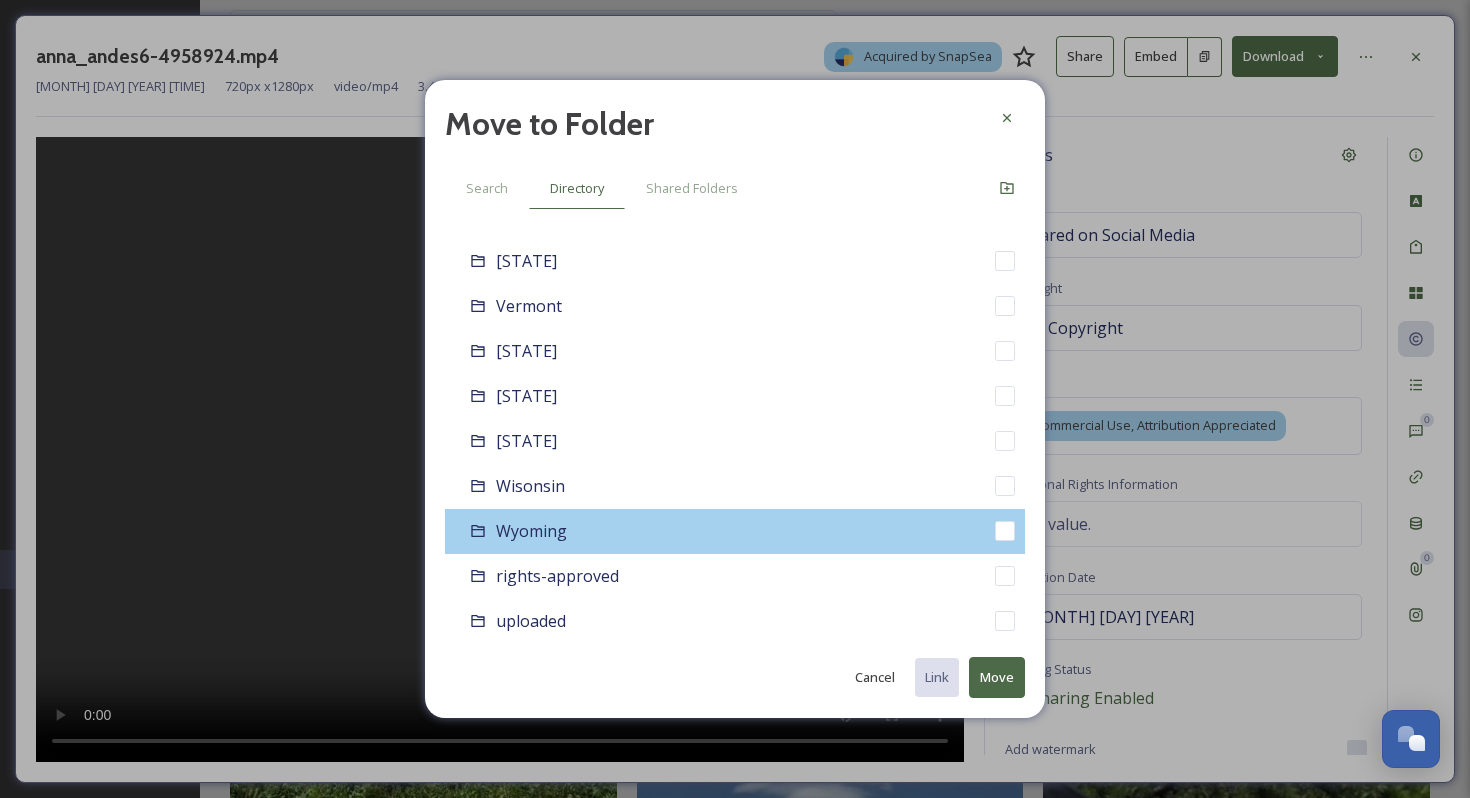 click on "Wyoming" at bounding box center (735, 531) 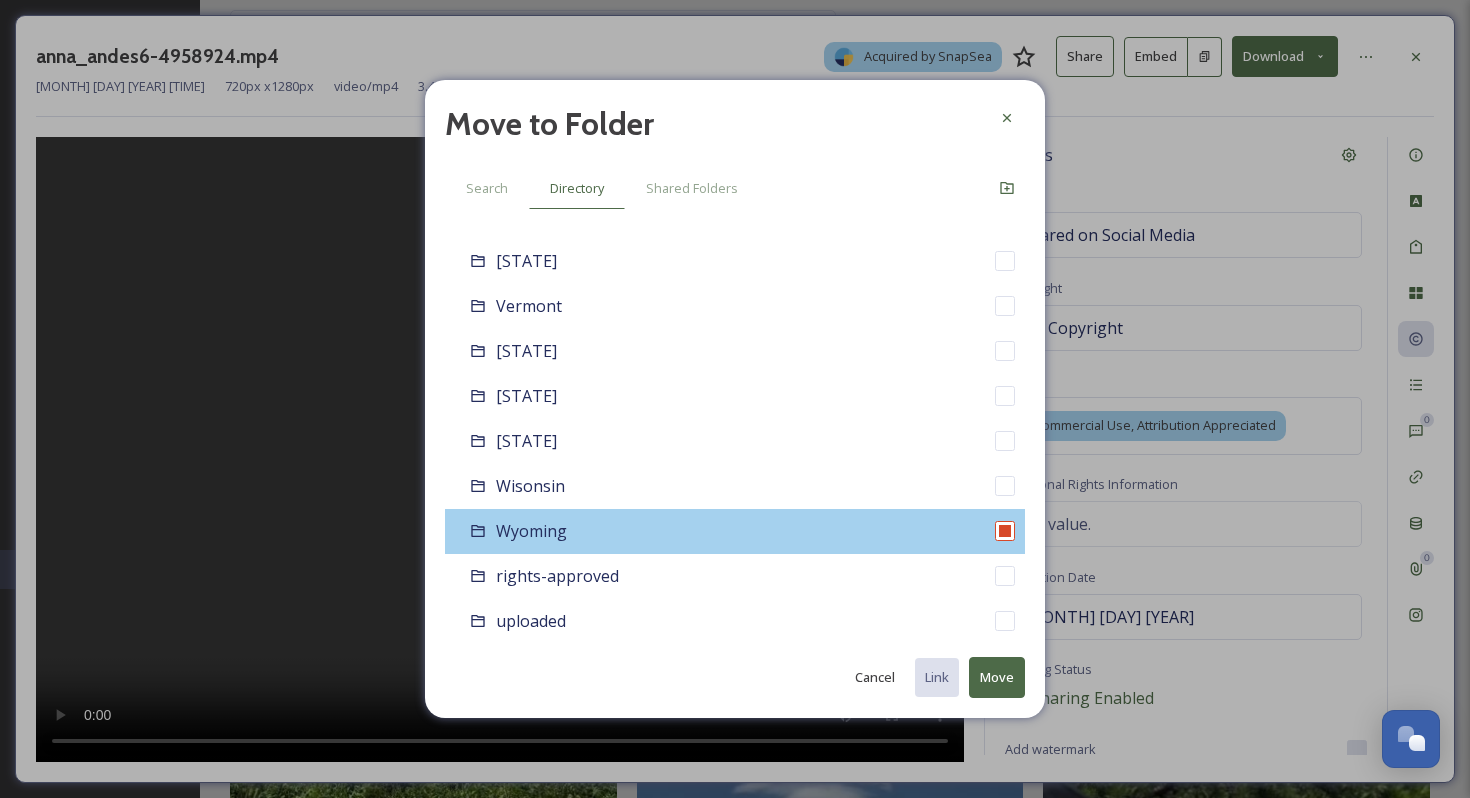 checkbox on "false" 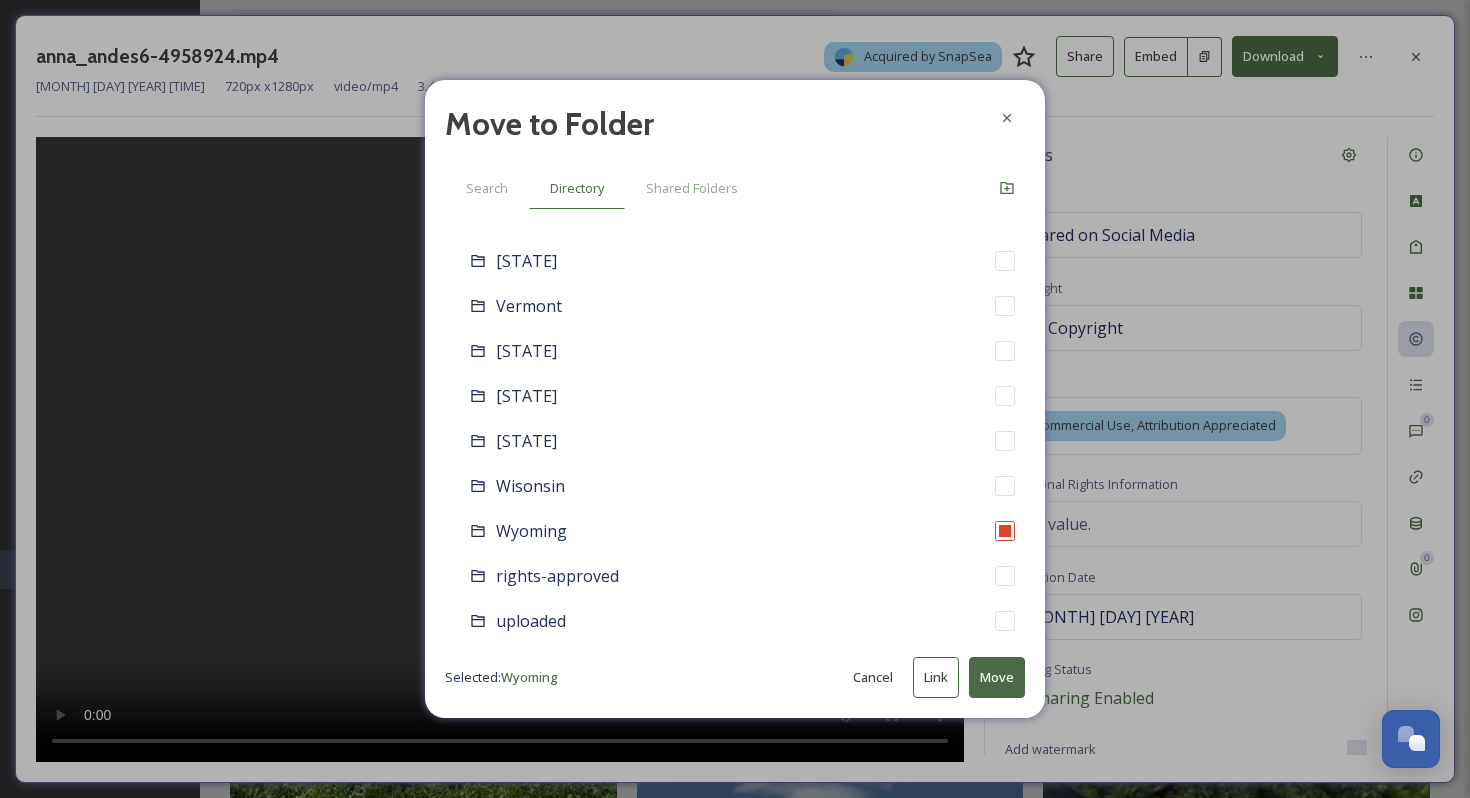 click on "Move" at bounding box center (997, 677) 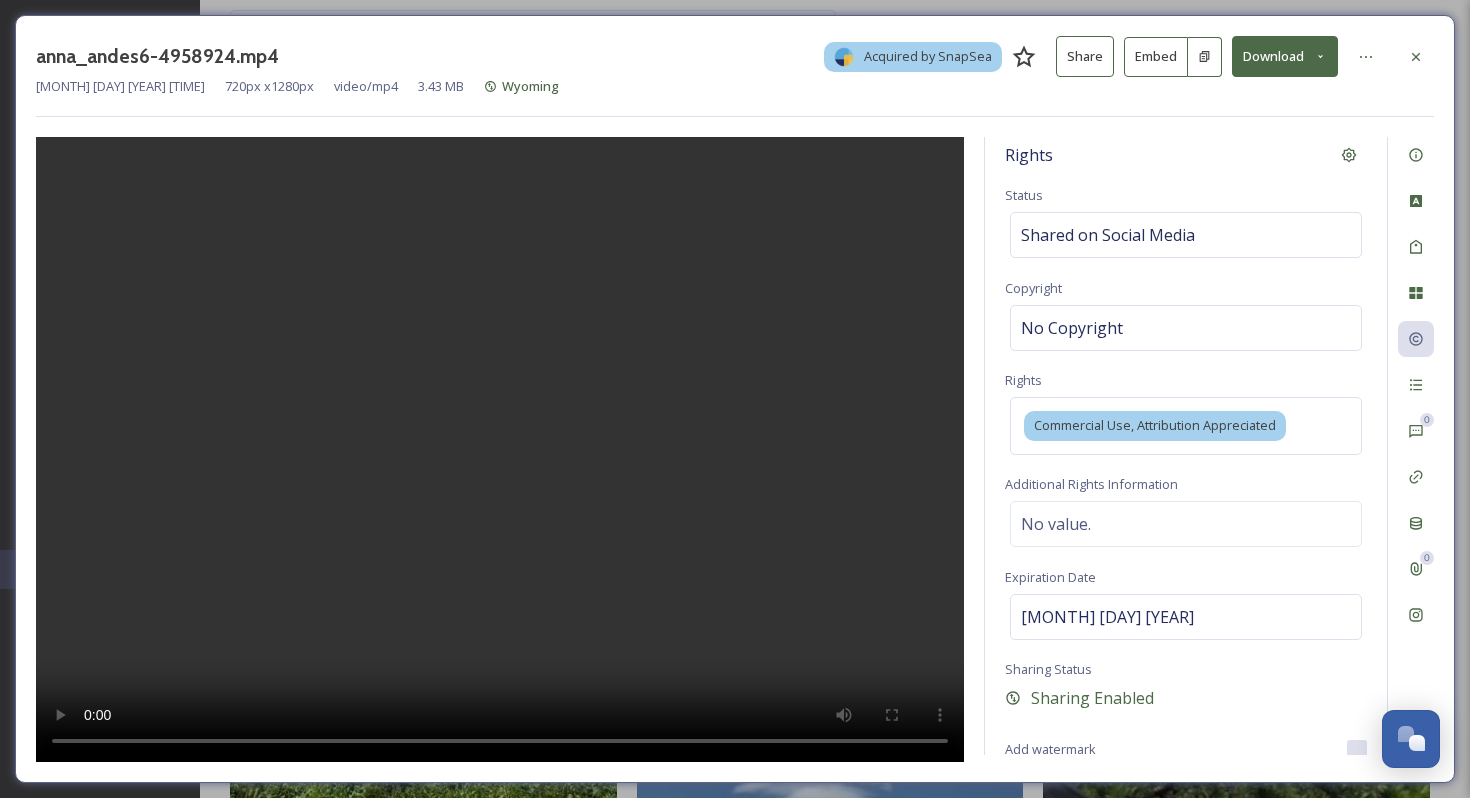 scroll, scrollTop: 3013, scrollLeft: 0, axis: vertical 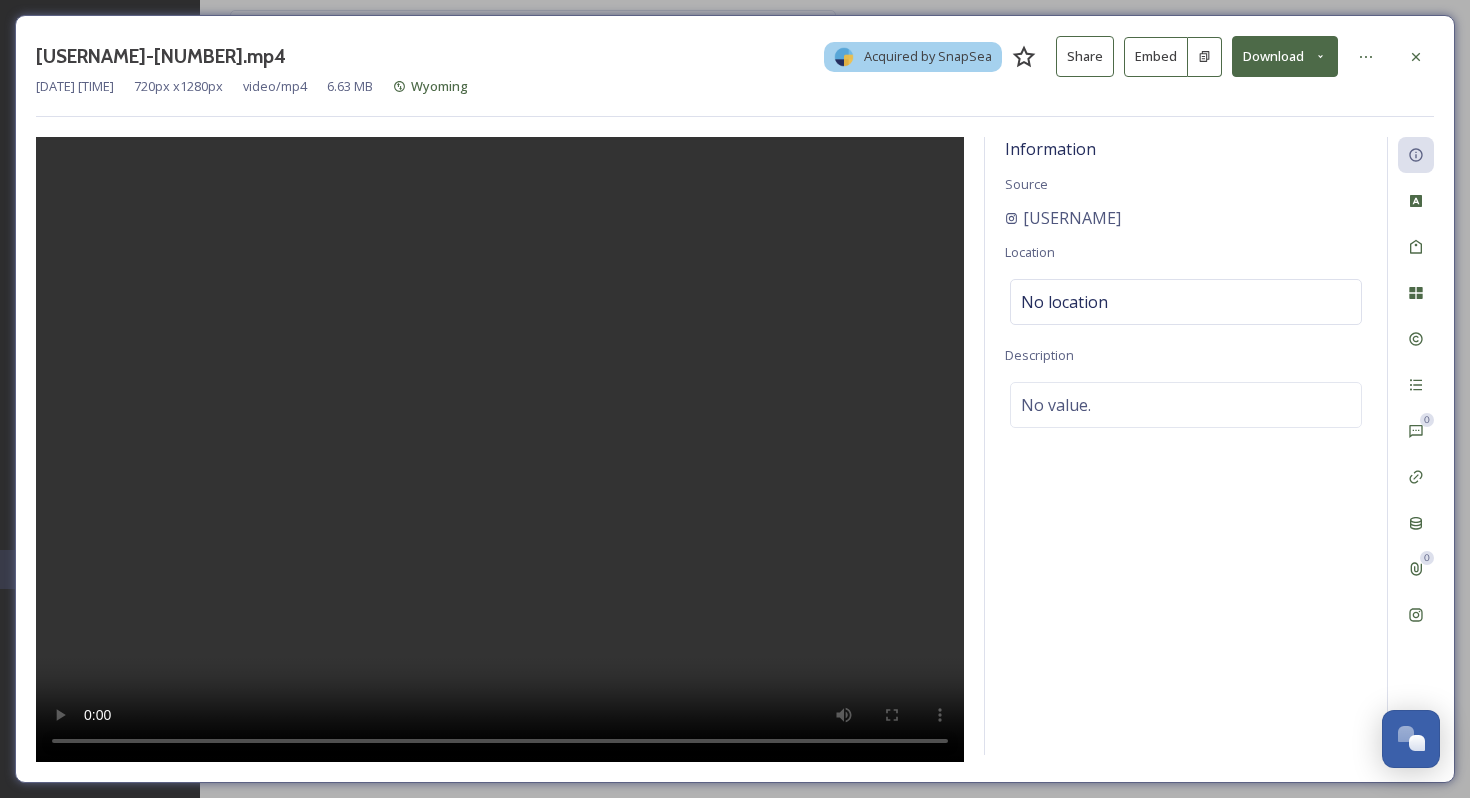 type 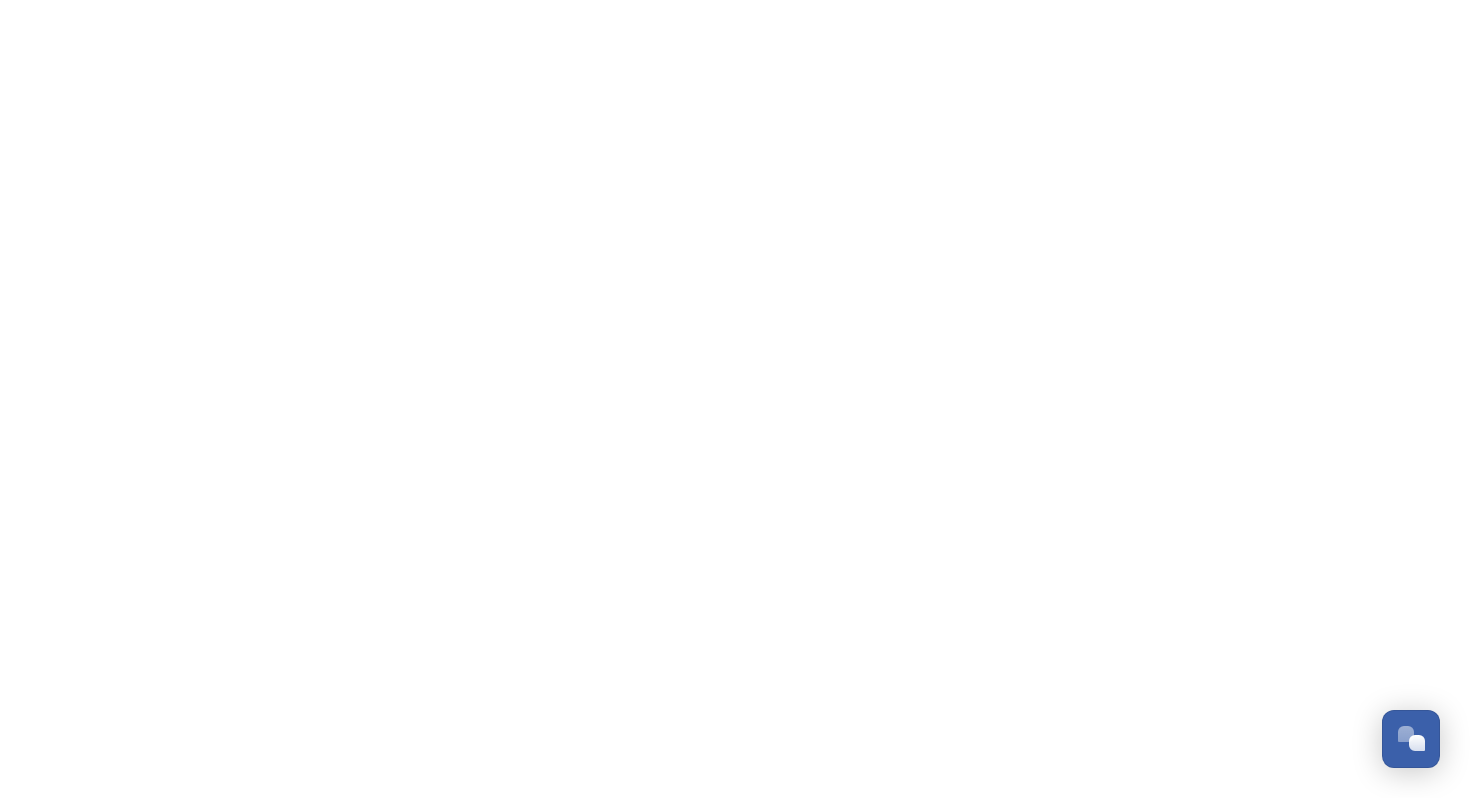 scroll, scrollTop: 0, scrollLeft: 0, axis: both 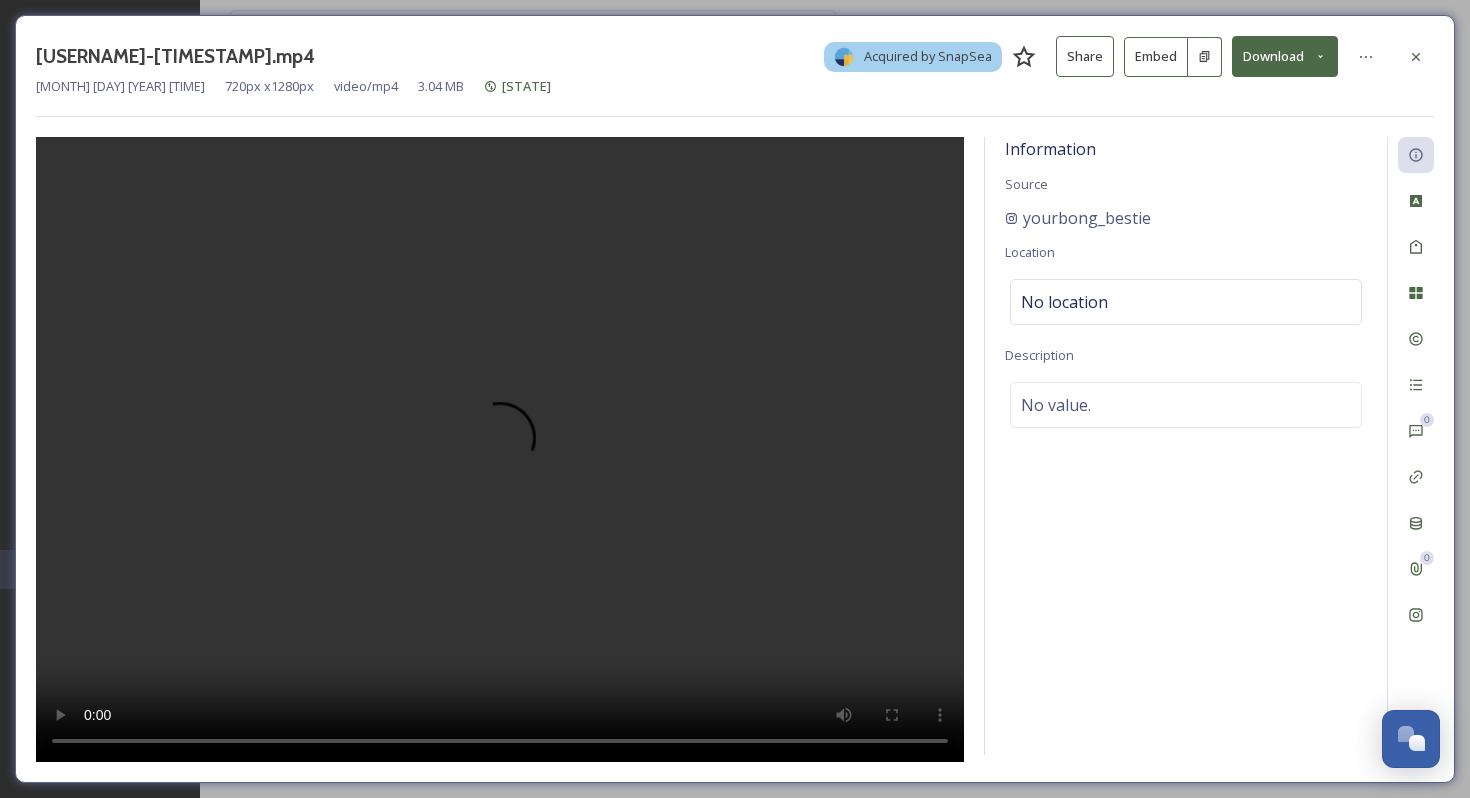 type 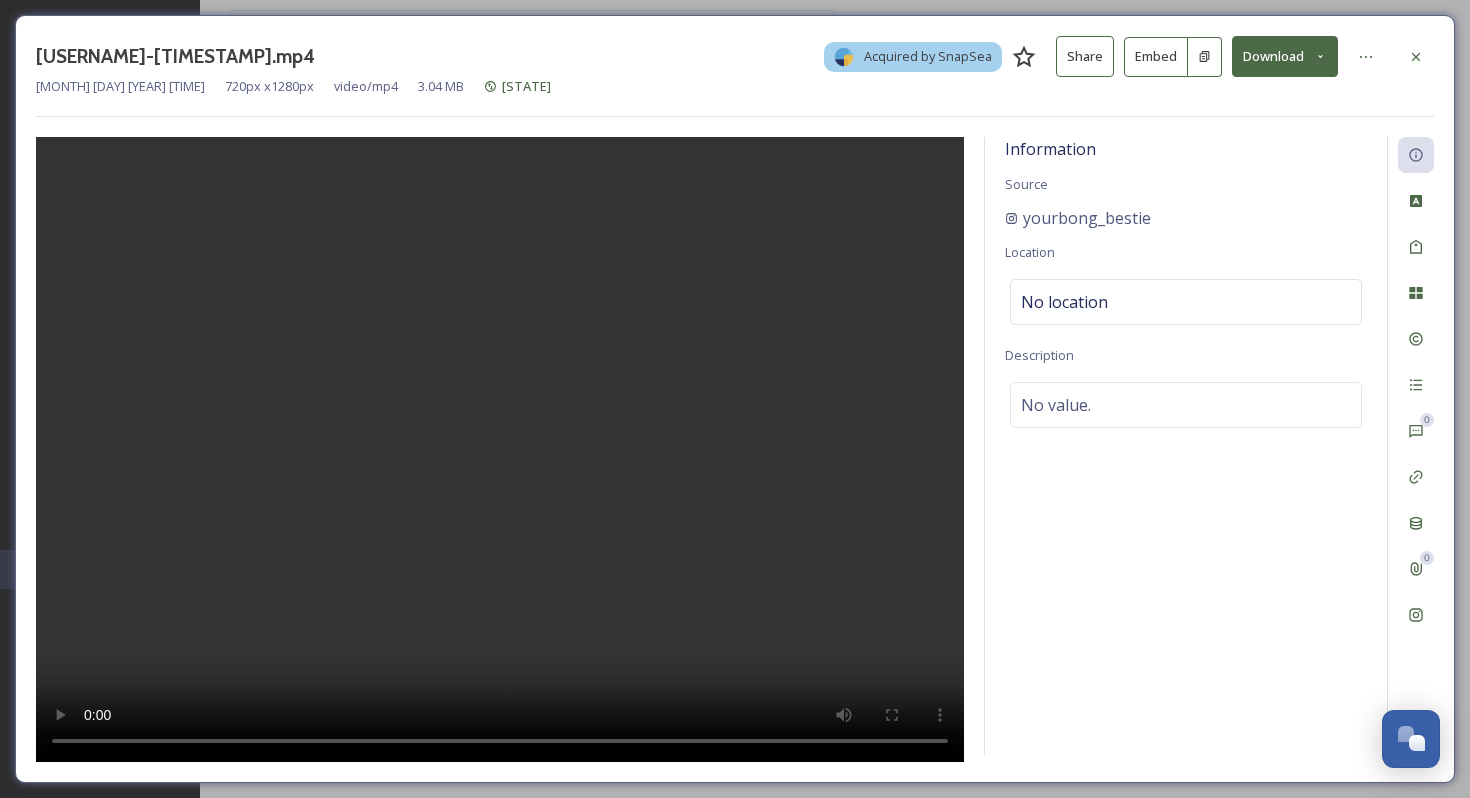 click at bounding box center (500, 450) 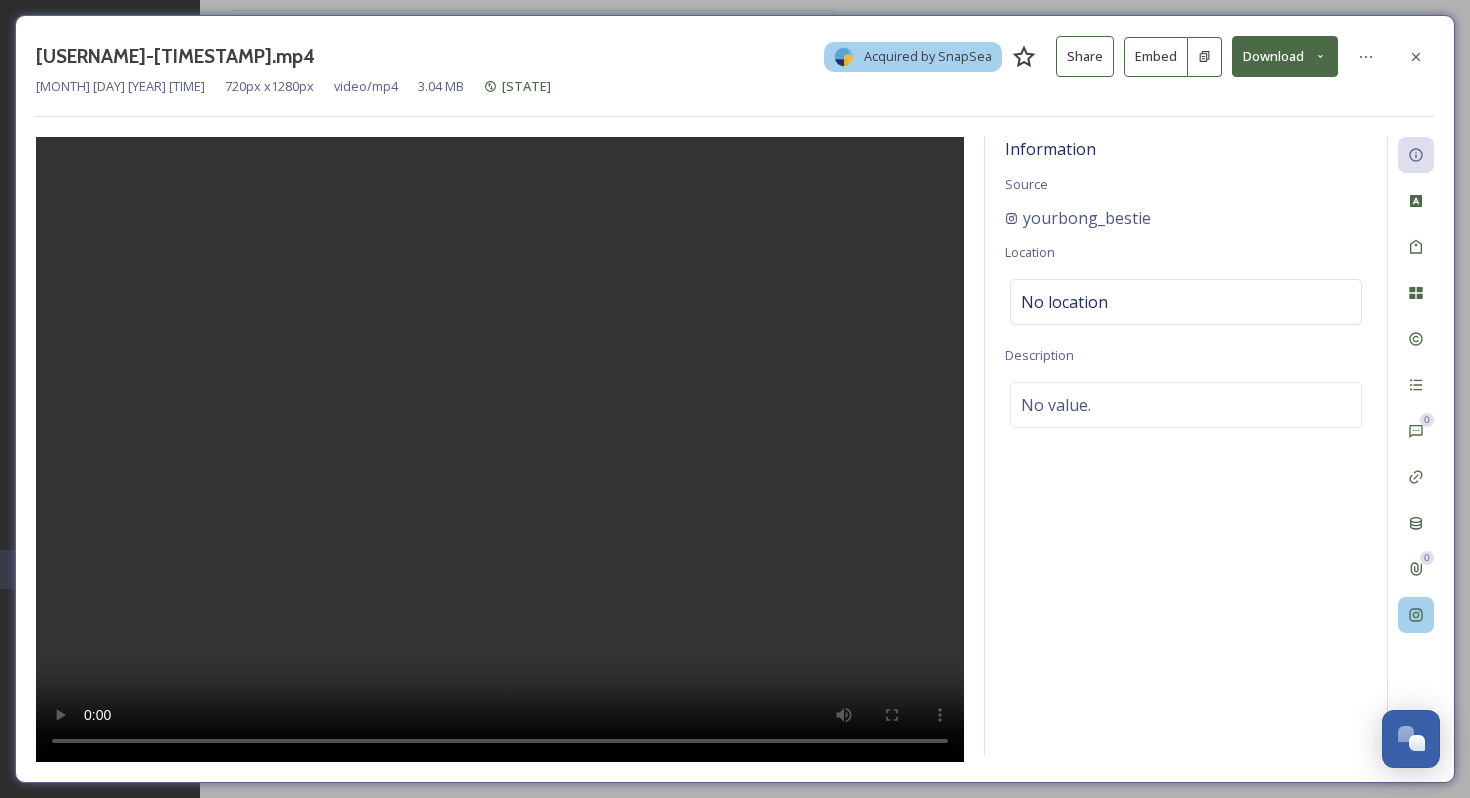 click at bounding box center (1416, 615) 